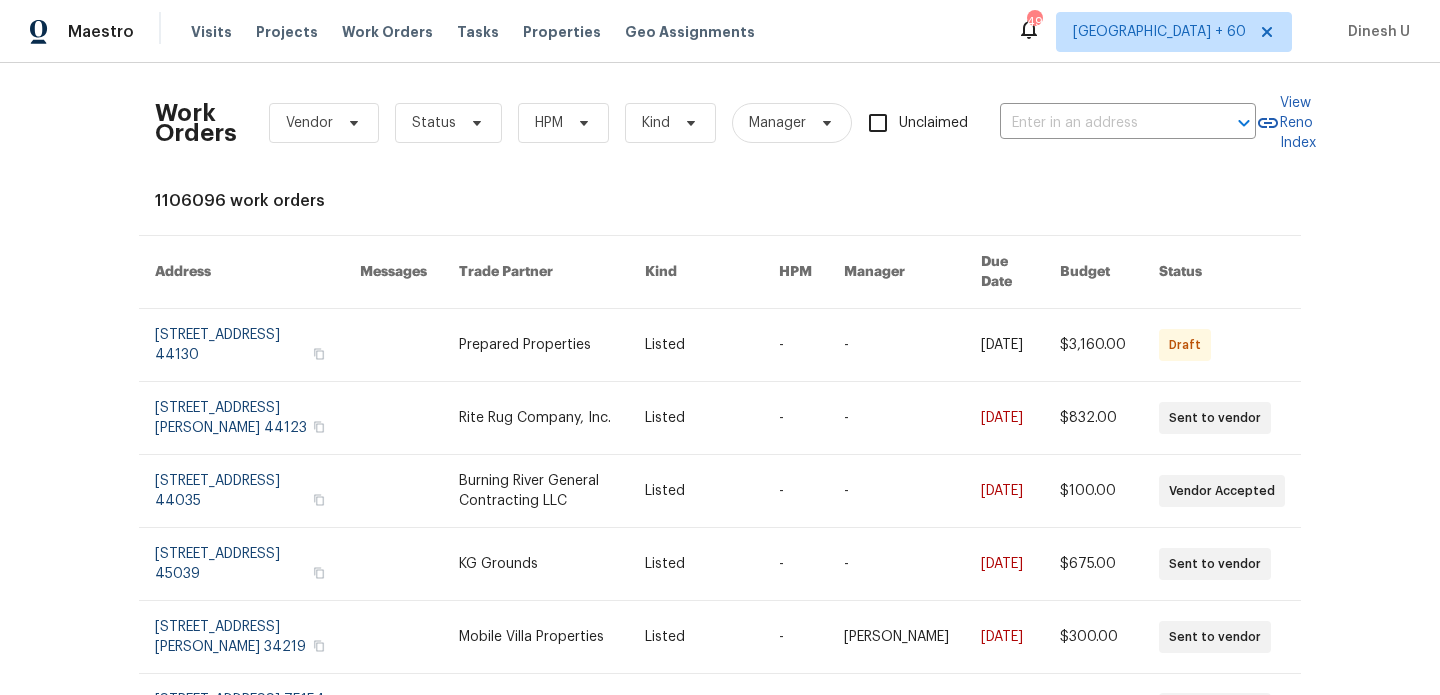 scroll, scrollTop: 0, scrollLeft: 0, axis: both 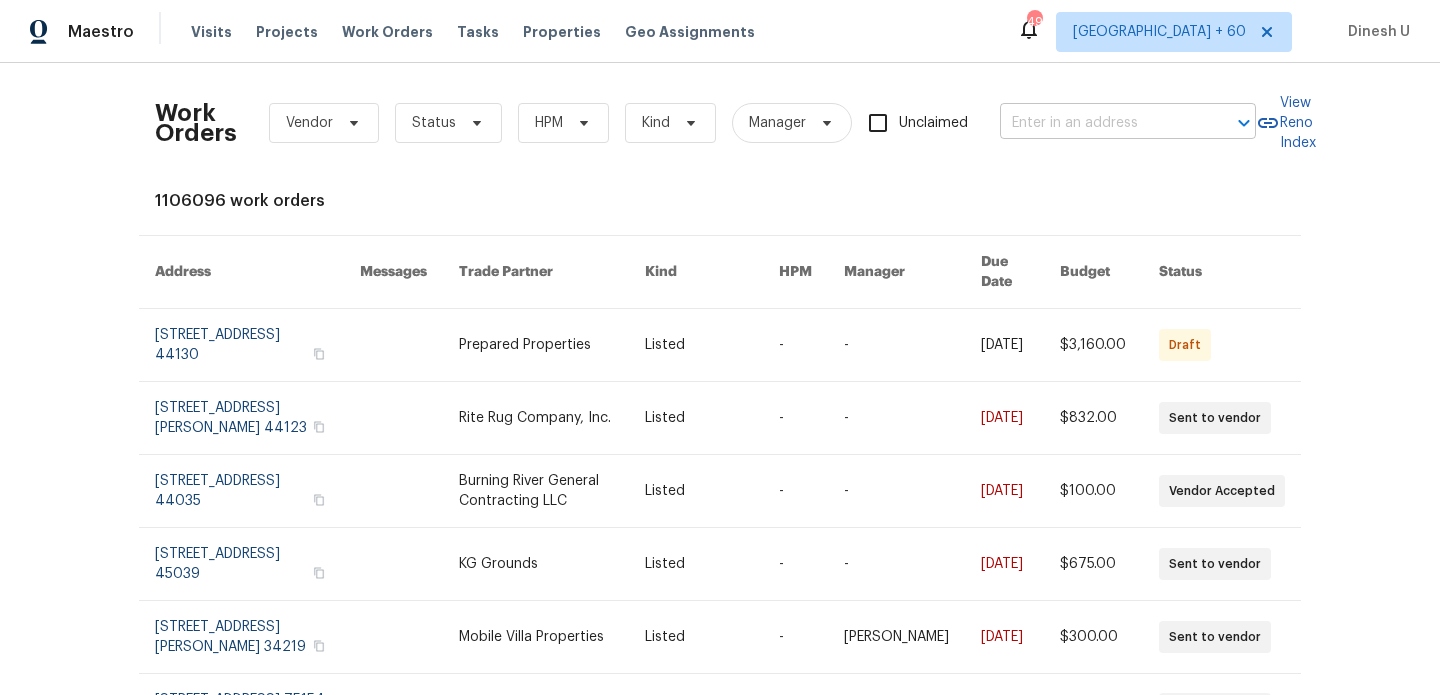click at bounding box center [1100, 123] 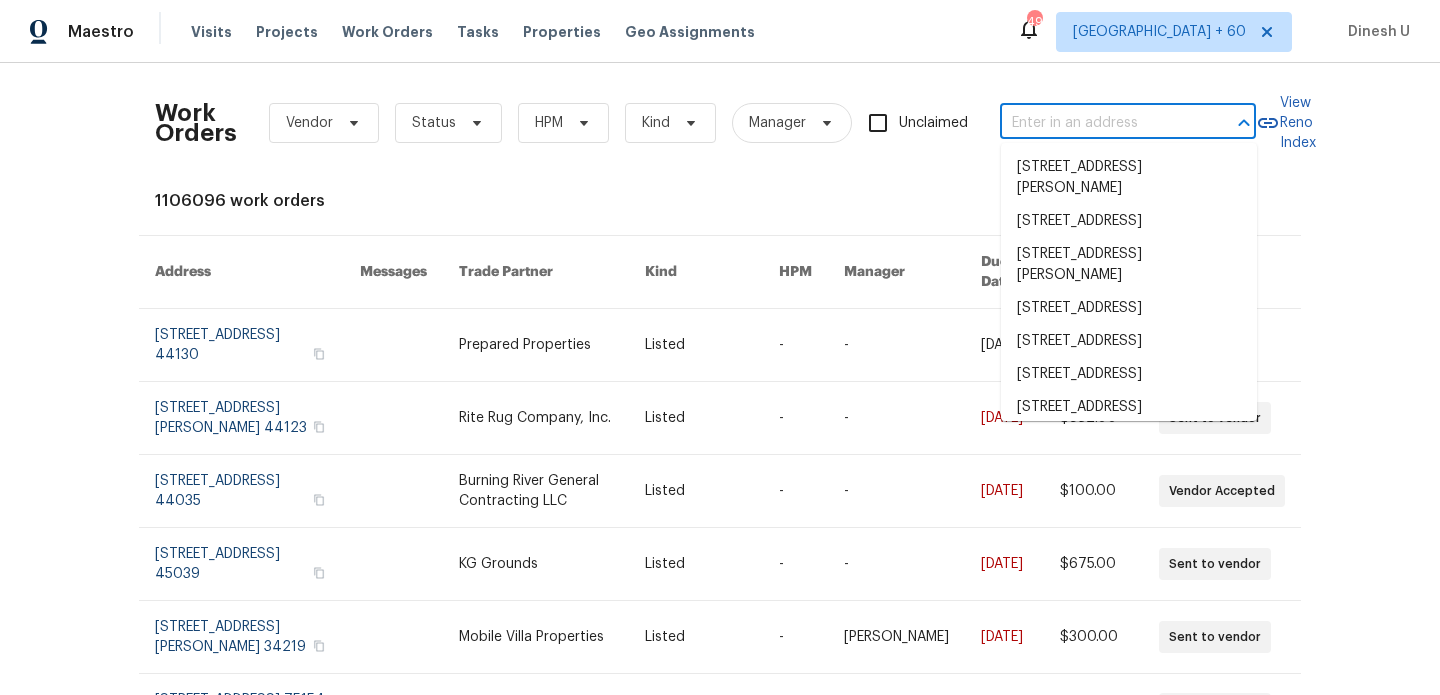 paste on "[STREET_ADDRESS]" 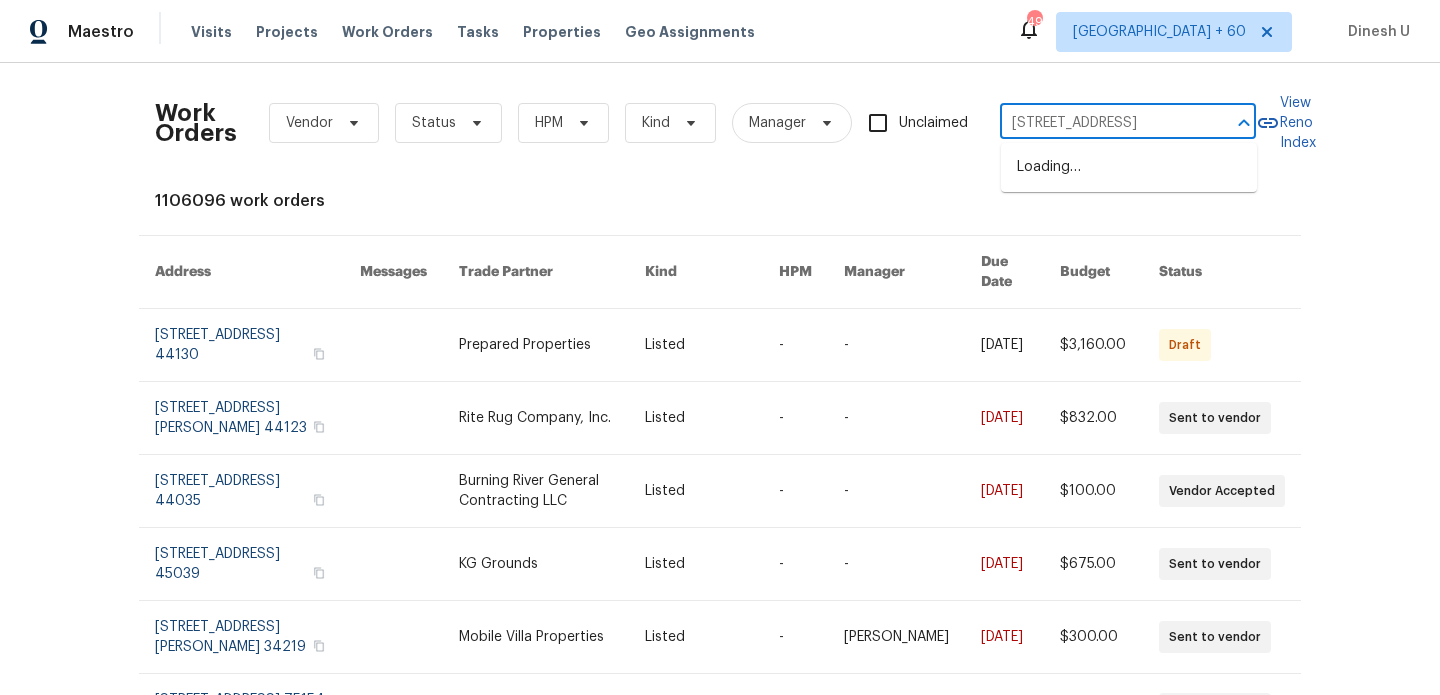 scroll, scrollTop: 0, scrollLeft: 53, axis: horizontal 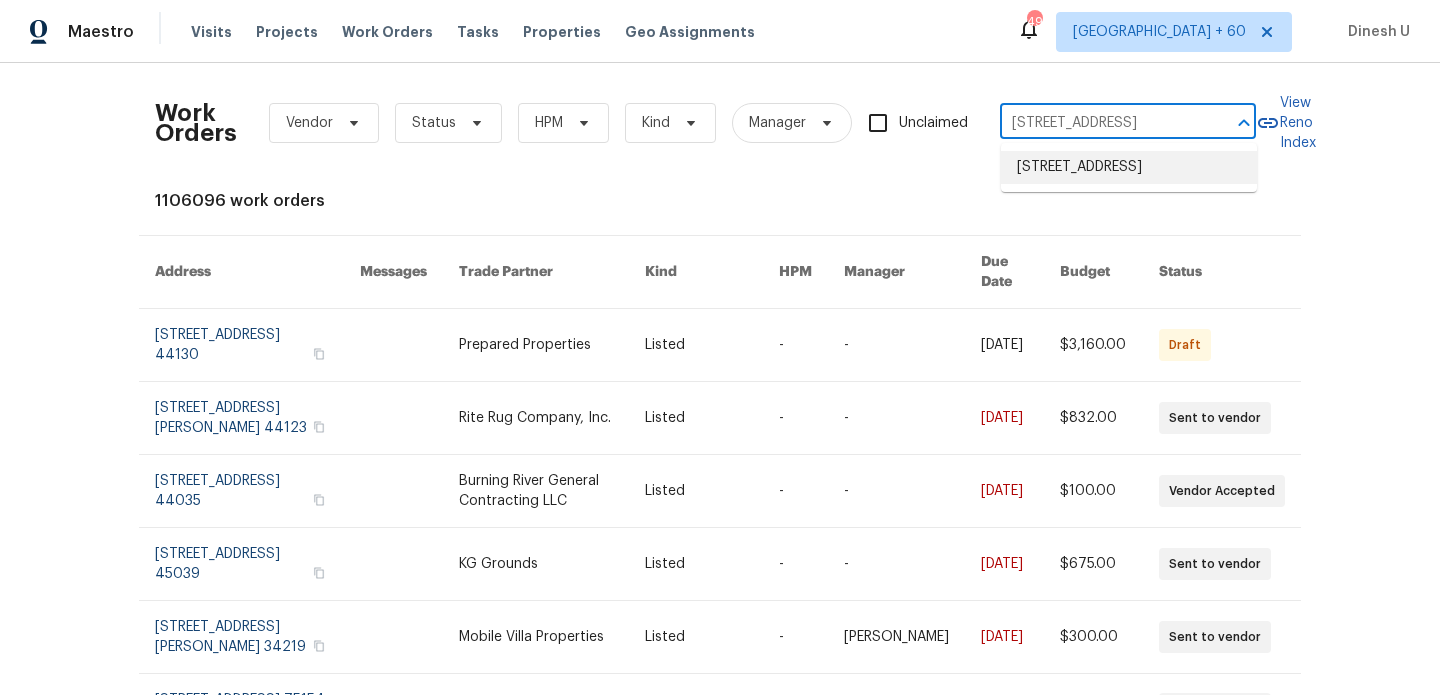 click on "[STREET_ADDRESS]" at bounding box center [1129, 167] 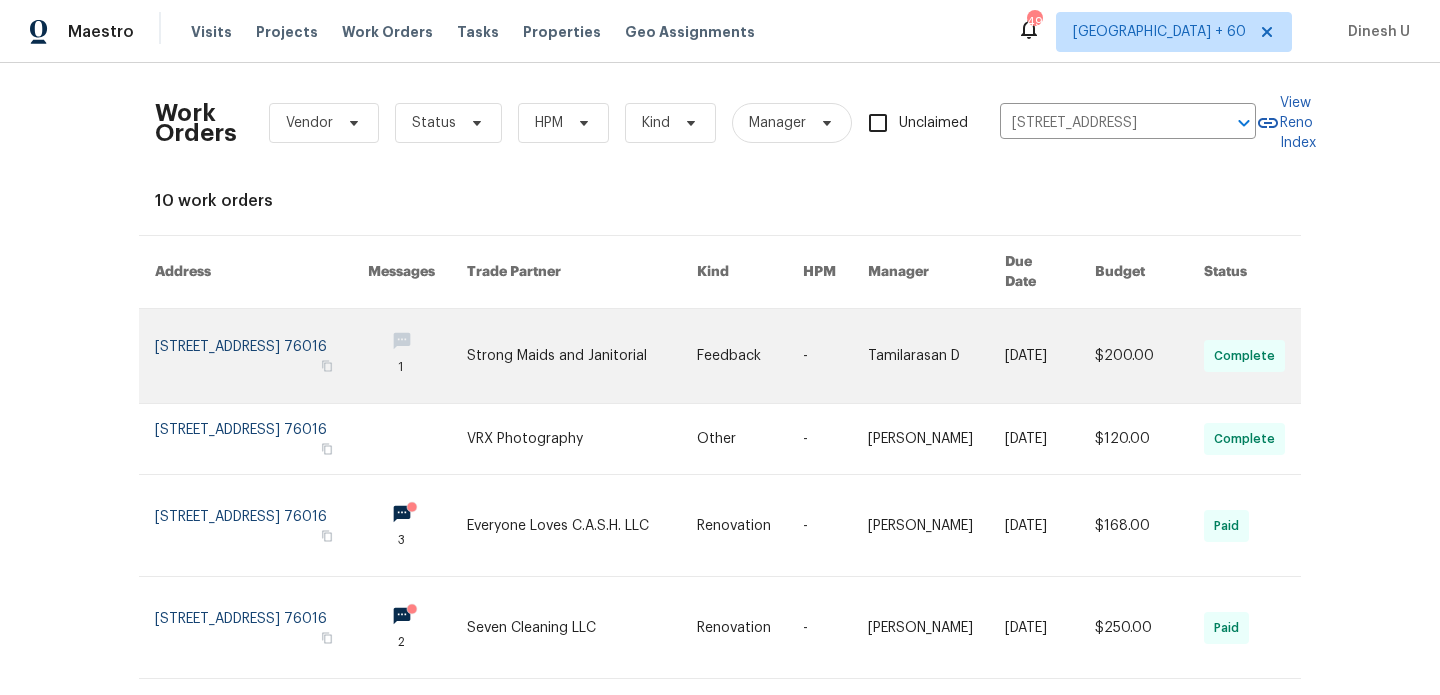 click at bounding box center (261, 356) 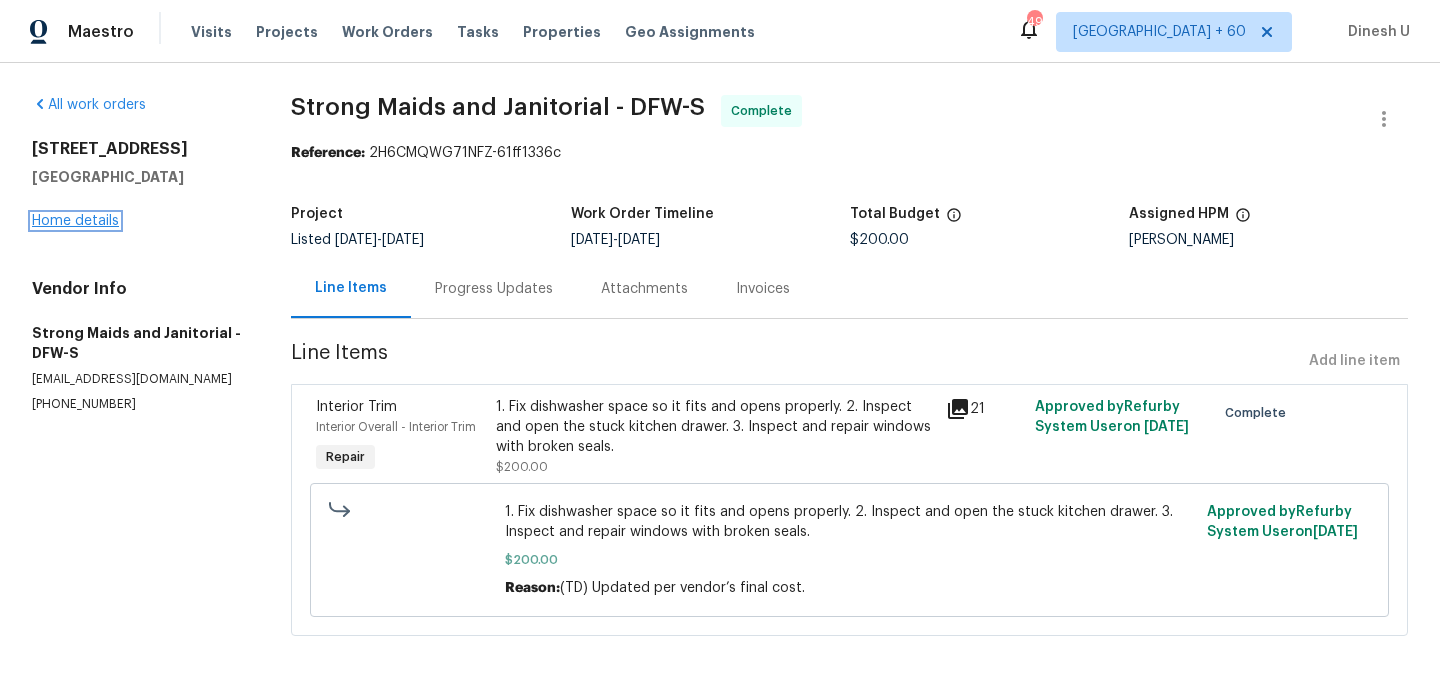 click on "Home details" at bounding box center [75, 221] 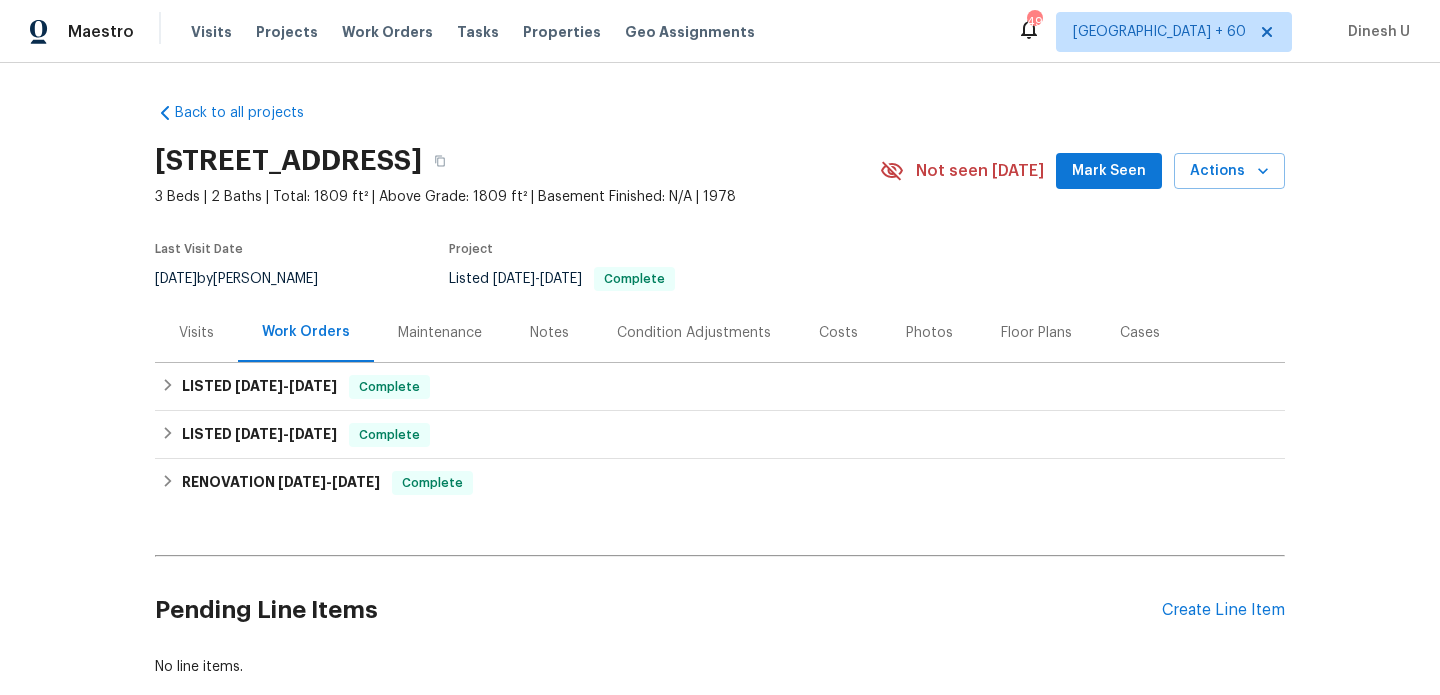 scroll, scrollTop: 118, scrollLeft: 0, axis: vertical 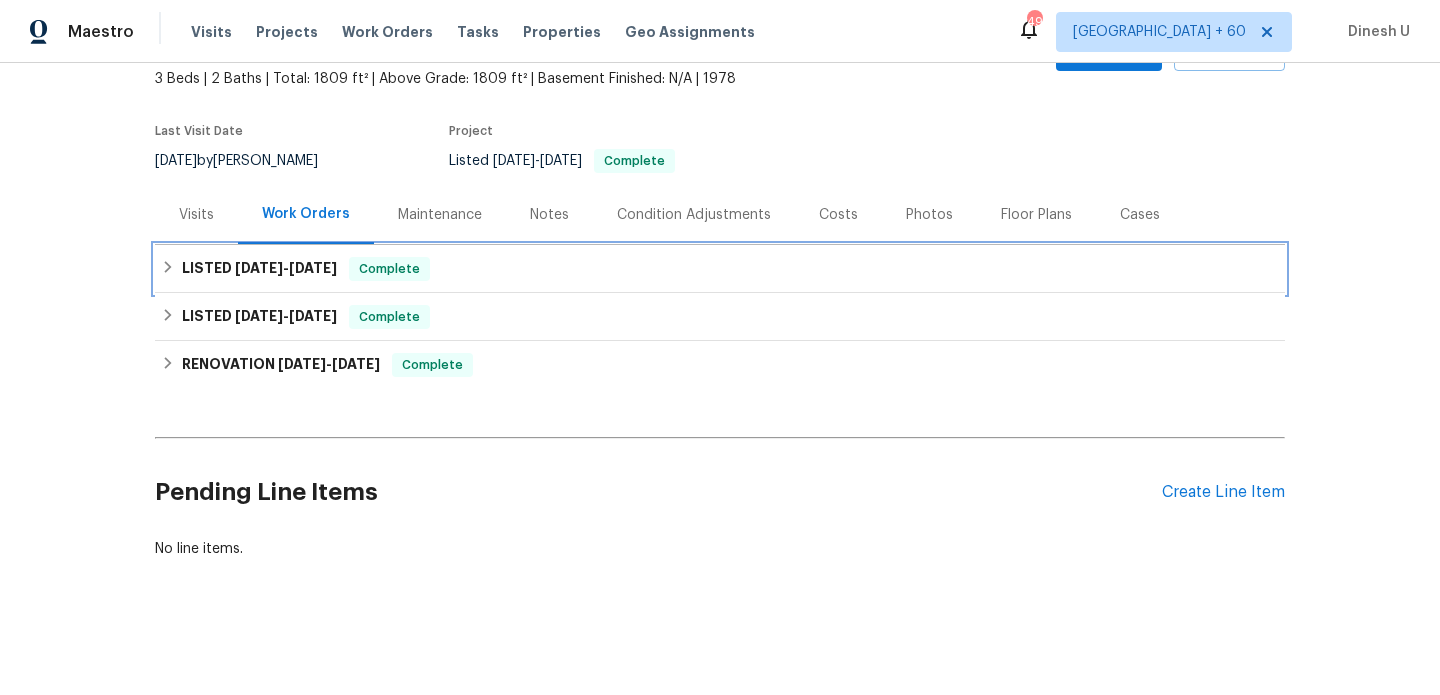 click on "[DATE]" at bounding box center (259, 268) 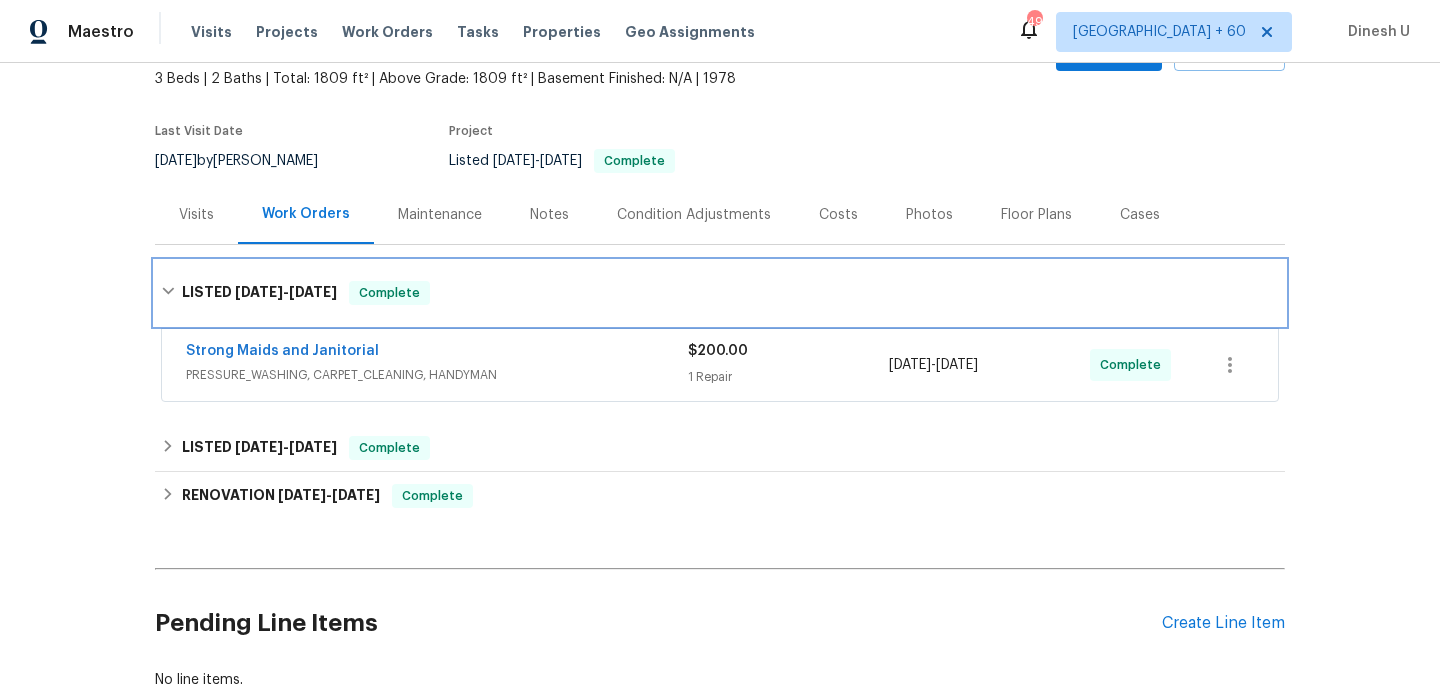 scroll, scrollTop: 221, scrollLeft: 0, axis: vertical 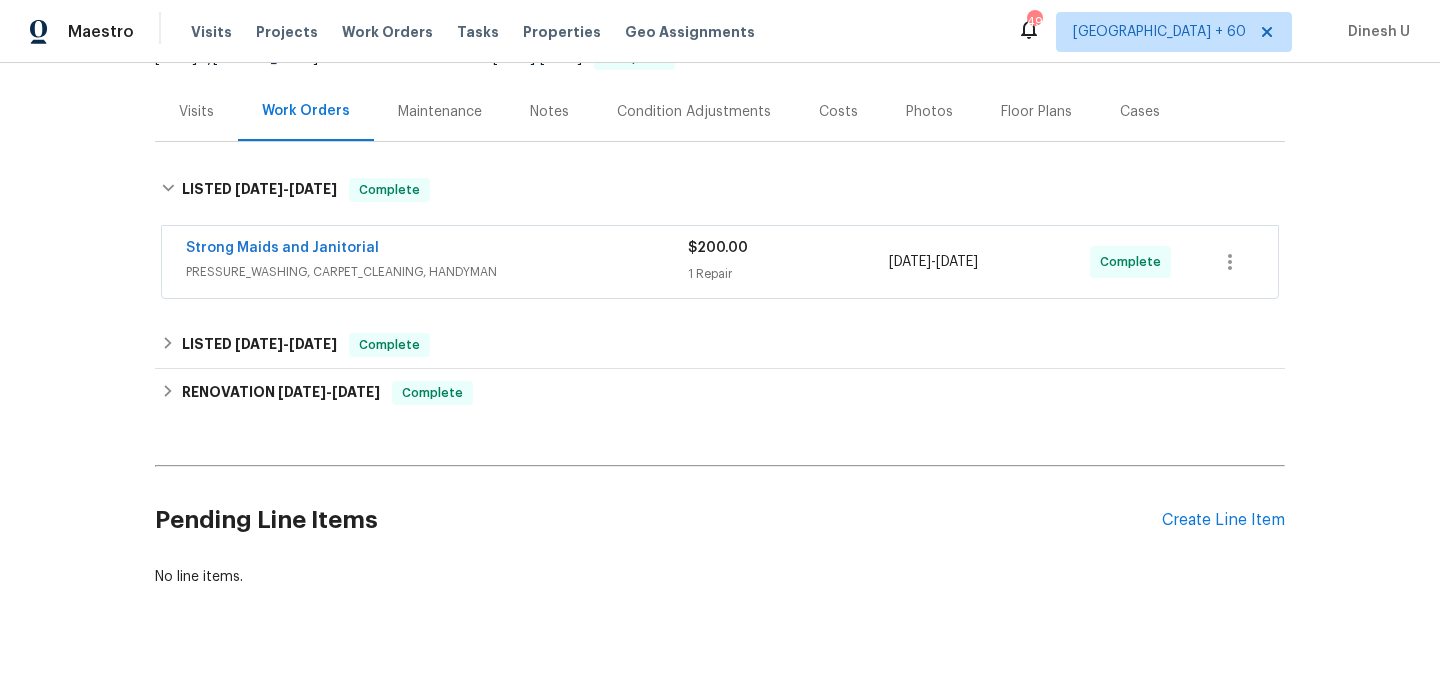 click on "1 Repair" at bounding box center [788, 274] 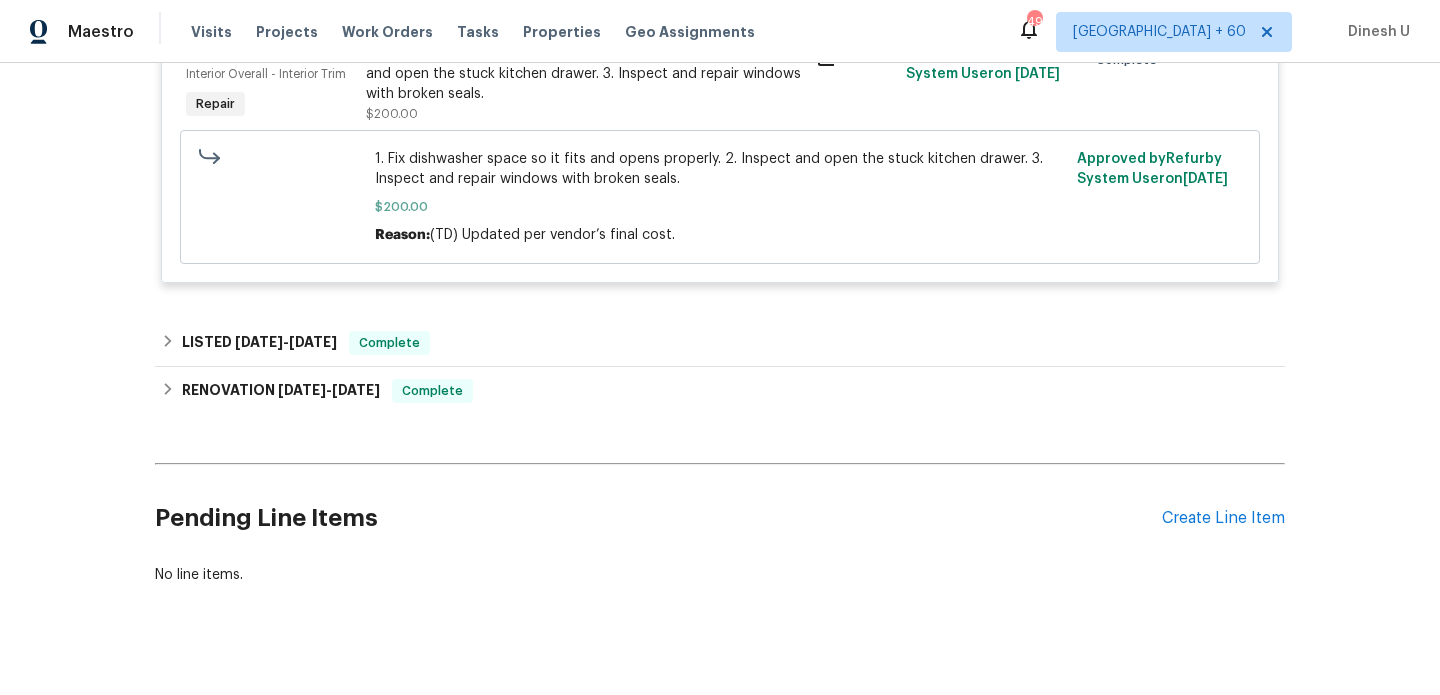 scroll, scrollTop: 546, scrollLeft: 0, axis: vertical 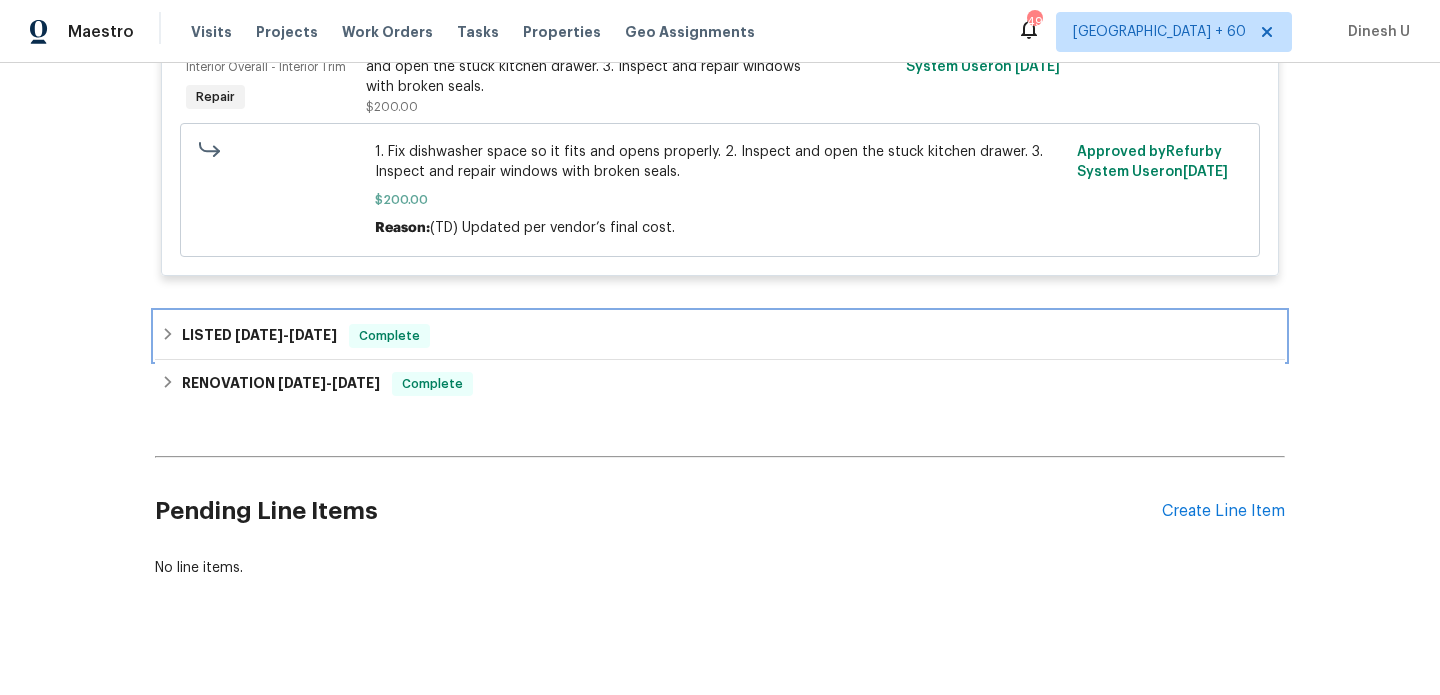click on "[DATE]" at bounding box center (313, 335) 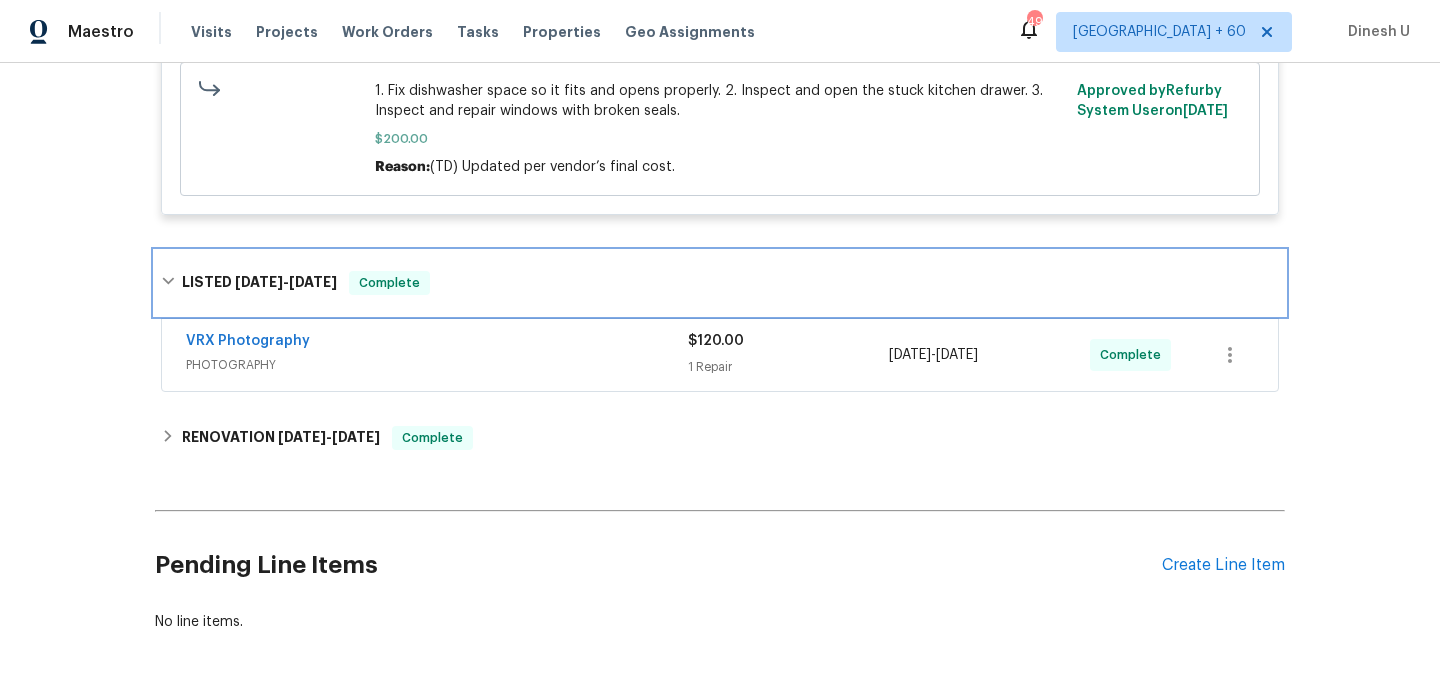 scroll, scrollTop: 646, scrollLeft: 0, axis: vertical 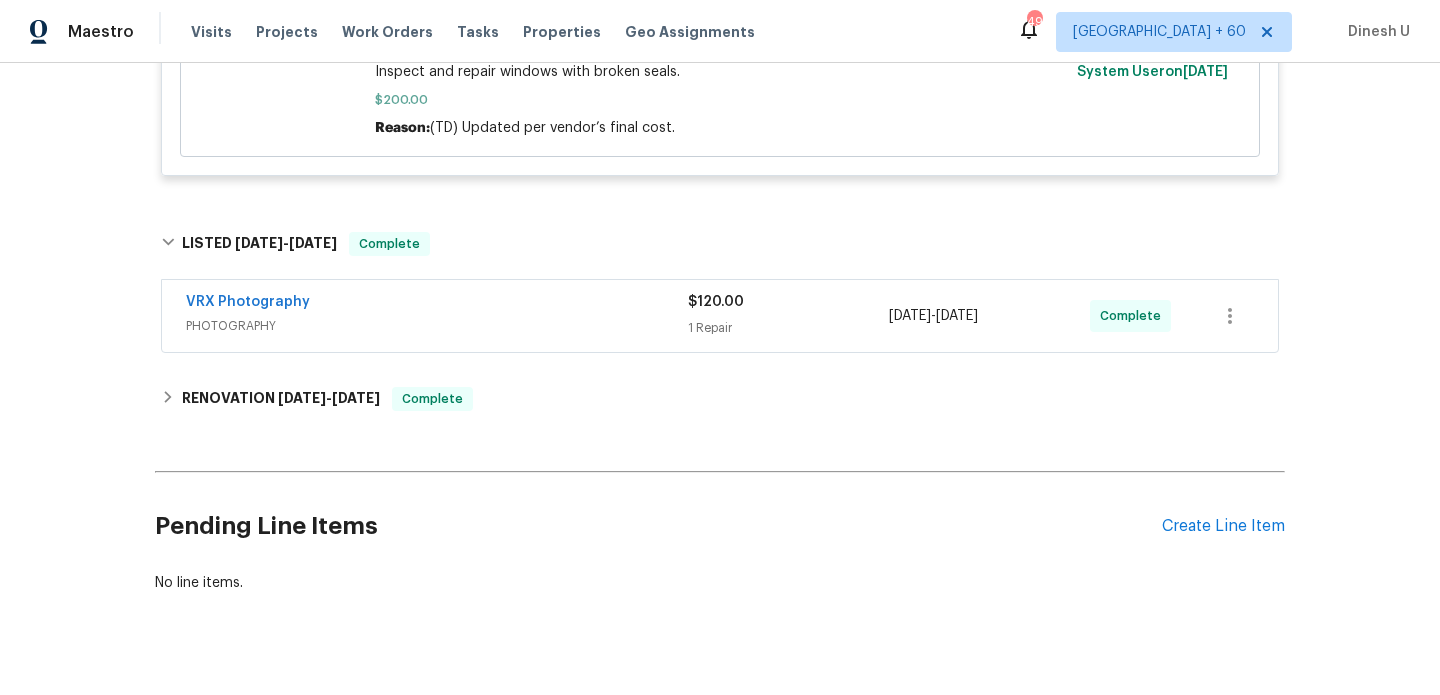 click on "$120.00" at bounding box center (716, 302) 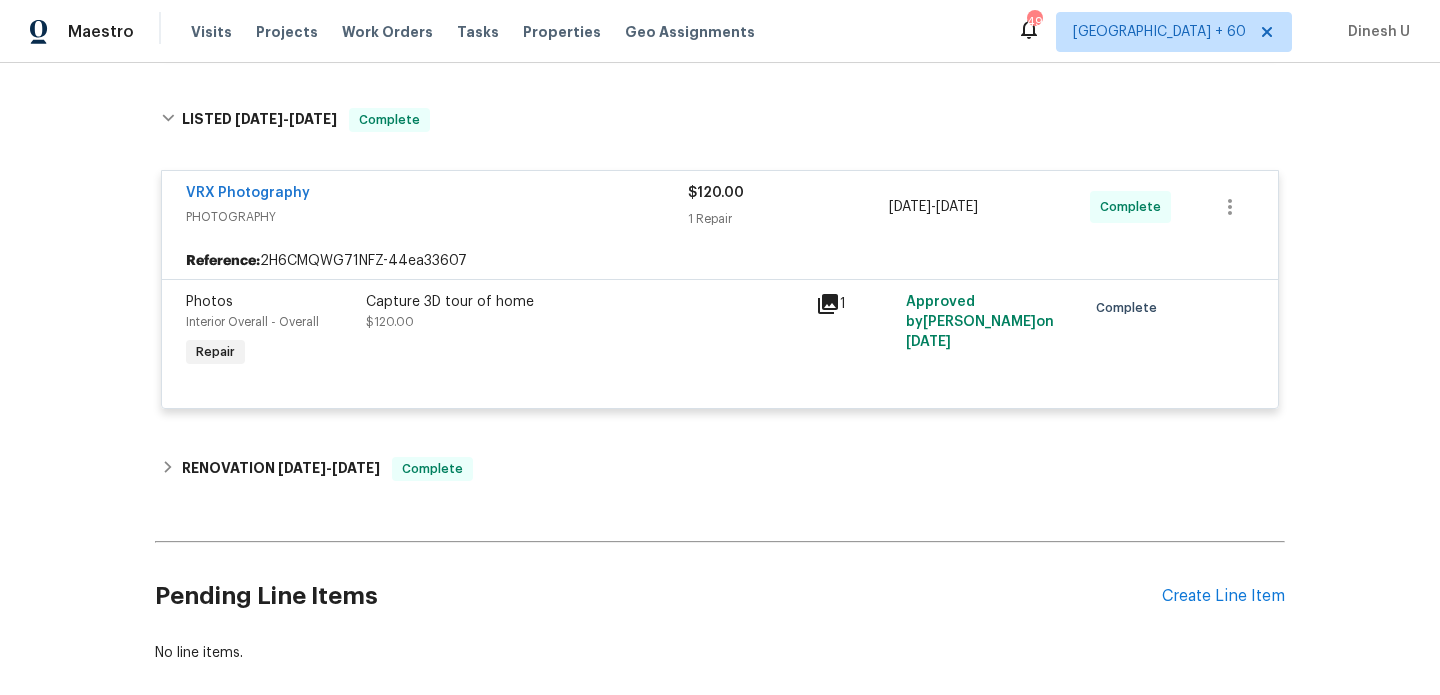 scroll, scrollTop: 794, scrollLeft: 0, axis: vertical 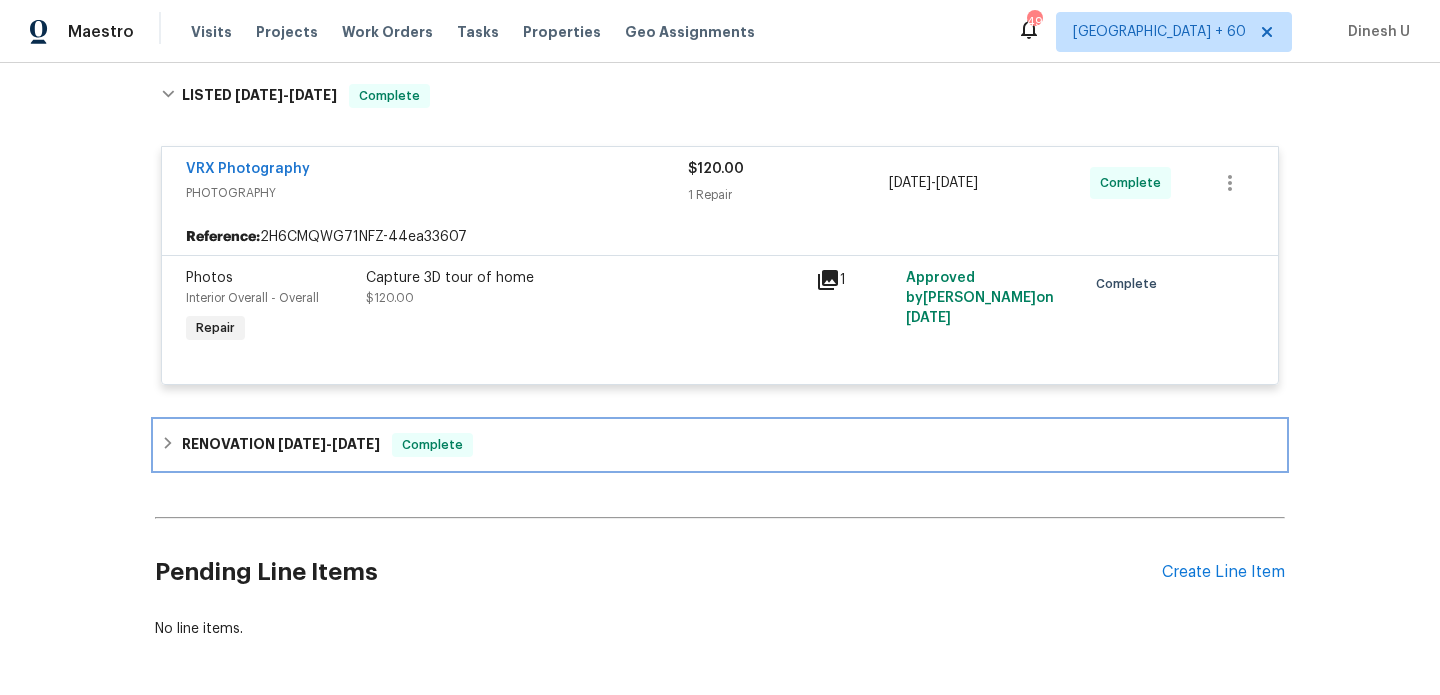 click on "[DATE]" at bounding box center [356, 444] 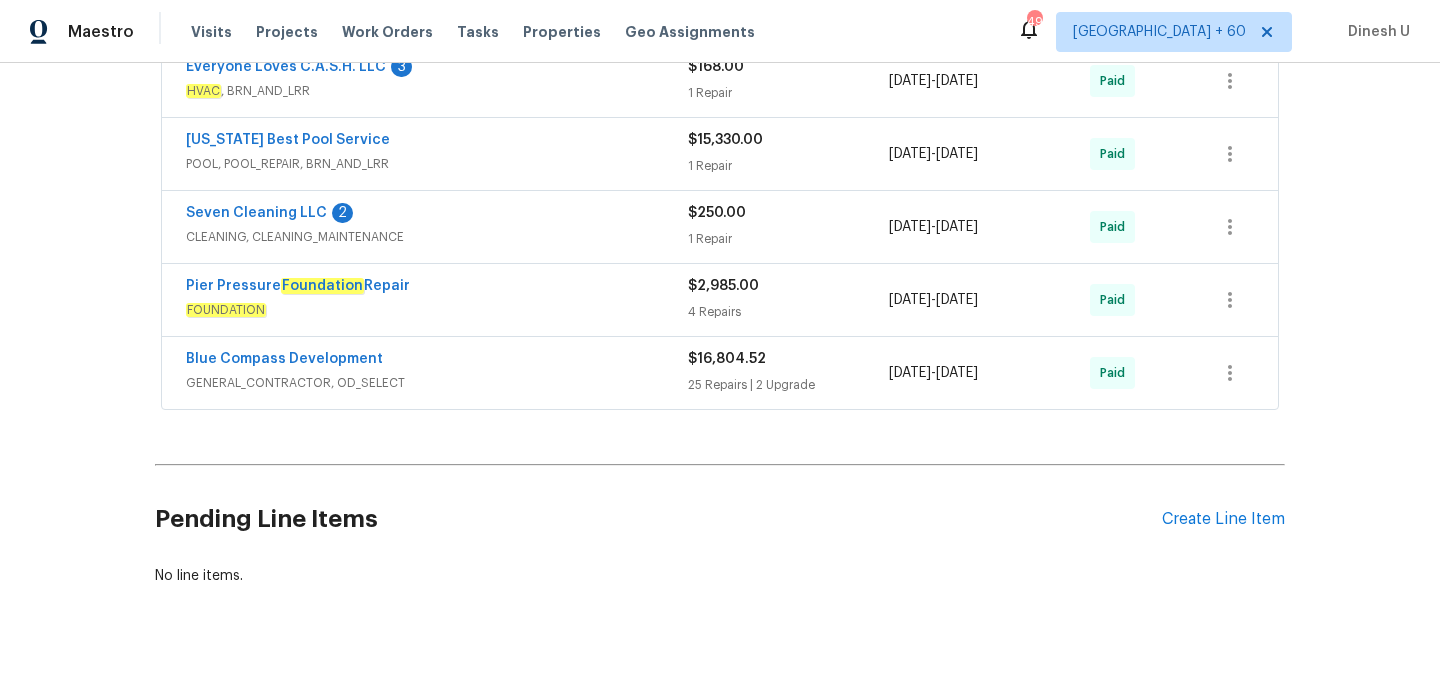 scroll, scrollTop: 1485, scrollLeft: 0, axis: vertical 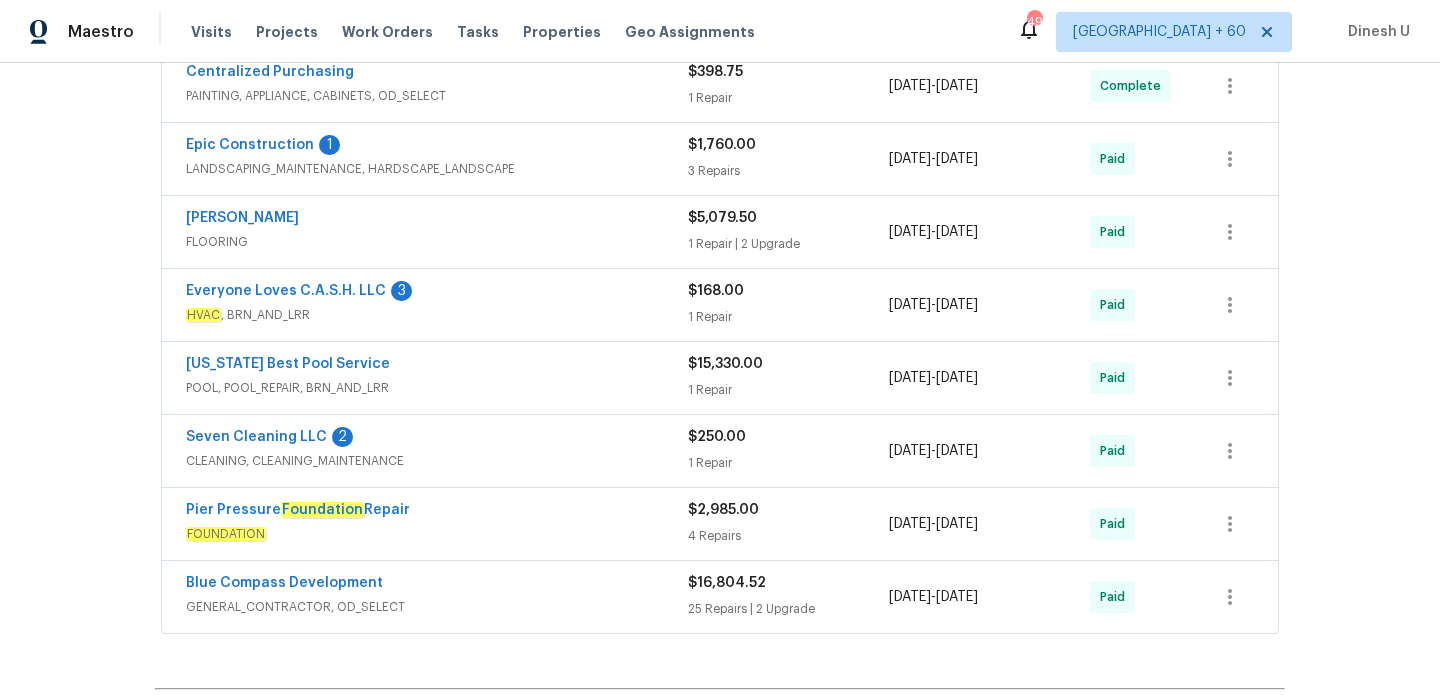 click on "$2,985.00 4 Repairs" at bounding box center [788, 524] 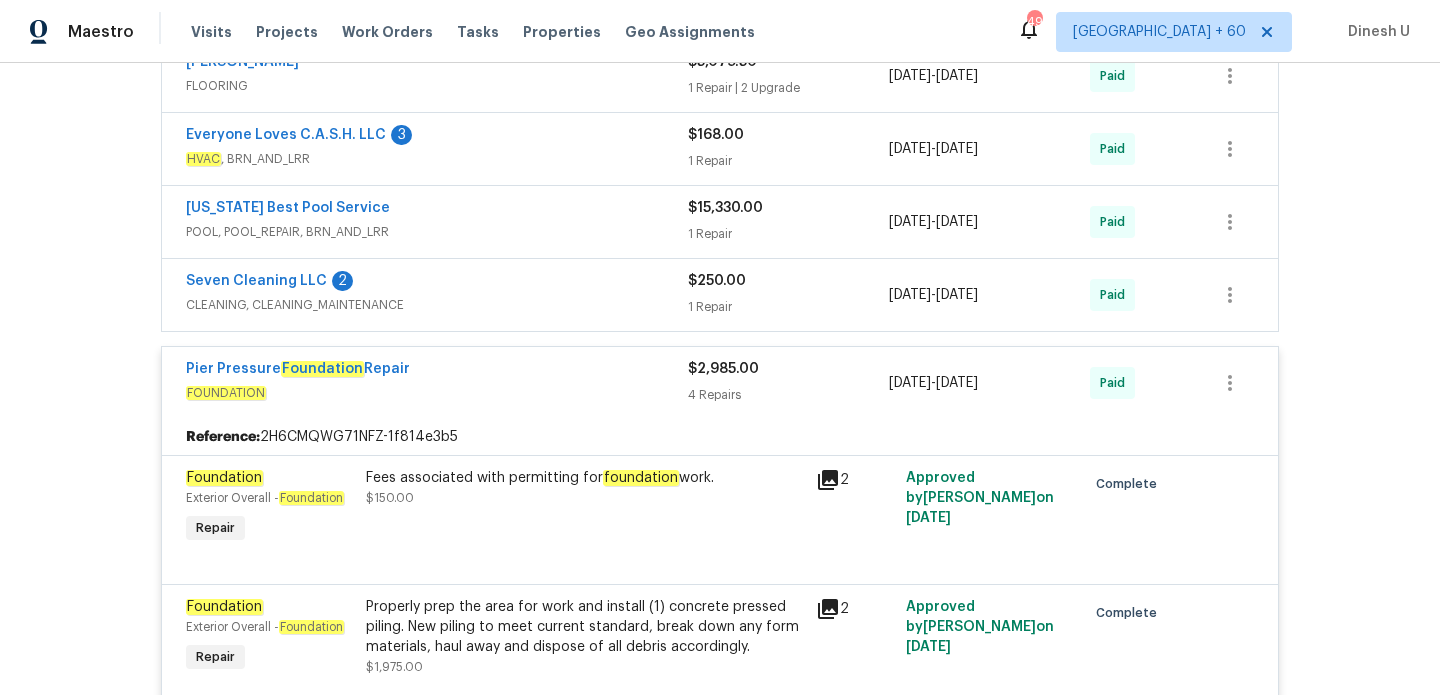 scroll, scrollTop: 1362, scrollLeft: 0, axis: vertical 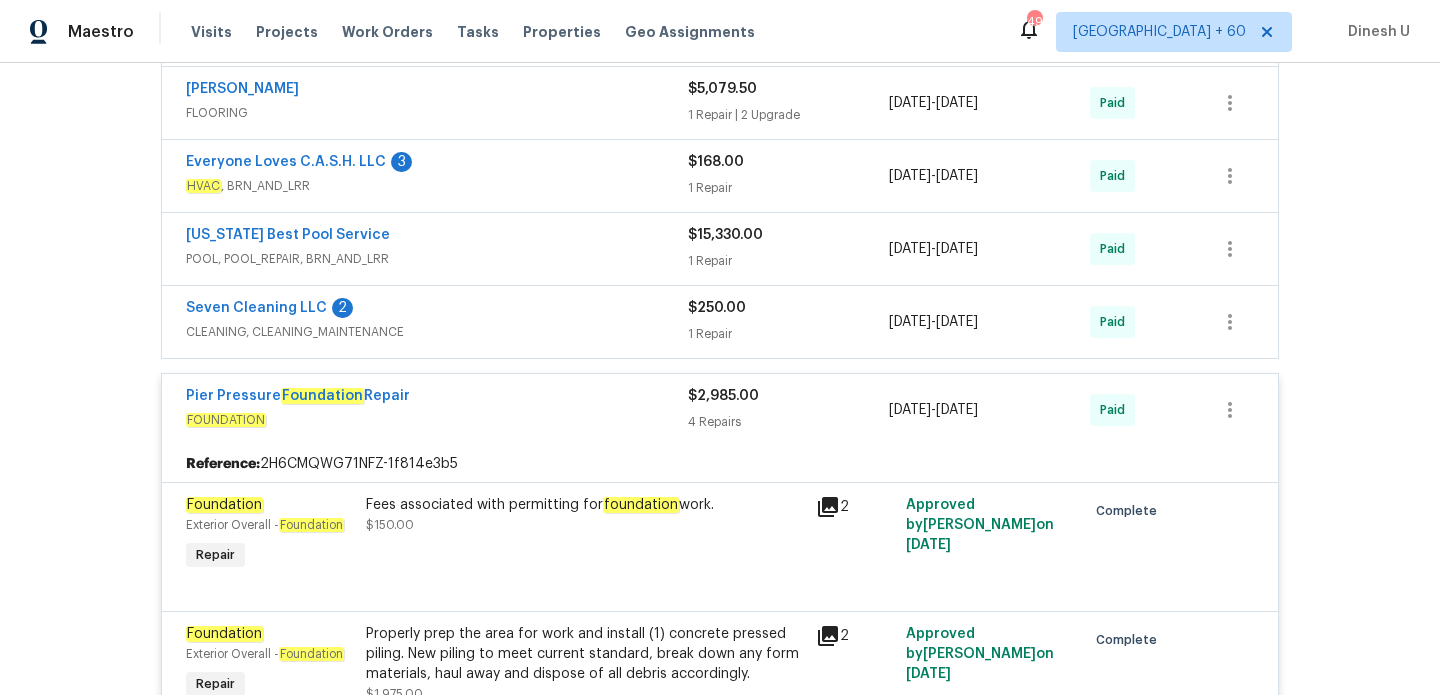 click on "$250.00 1 Repair" at bounding box center (788, 322) 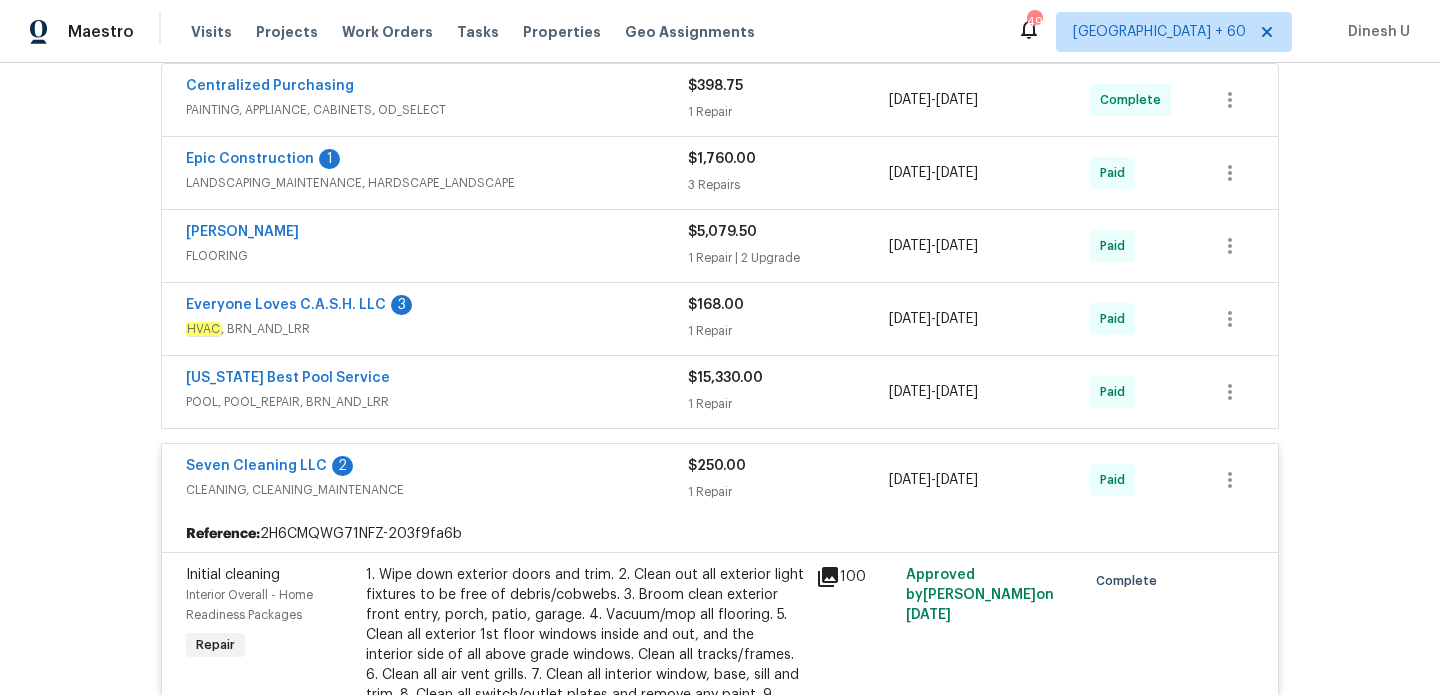 scroll, scrollTop: 1180, scrollLeft: 0, axis: vertical 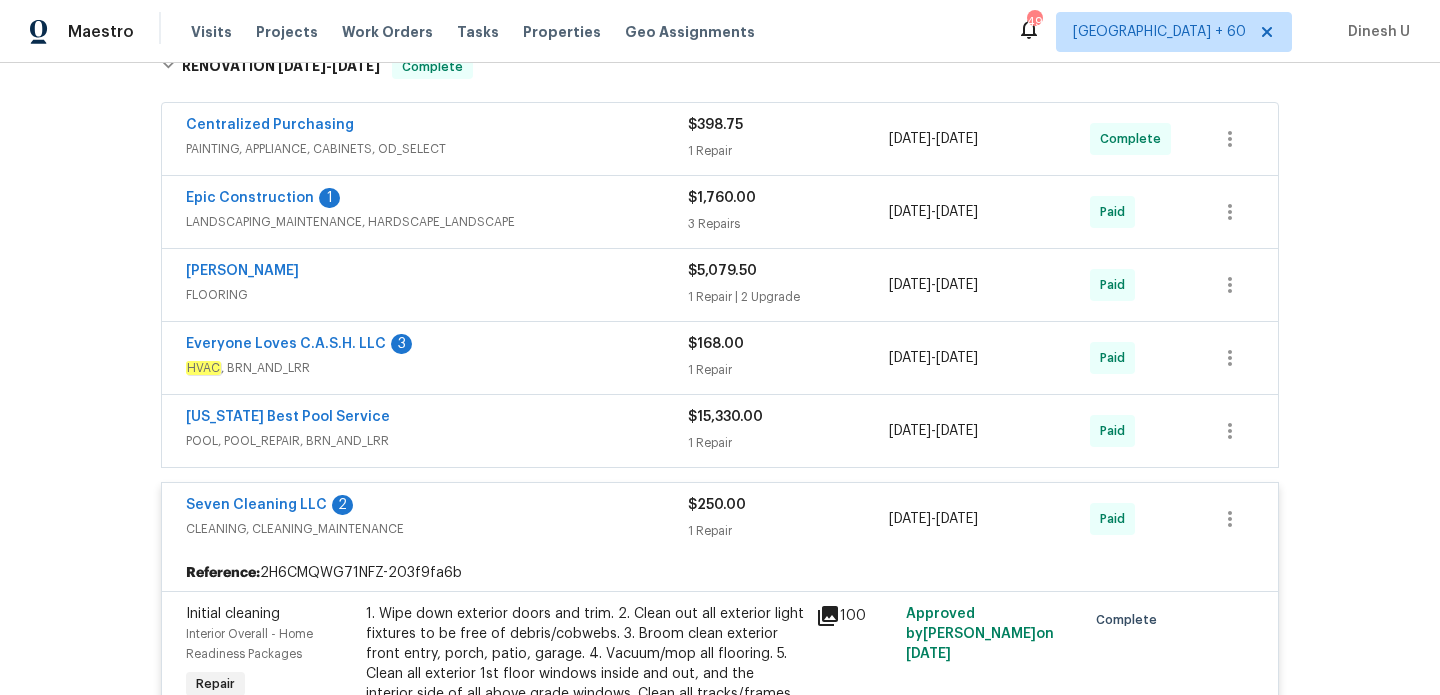 click on "$15,330.00 1 Repair" at bounding box center [788, 431] 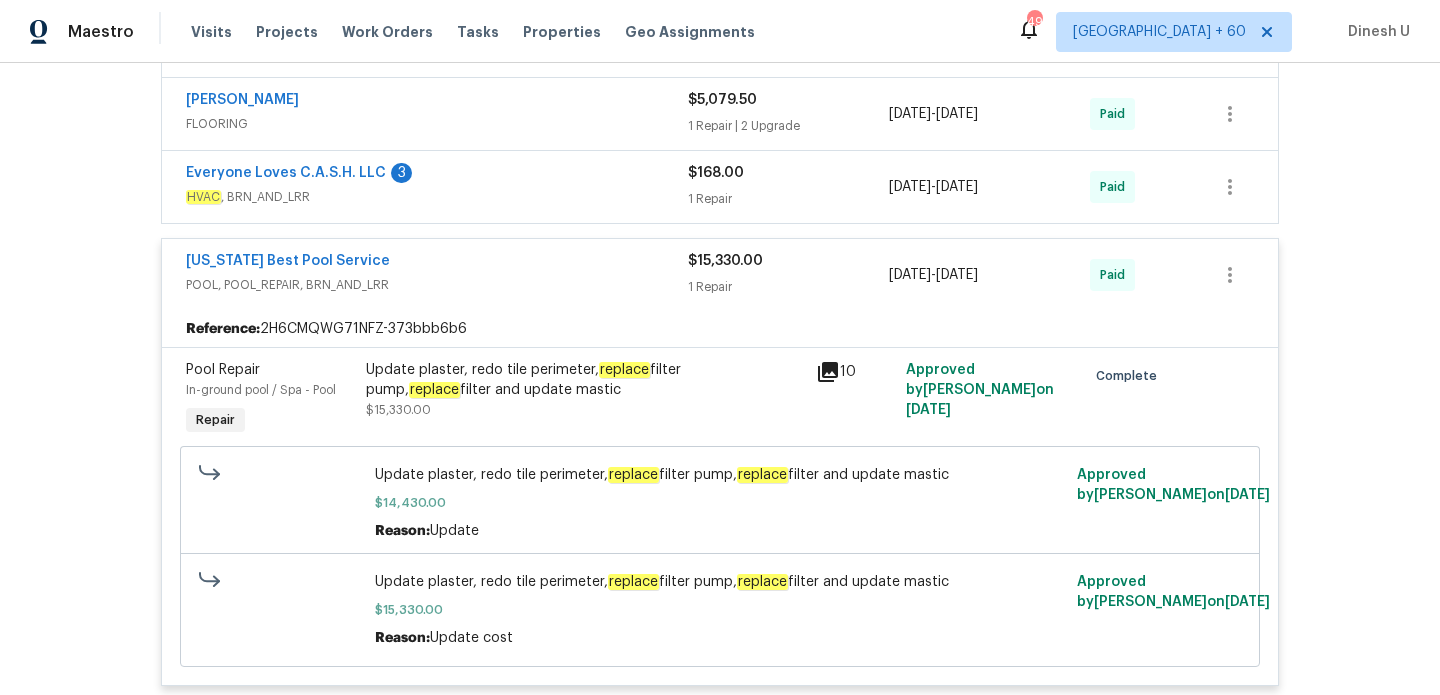 scroll, scrollTop: 1346, scrollLeft: 0, axis: vertical 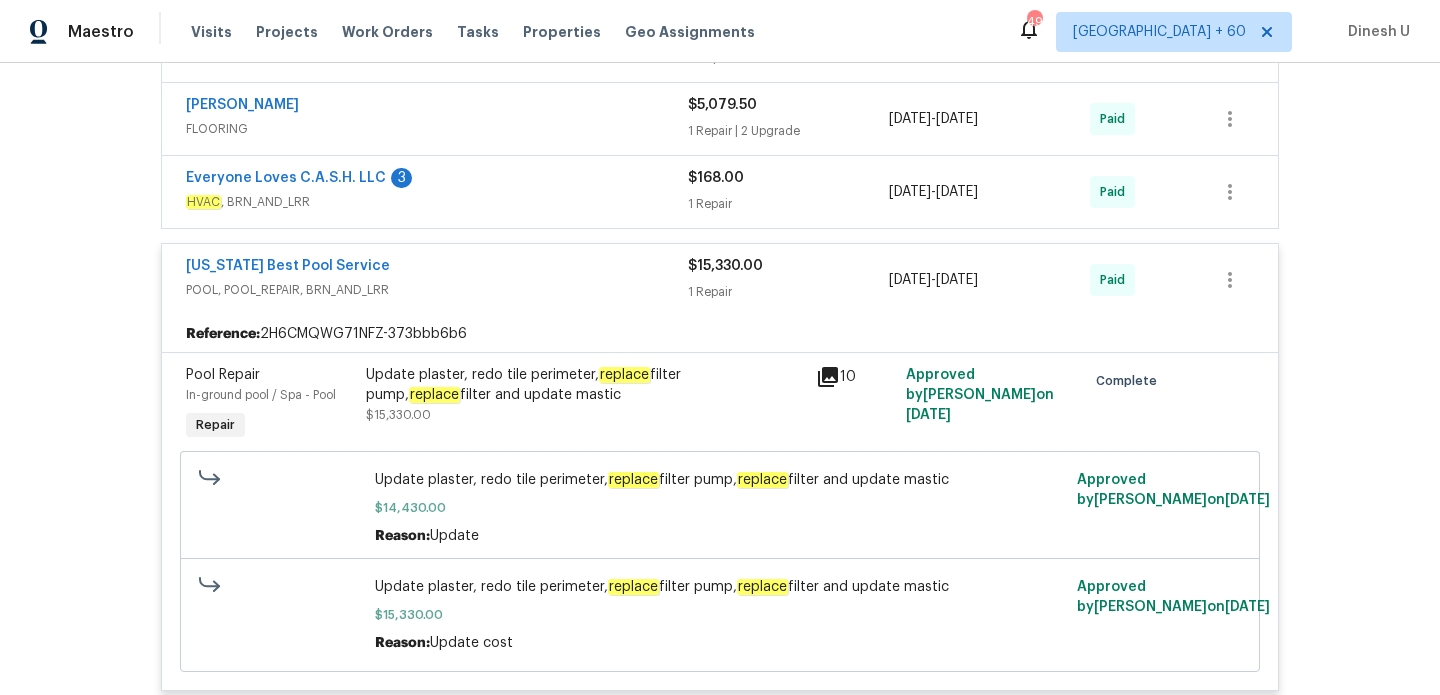 click 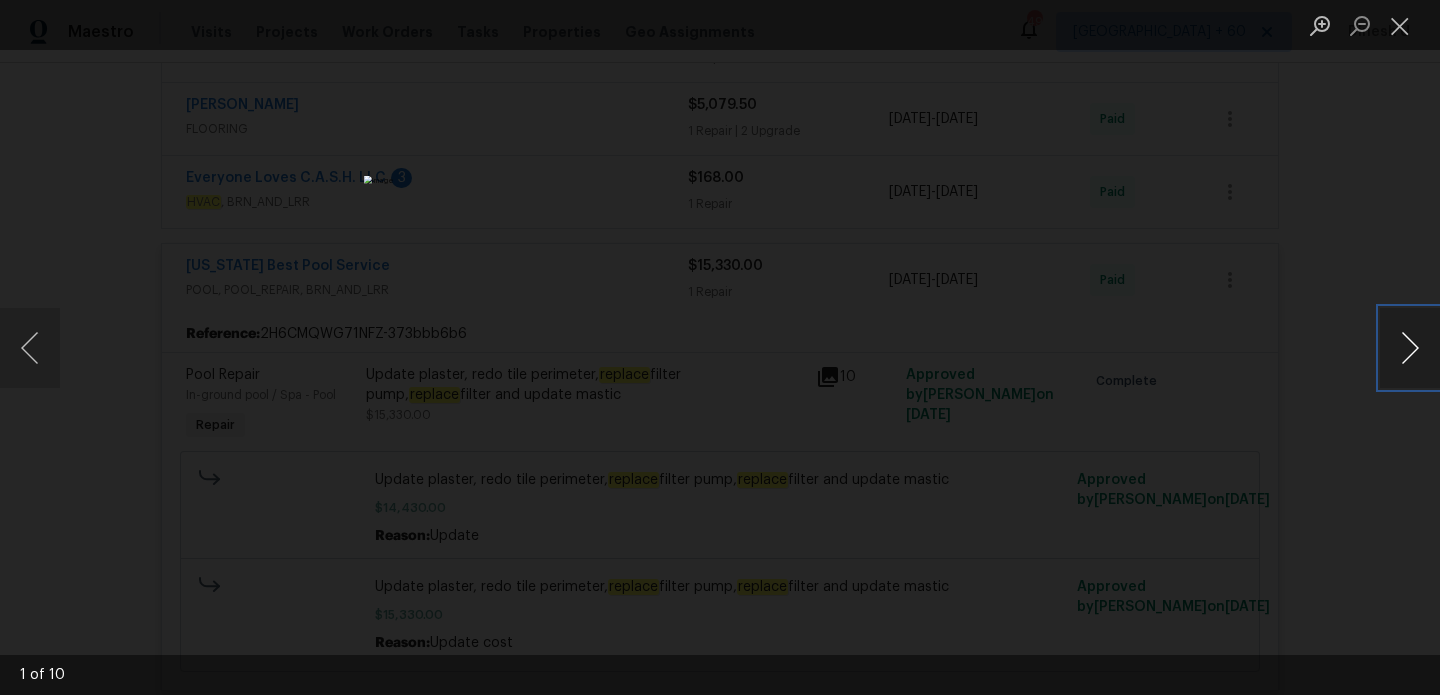 click at bounding box center [1410, 348] 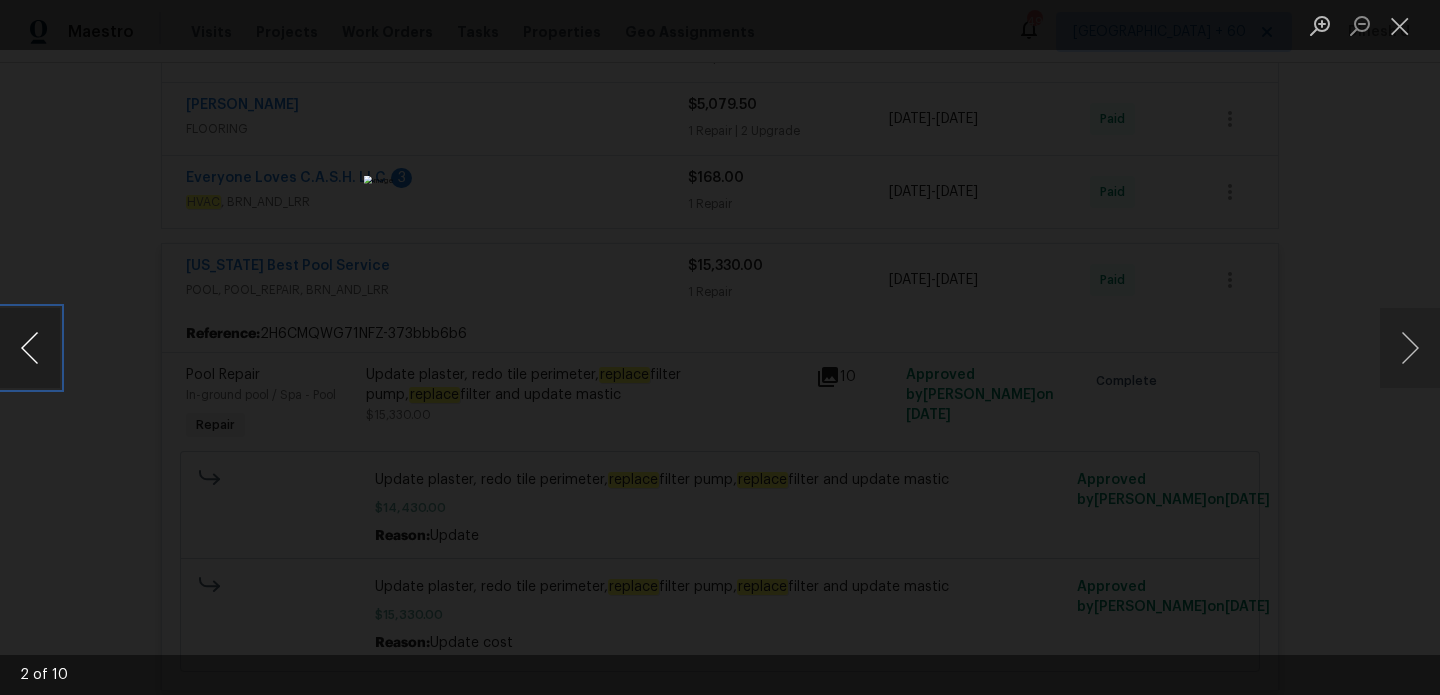 click at bounding box center [30, 348] 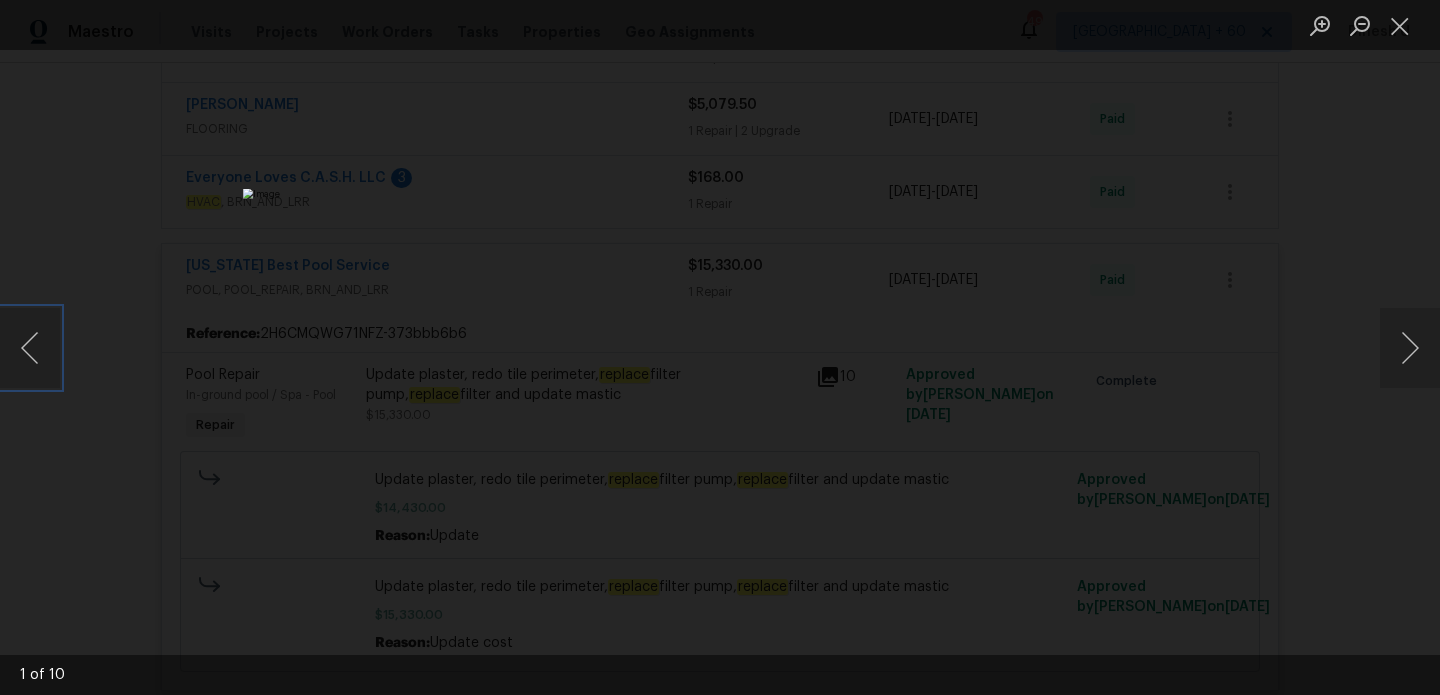 click at bounding box center (700, 410) 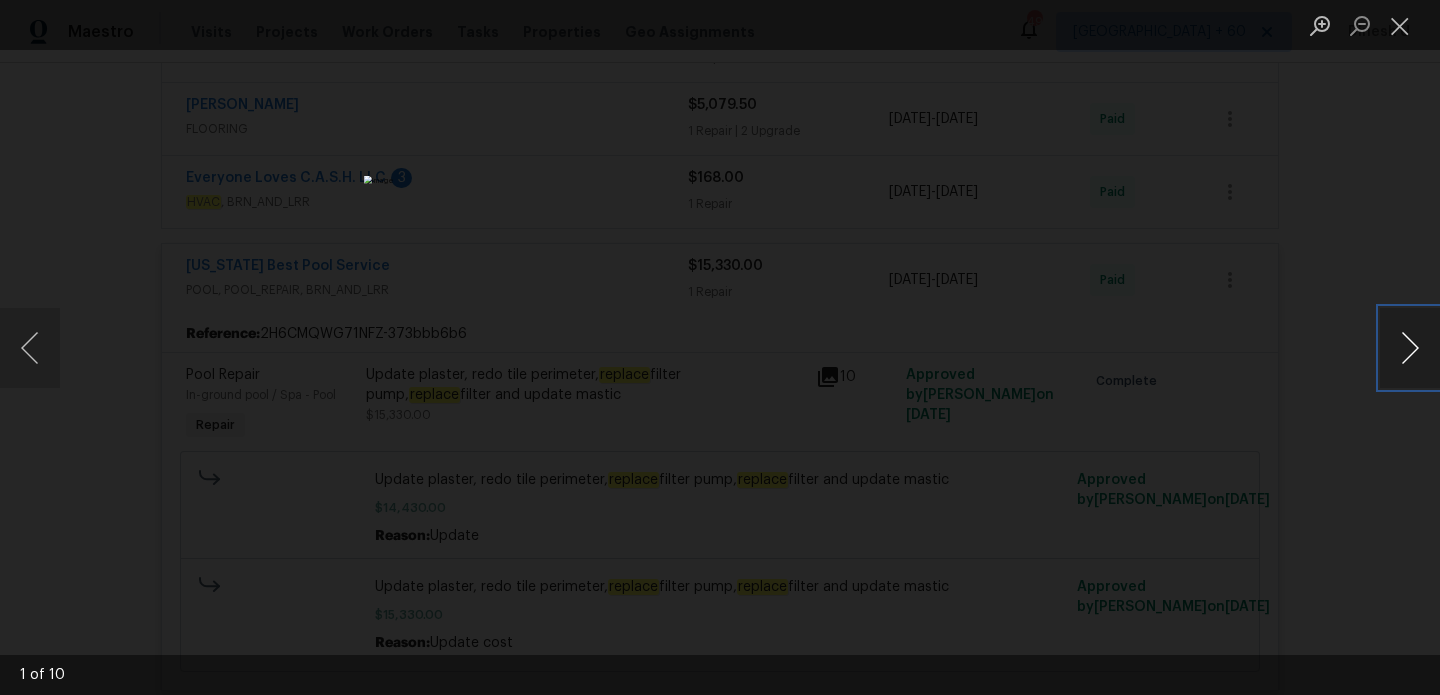 click at bounding box center [1410, 348] 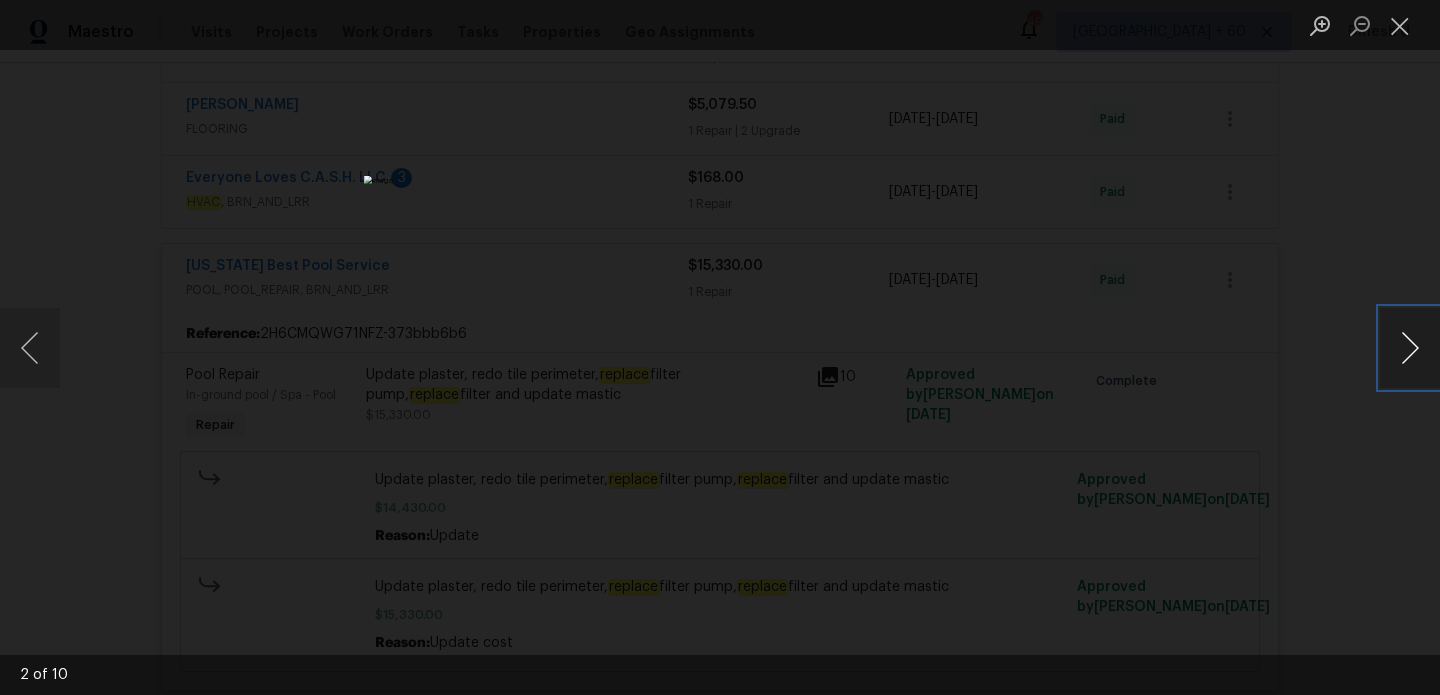 click at bounding box center [1410, 348] 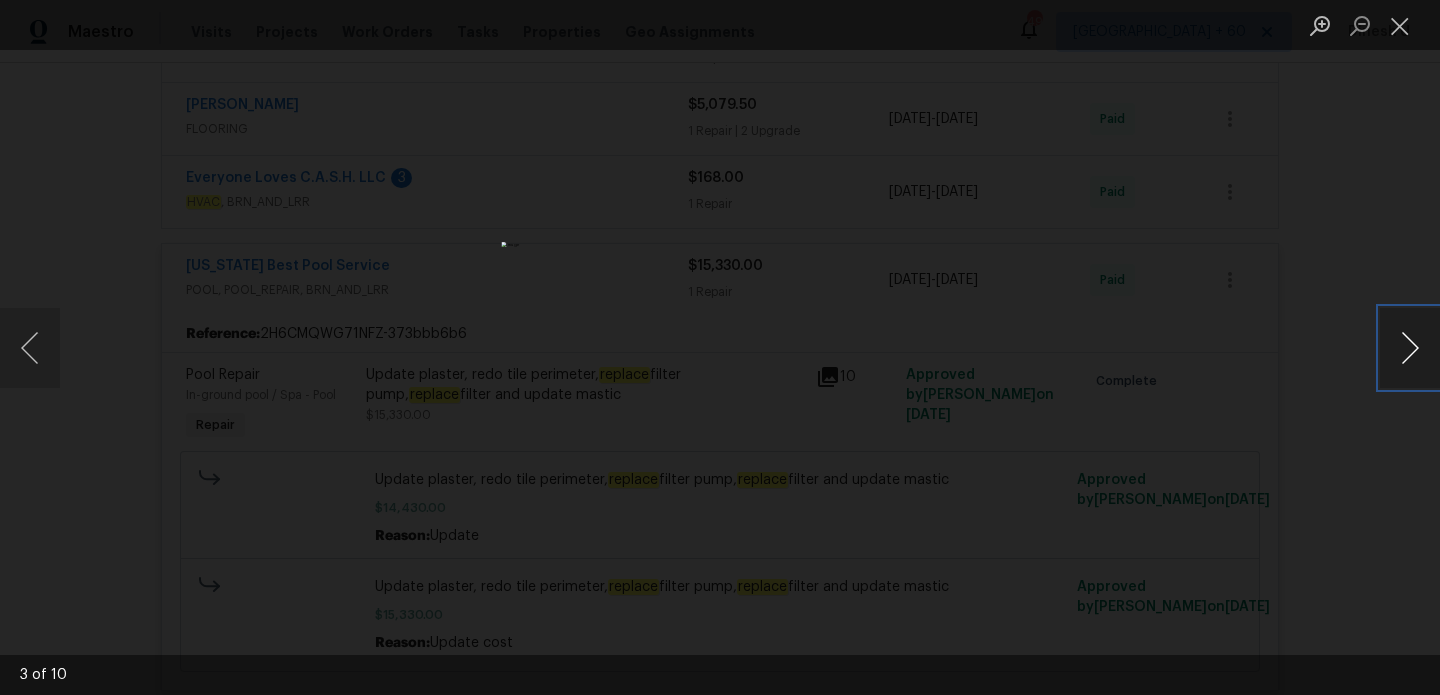 click at bounding box center [1410, 348] 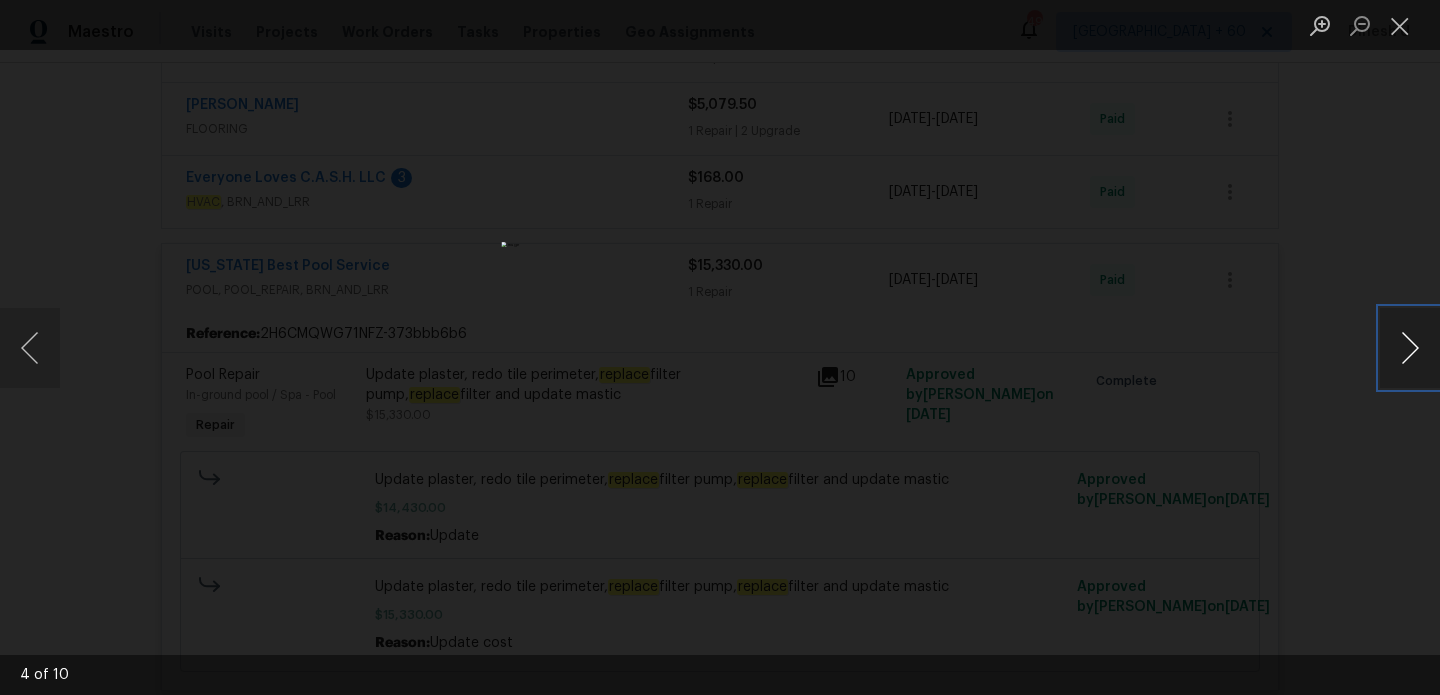 click at bounding box center [1410, 348] 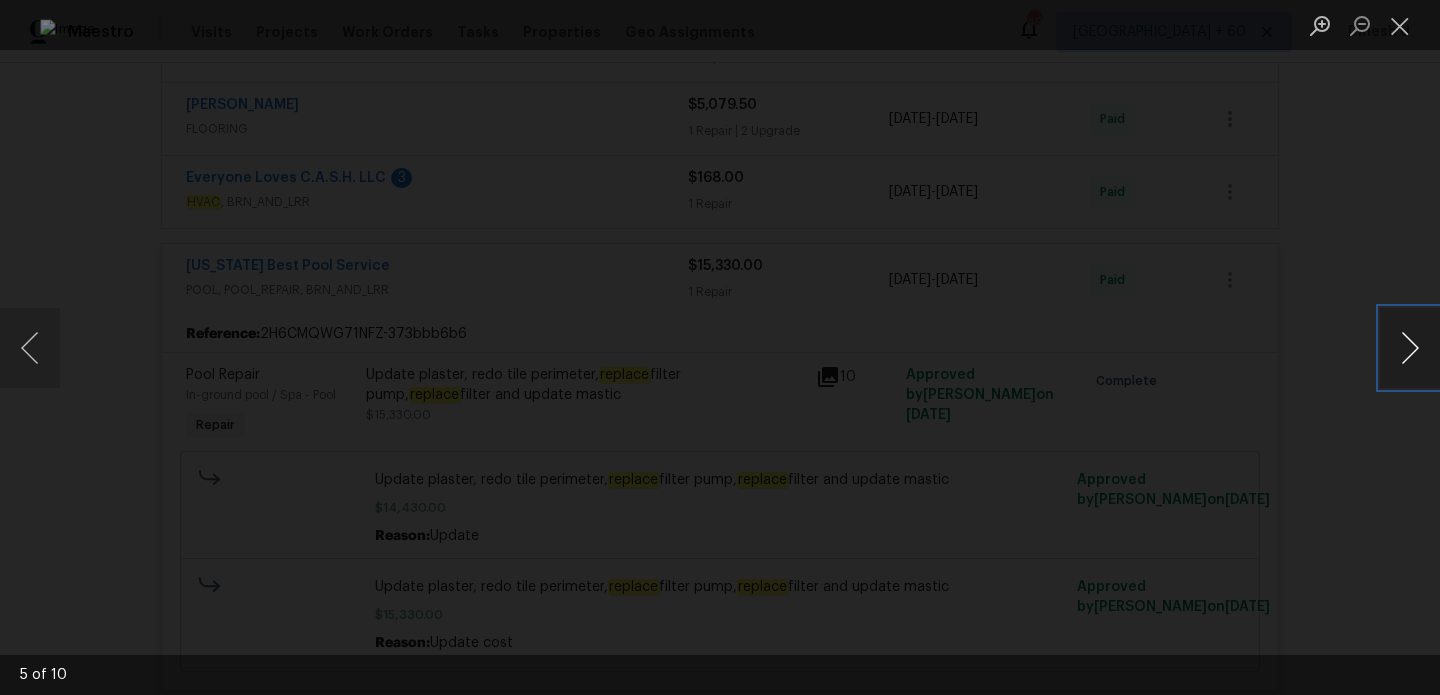 click at bounding box center [1410, 348] 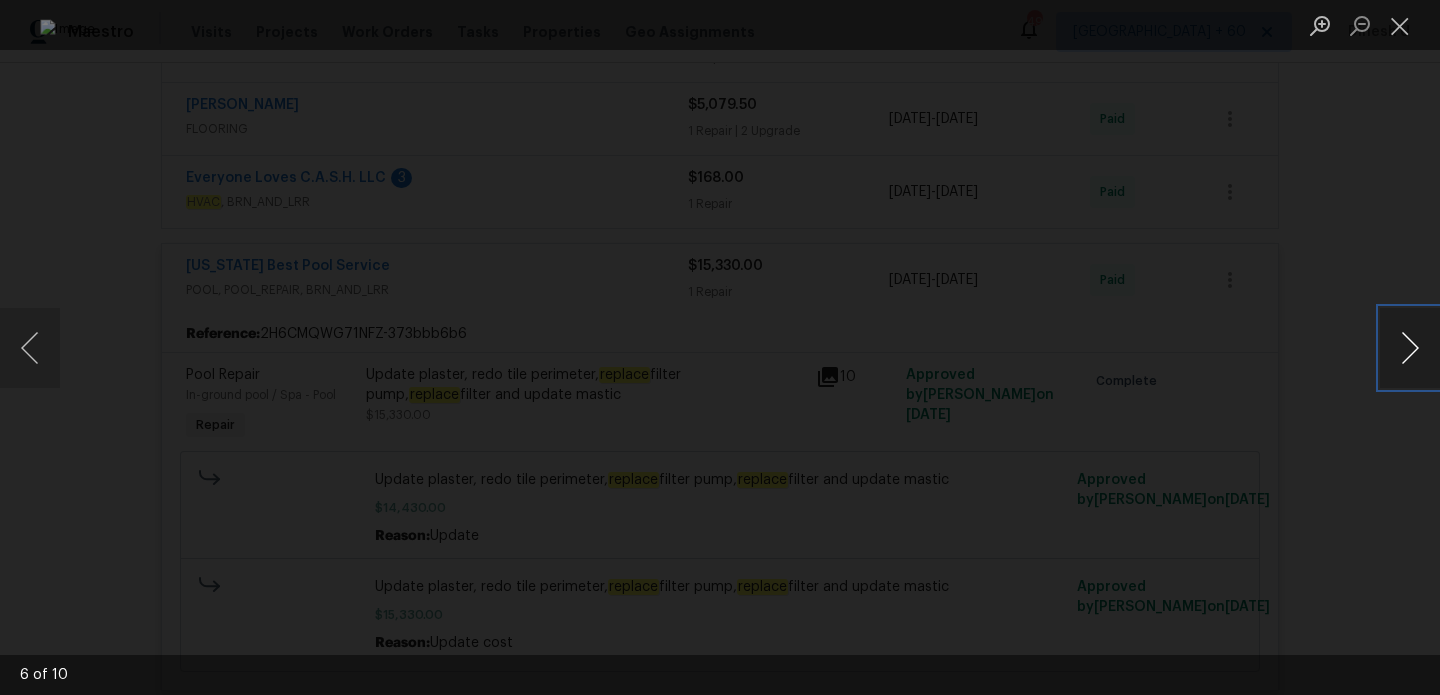 click at bounding box center (1410, 348) 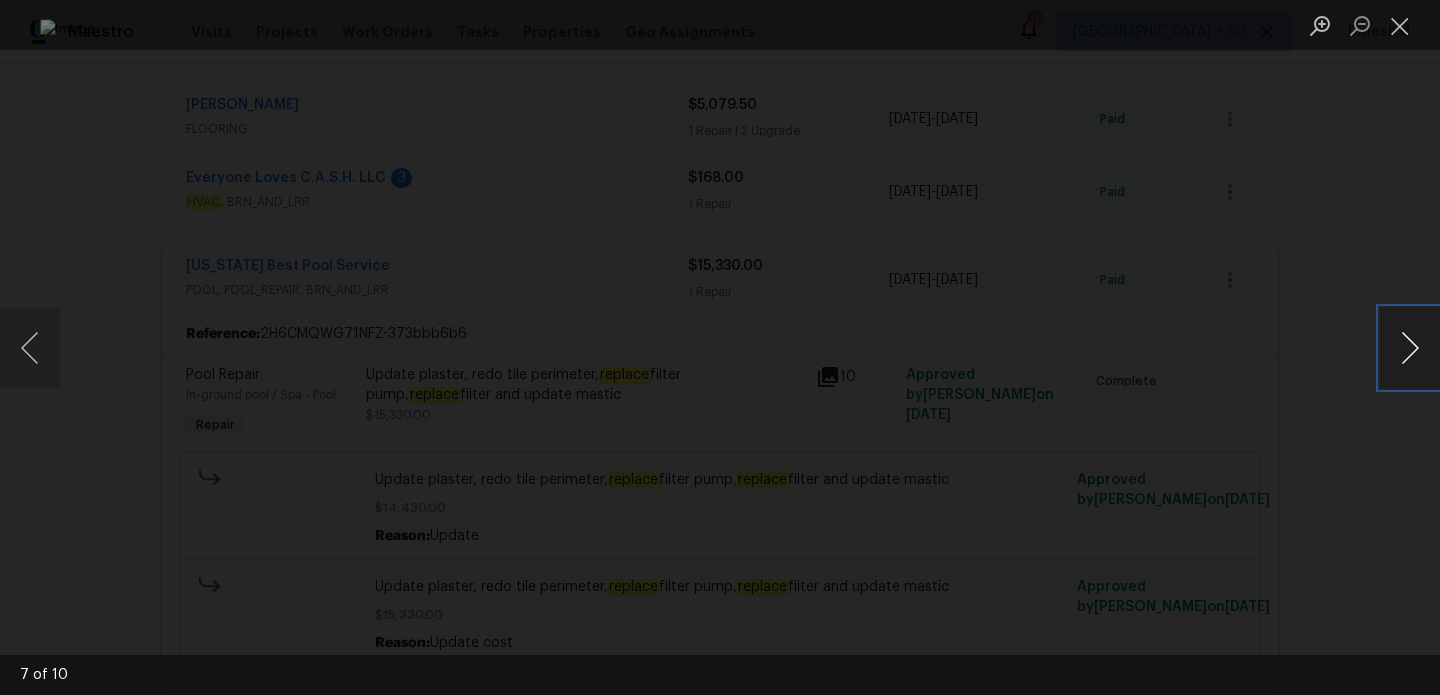 click at bounding box center (1410, 348) 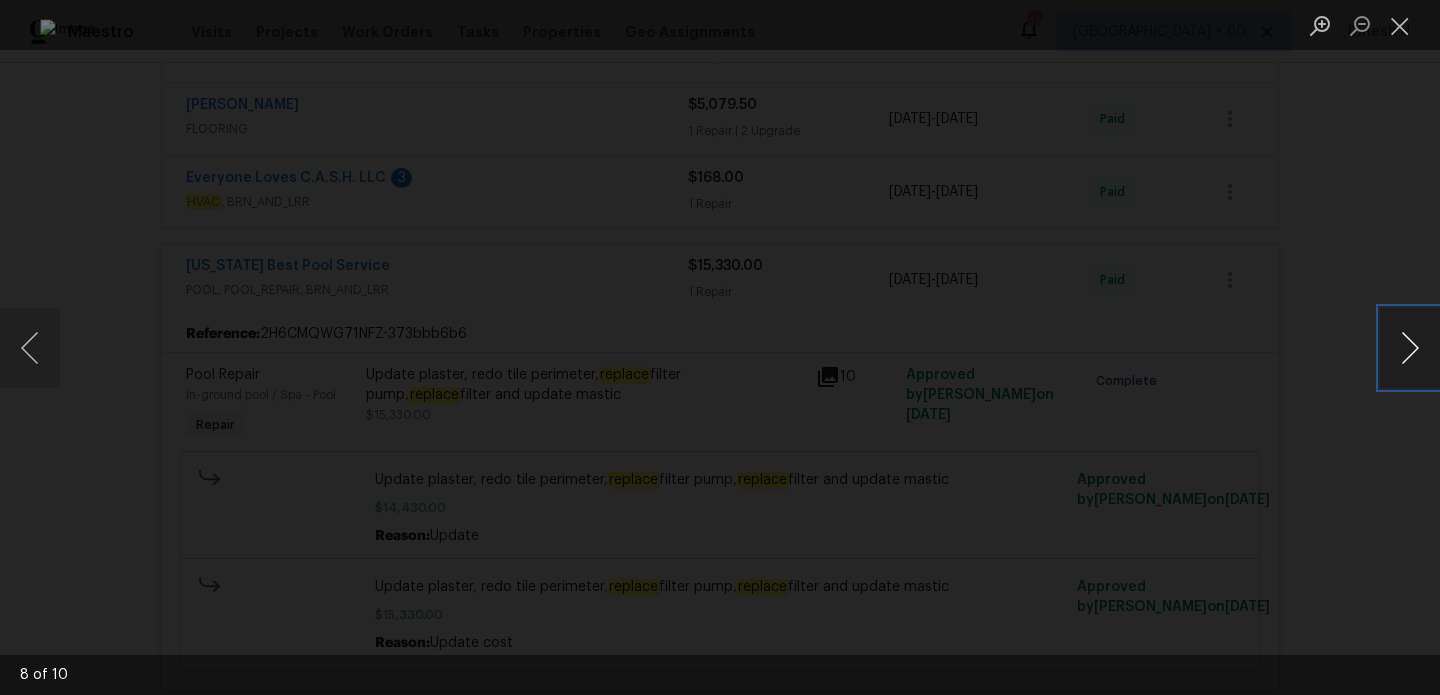 click at bounding box center (1410, 348) 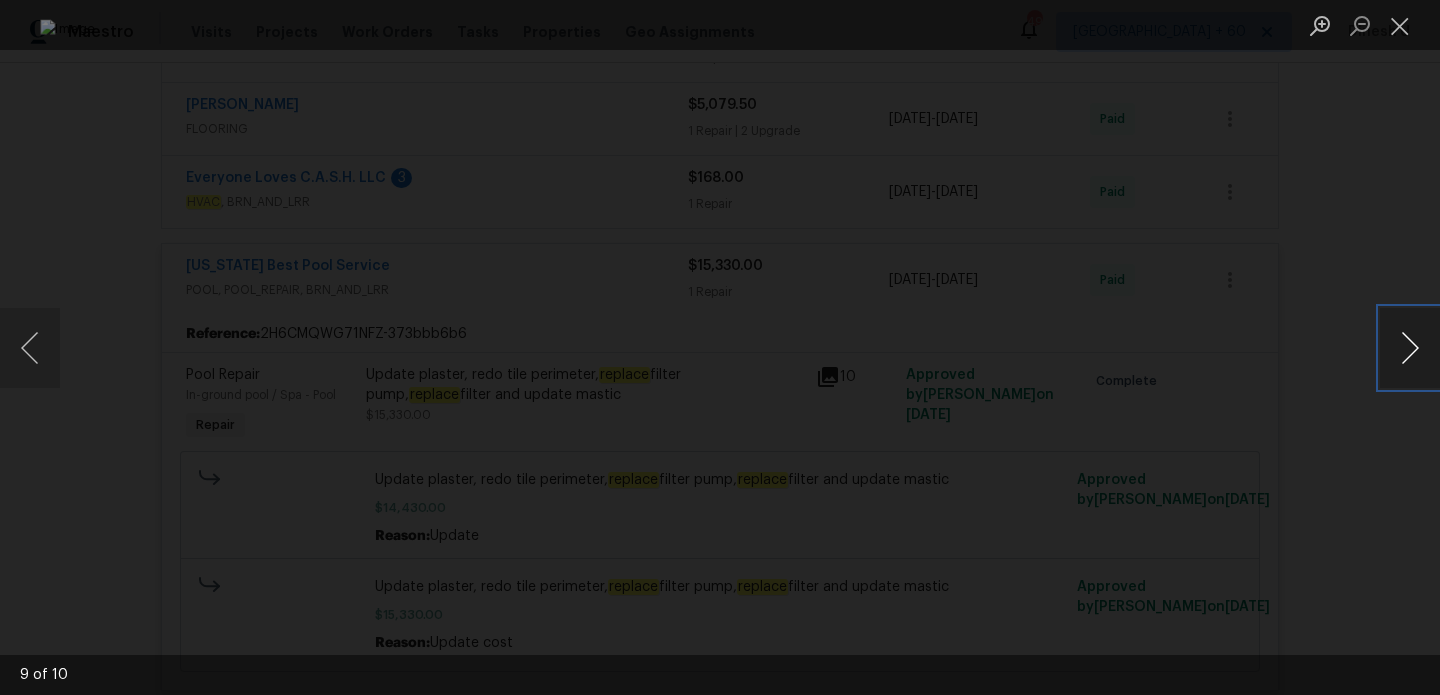 click at bounding box center (1410, 348) 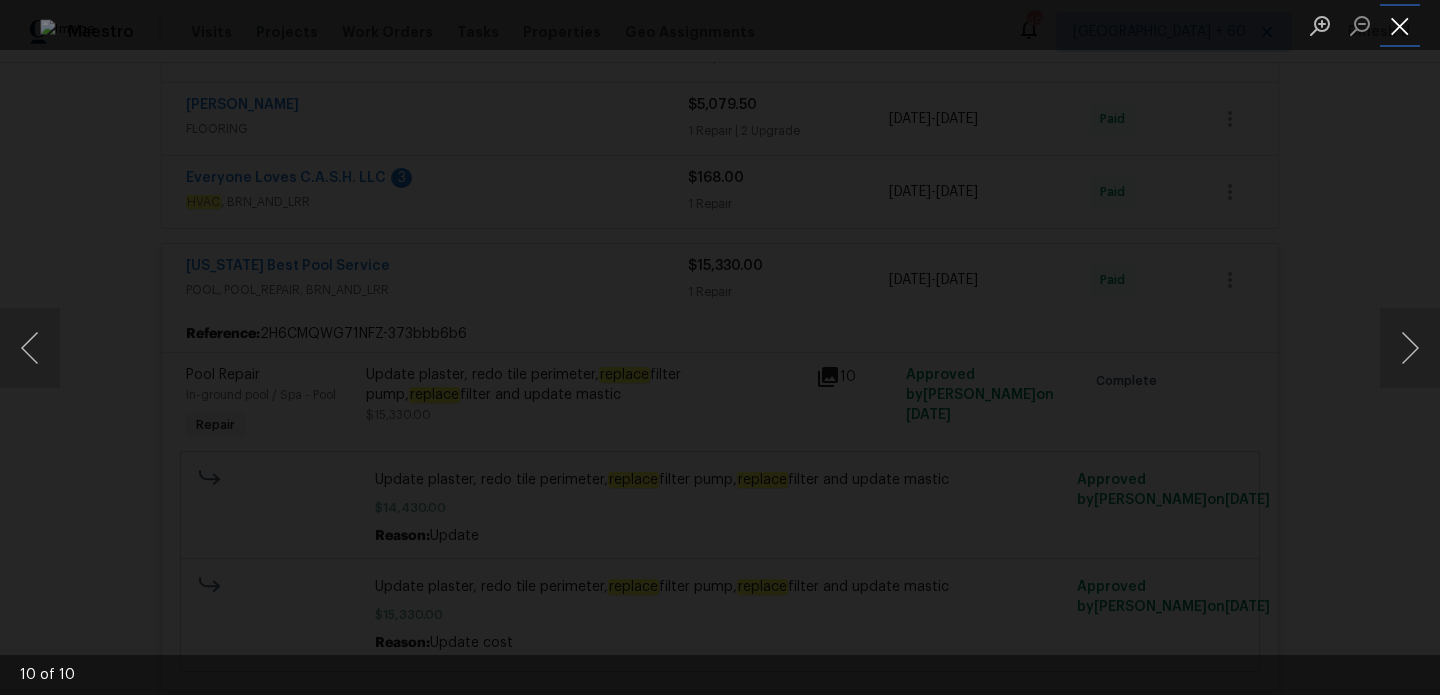 click at bounding box center [1400, 25] 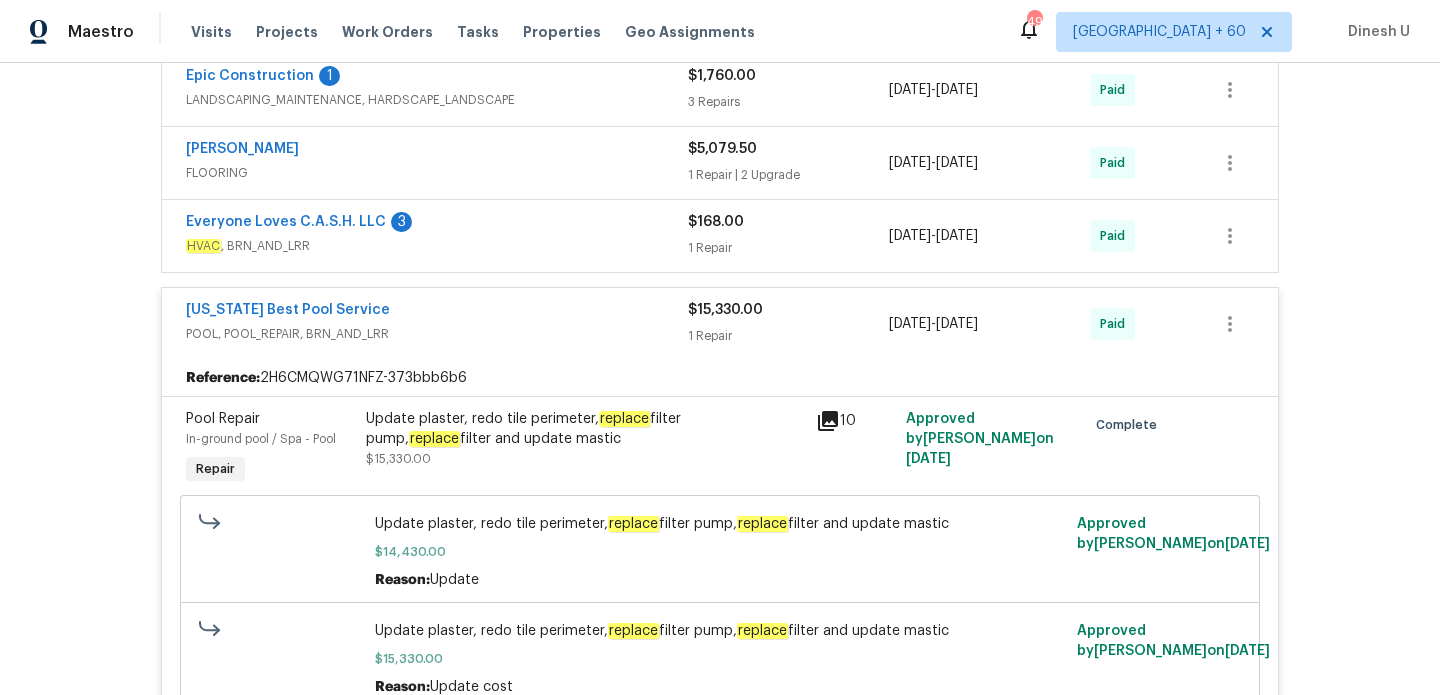 scroll, scrollTop: 1270, scrollLeft: 0, axis: vertical 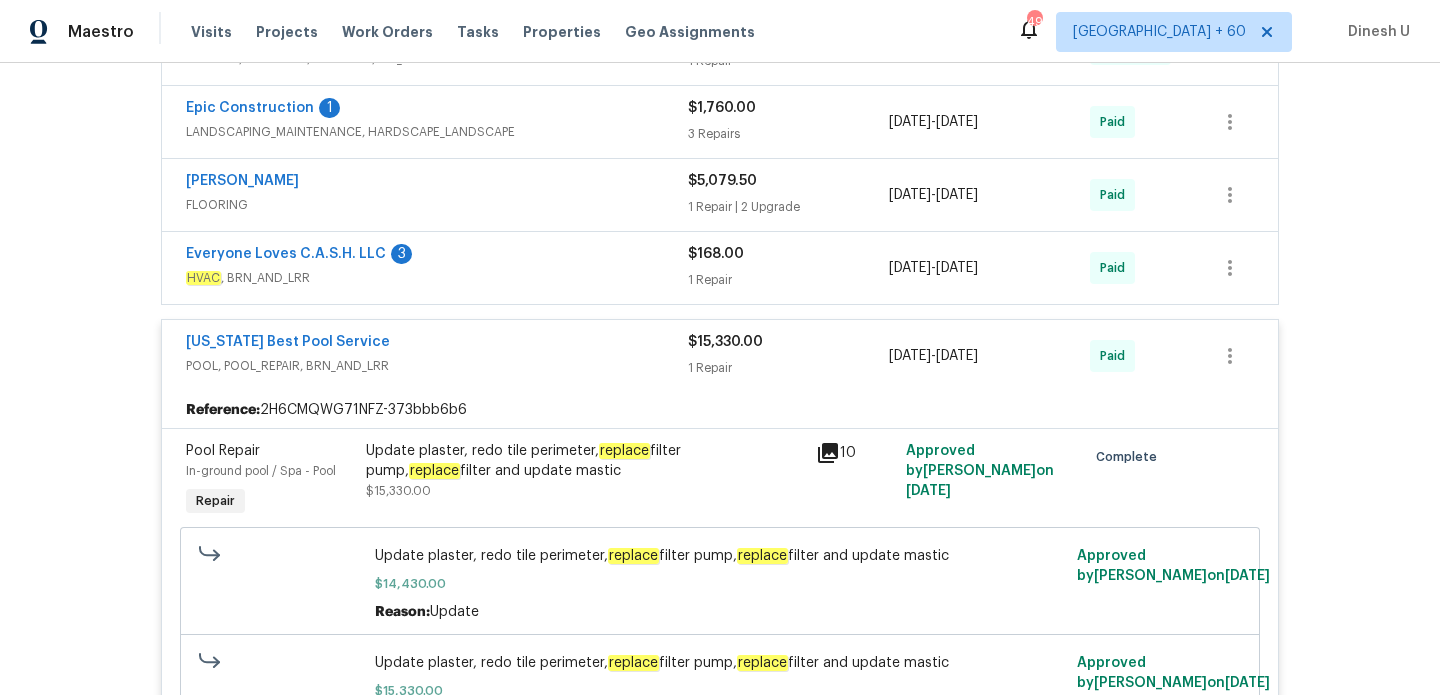 click on "1 Repair" at bounding box center [788, 280] 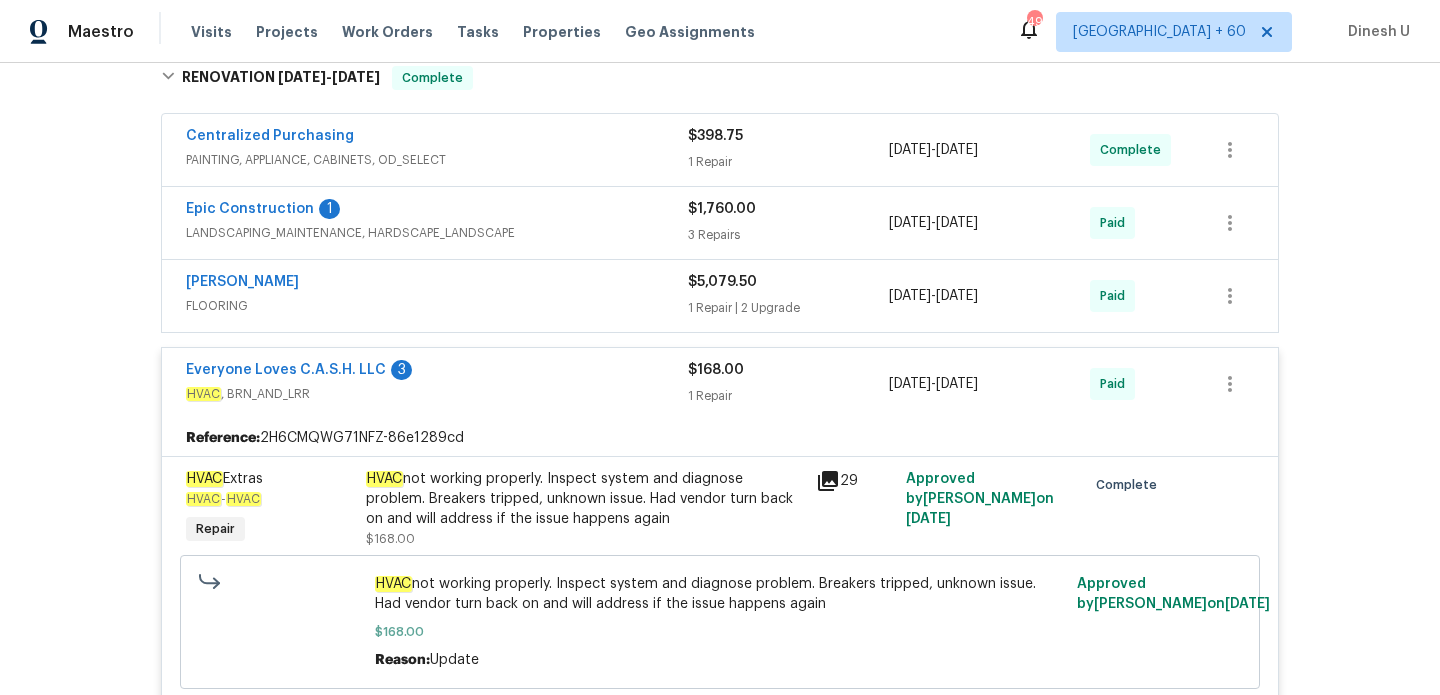 scroll, scrollTop: 1153, scrollLeft: 0, axis: vertical 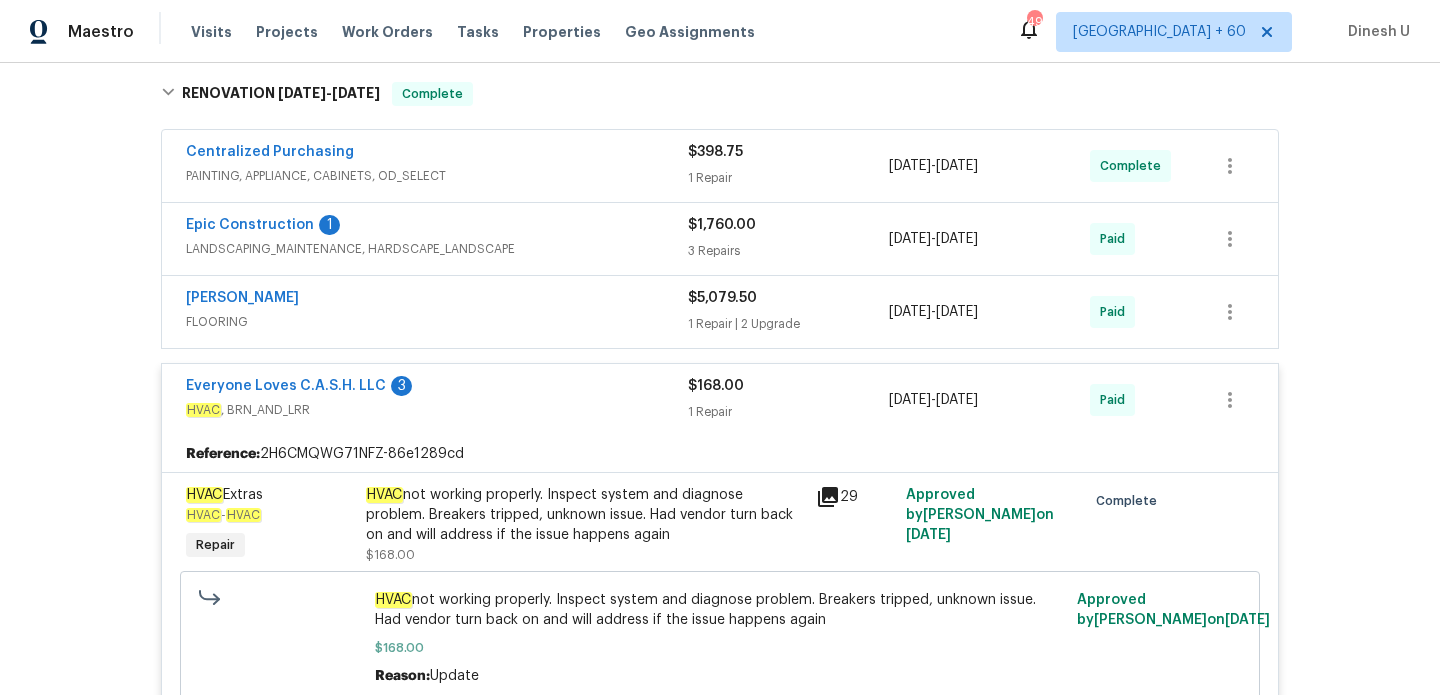 click on "1 Repair | 2 Upgrade" at bounding box center [788, 324] 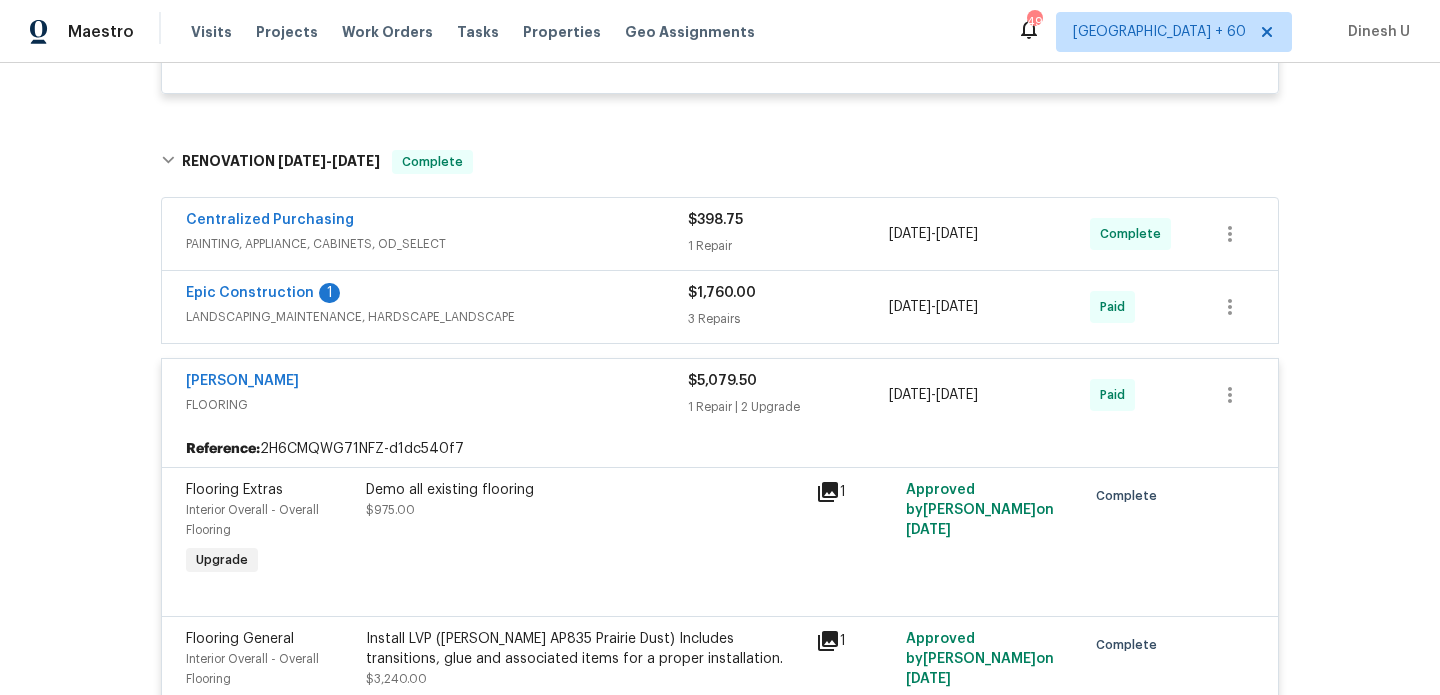 scroll, scrollTop: 1052, scrollLeft: 0, axis: vertical 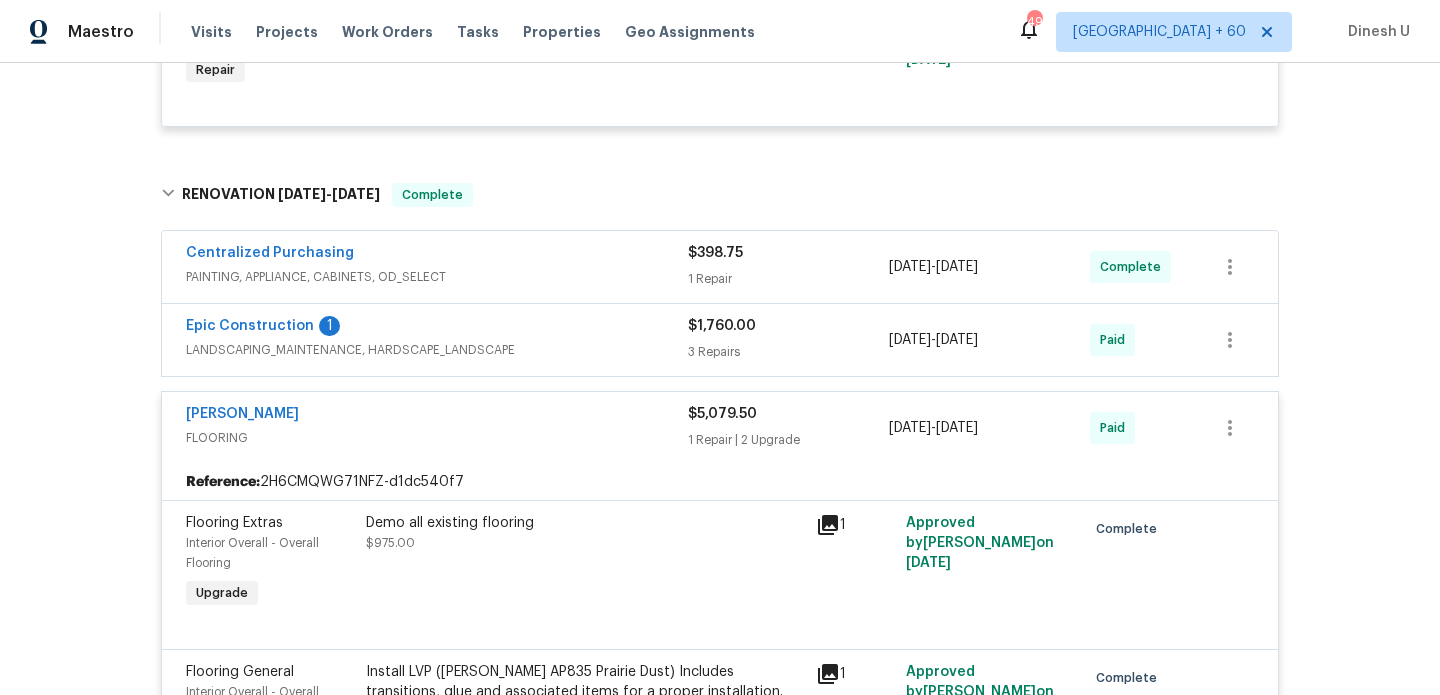 click on "3 Repairs" at bounding box center [788, 352] 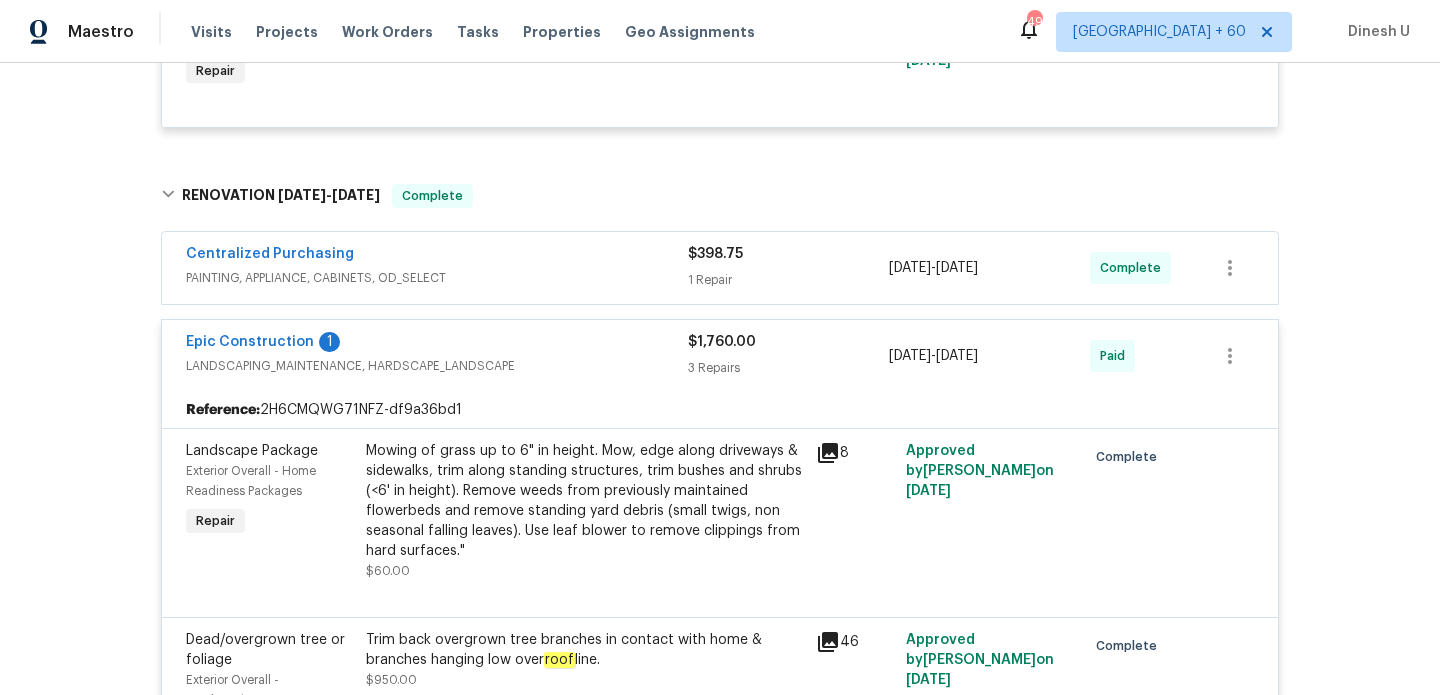 scroll, scrollTop: 975, scrollLeft: 0, axis: vertical 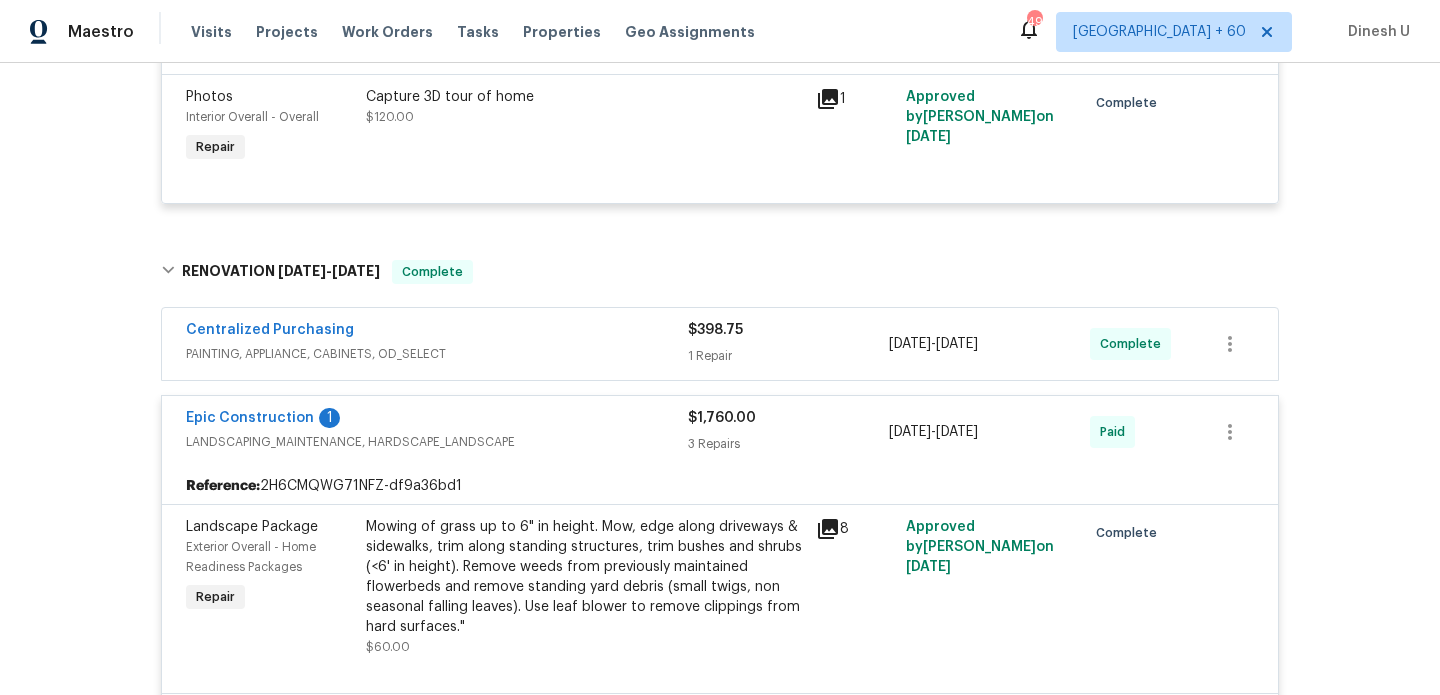 click on "1 Repair" at bounding box center [788, 356] 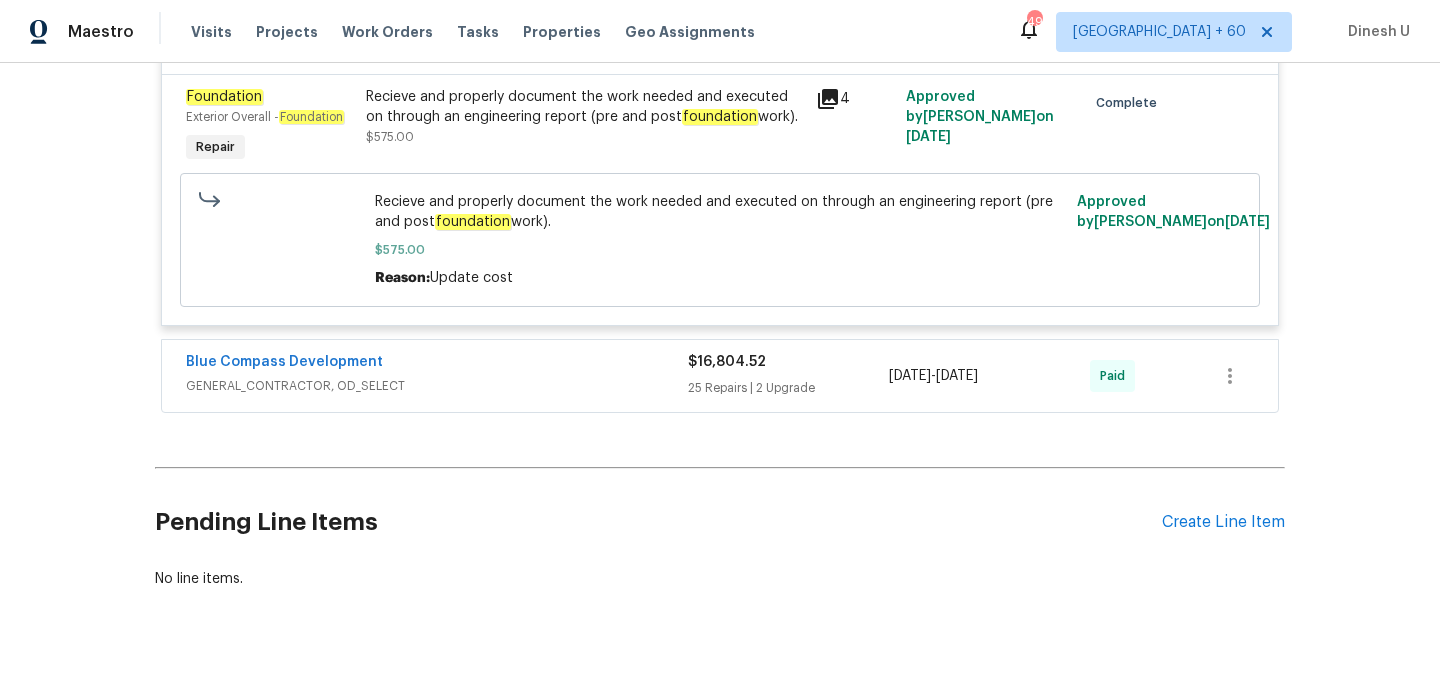 scroll, scrollTop: 4892, scrollLeft: 0, axis: vertical 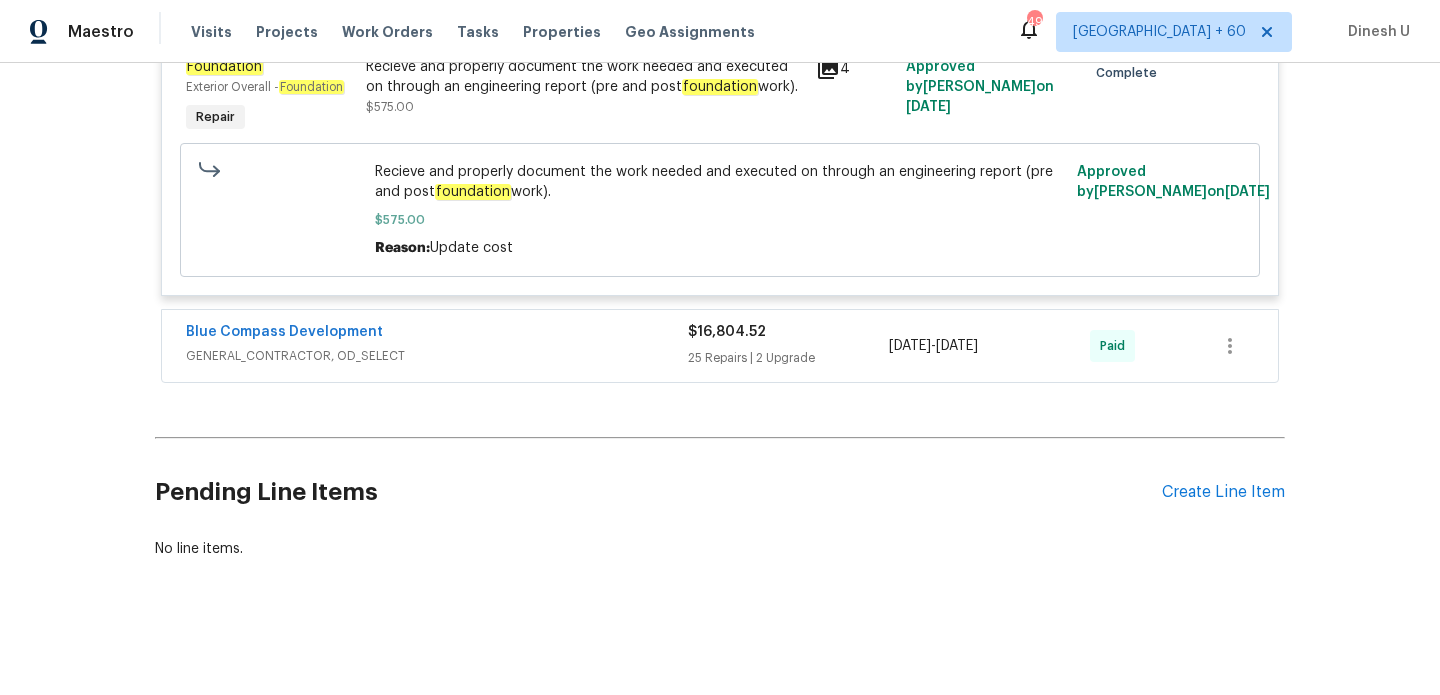 click on "25 Repairs | 2 Upgrade" at bounding box center (788, 358) 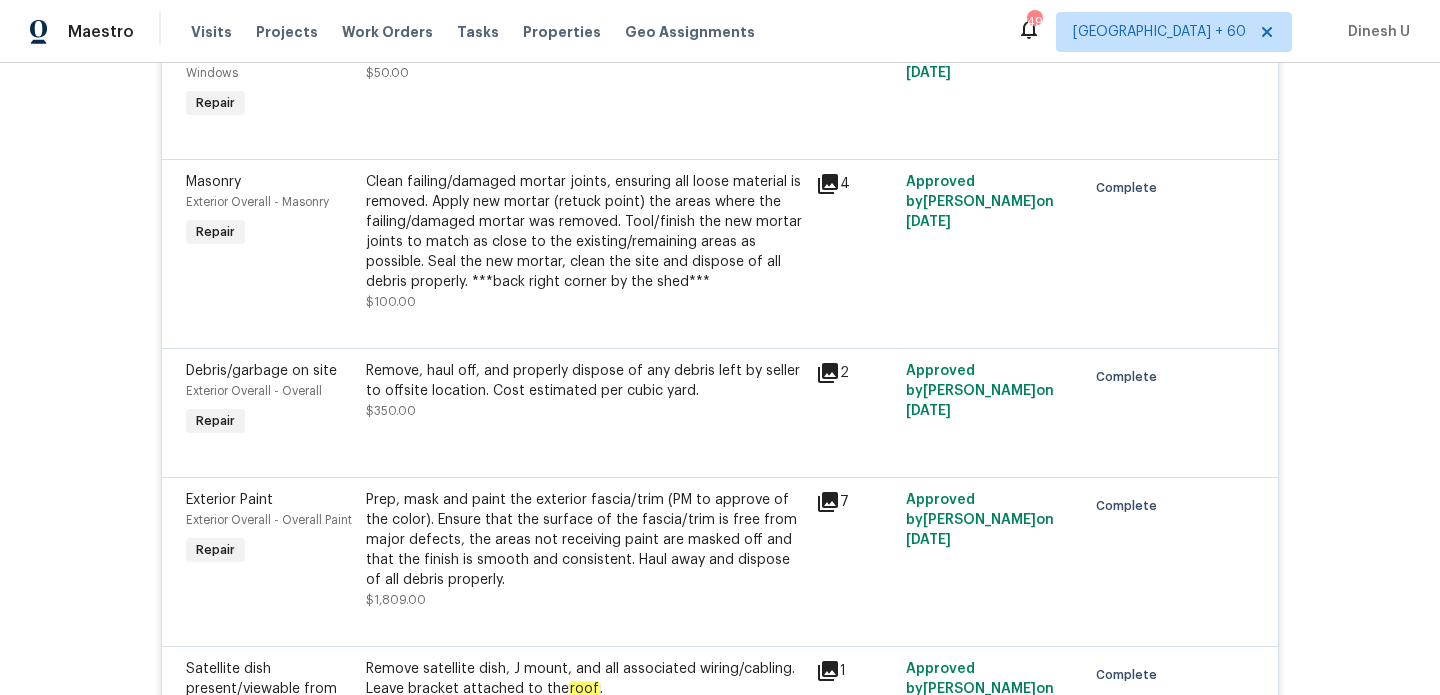 scroll, scrollTop: 5593, scrollLeft: 0, axis: vertical 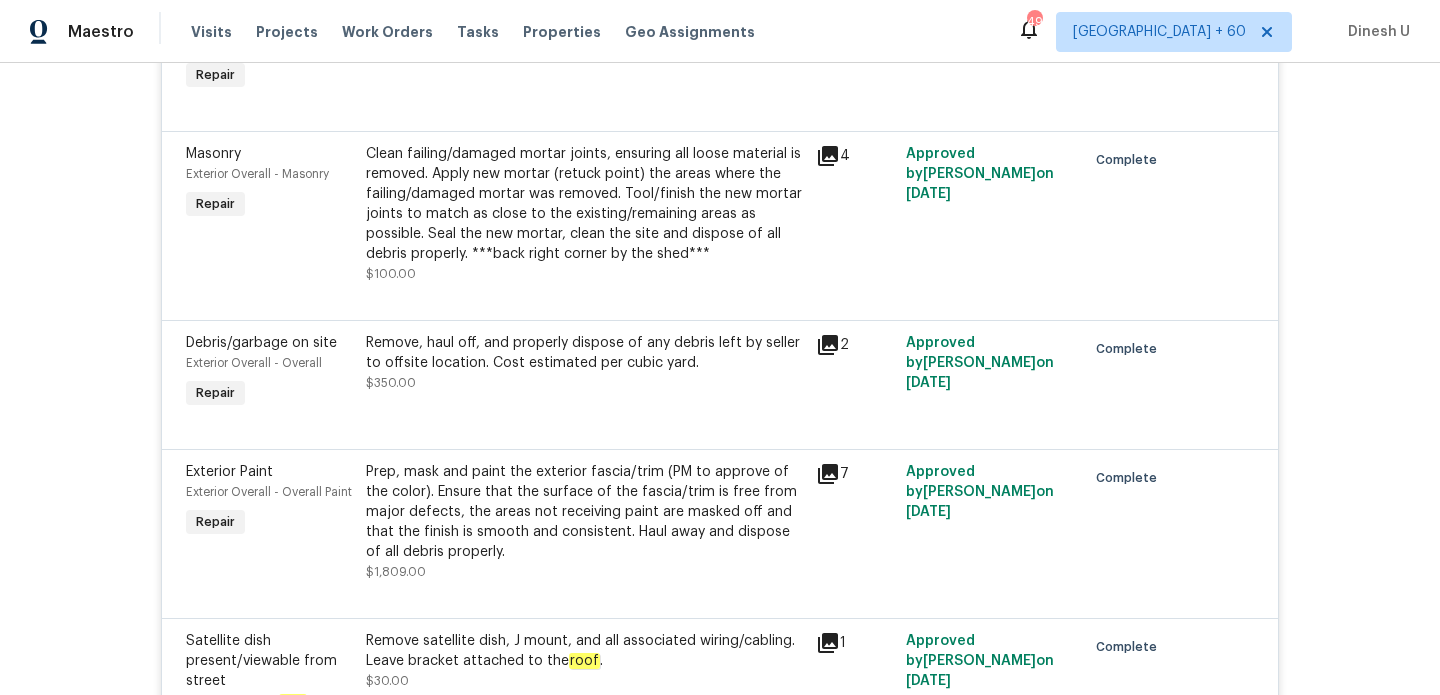 click 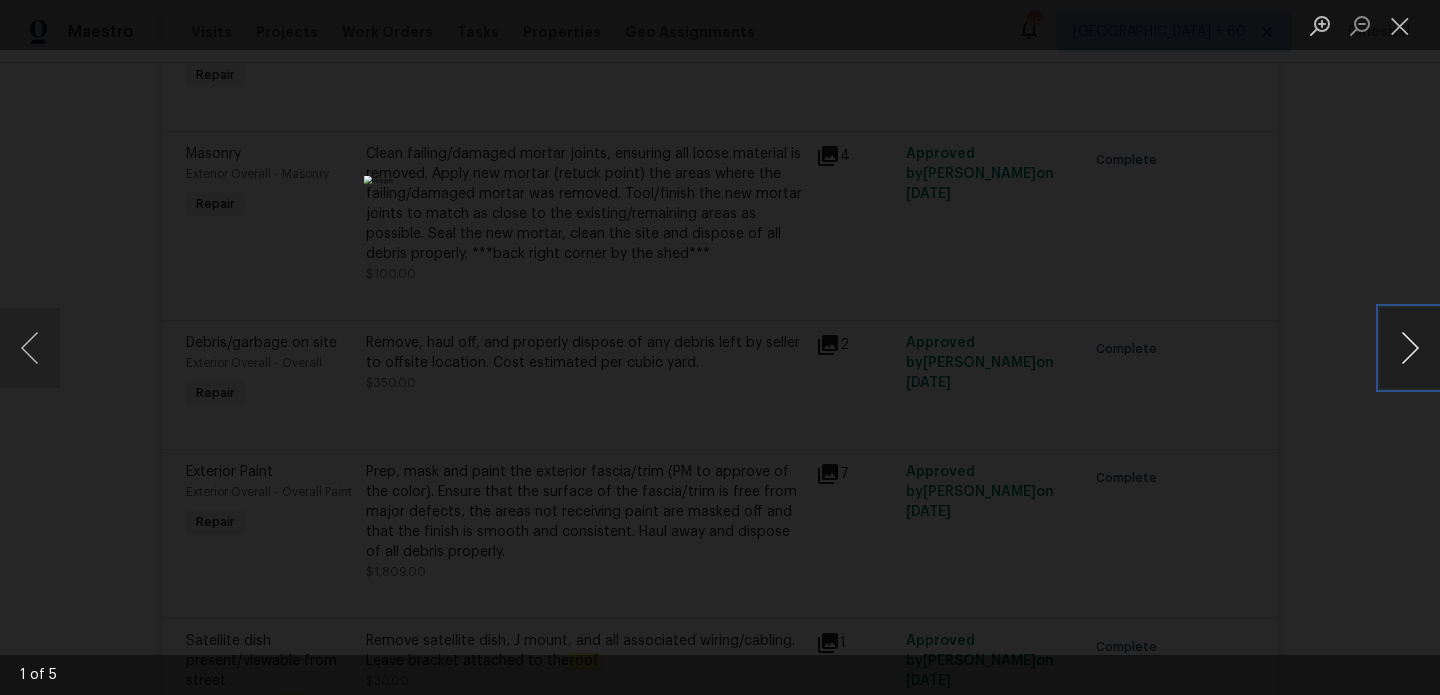 click at bounding box center (1410, 348) 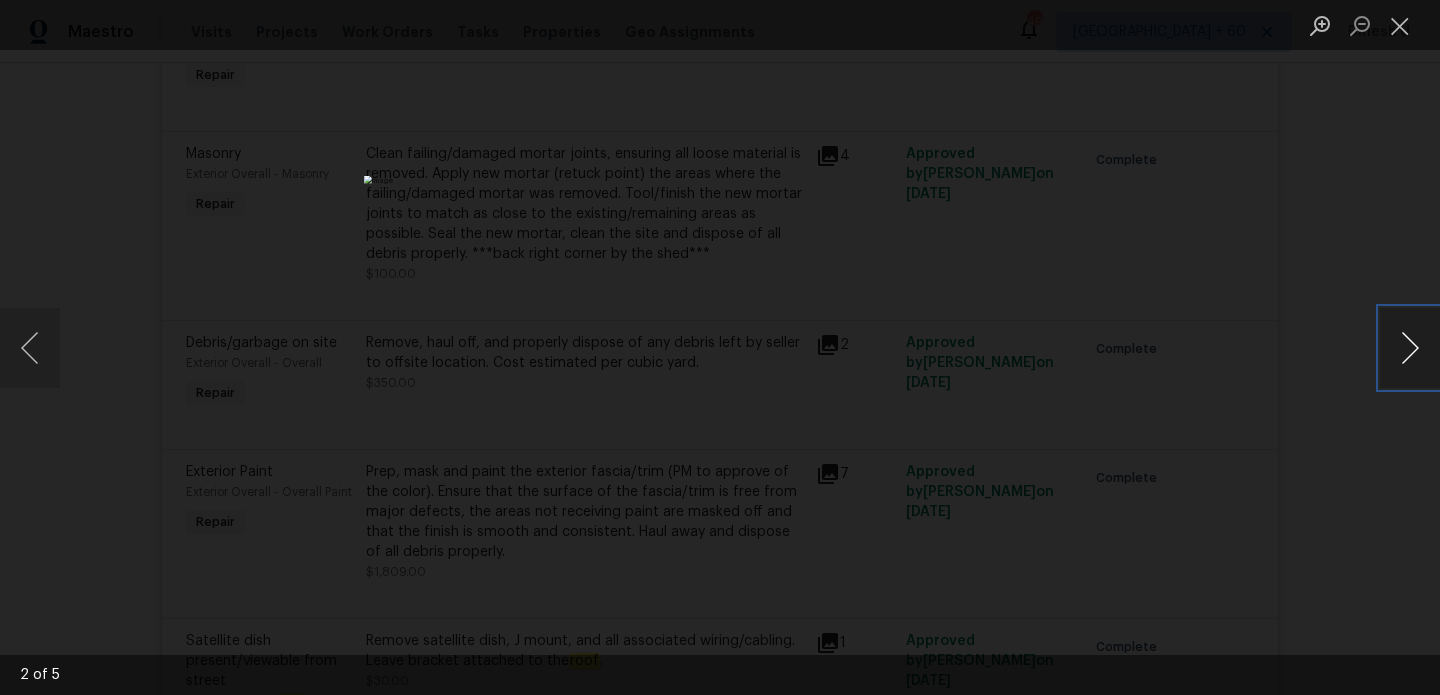 click at bounding box center [1410, 348] 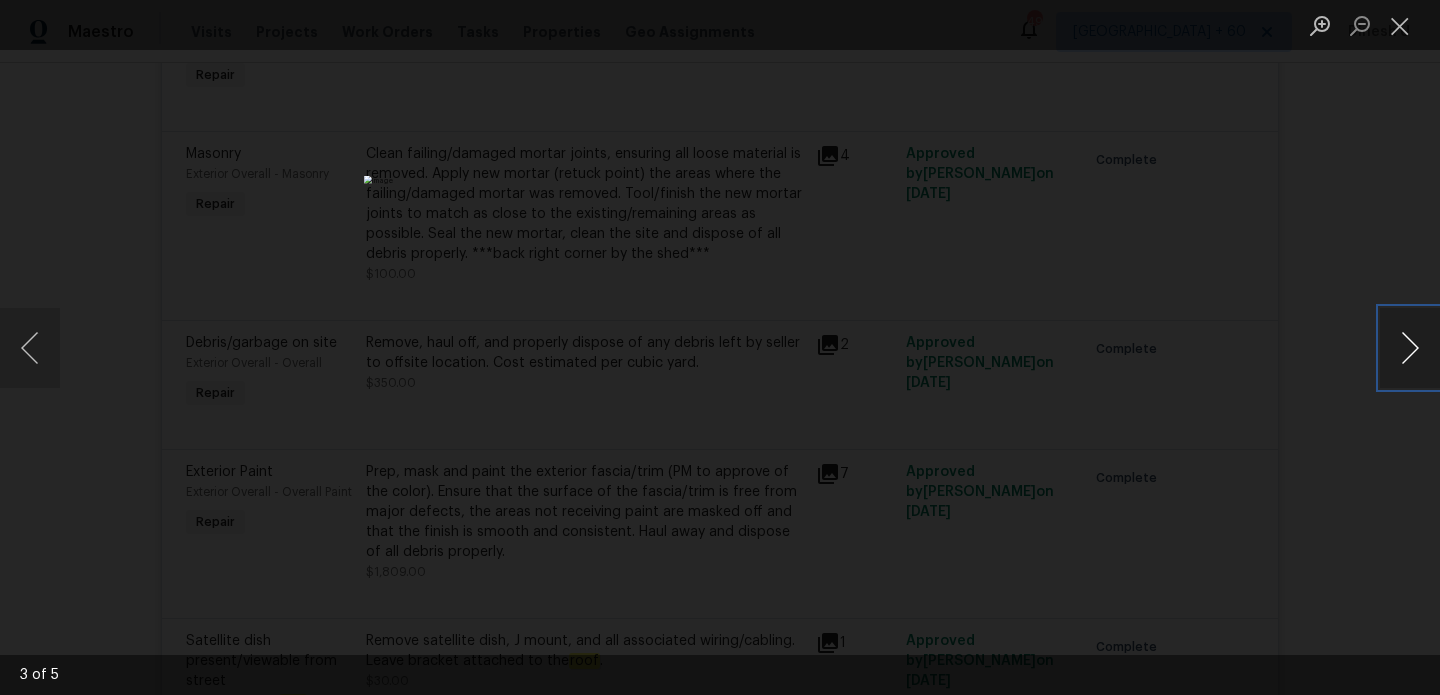 click at bounding box center (1410, 348) 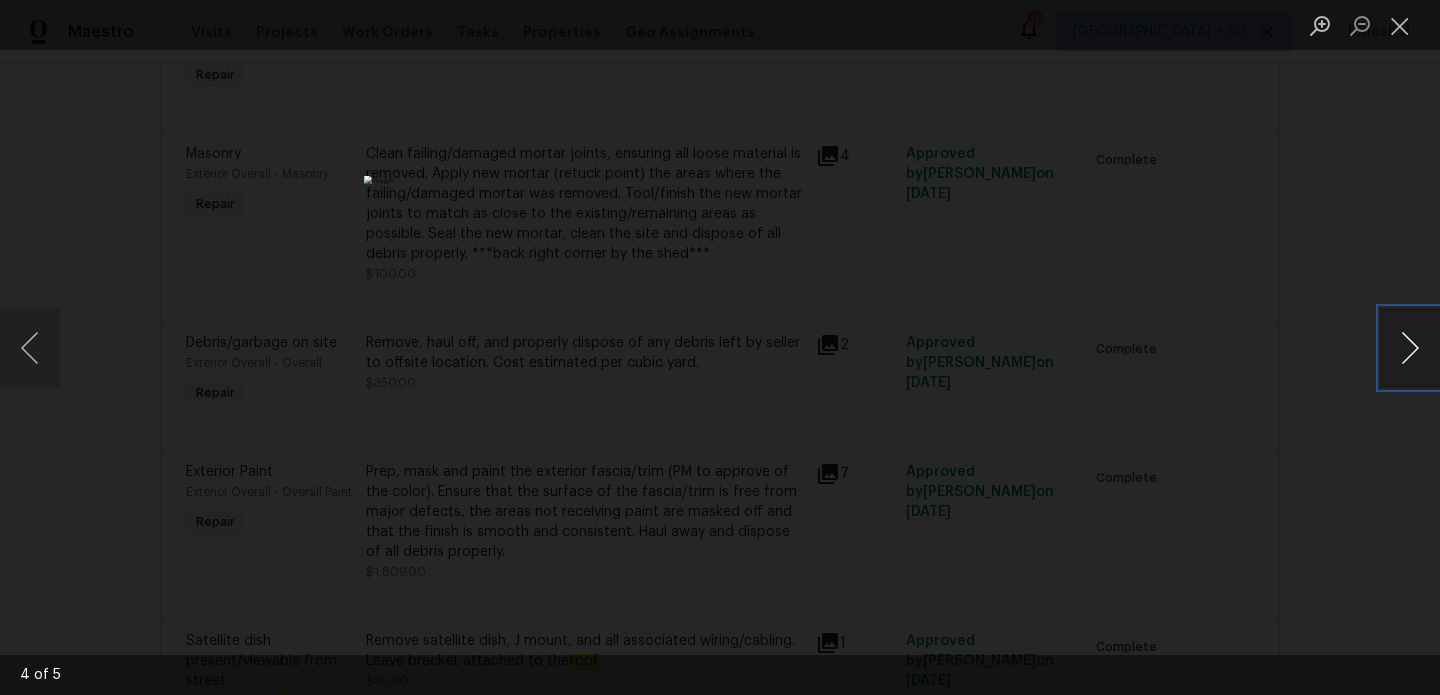 click at bounding box center (1410, 348) 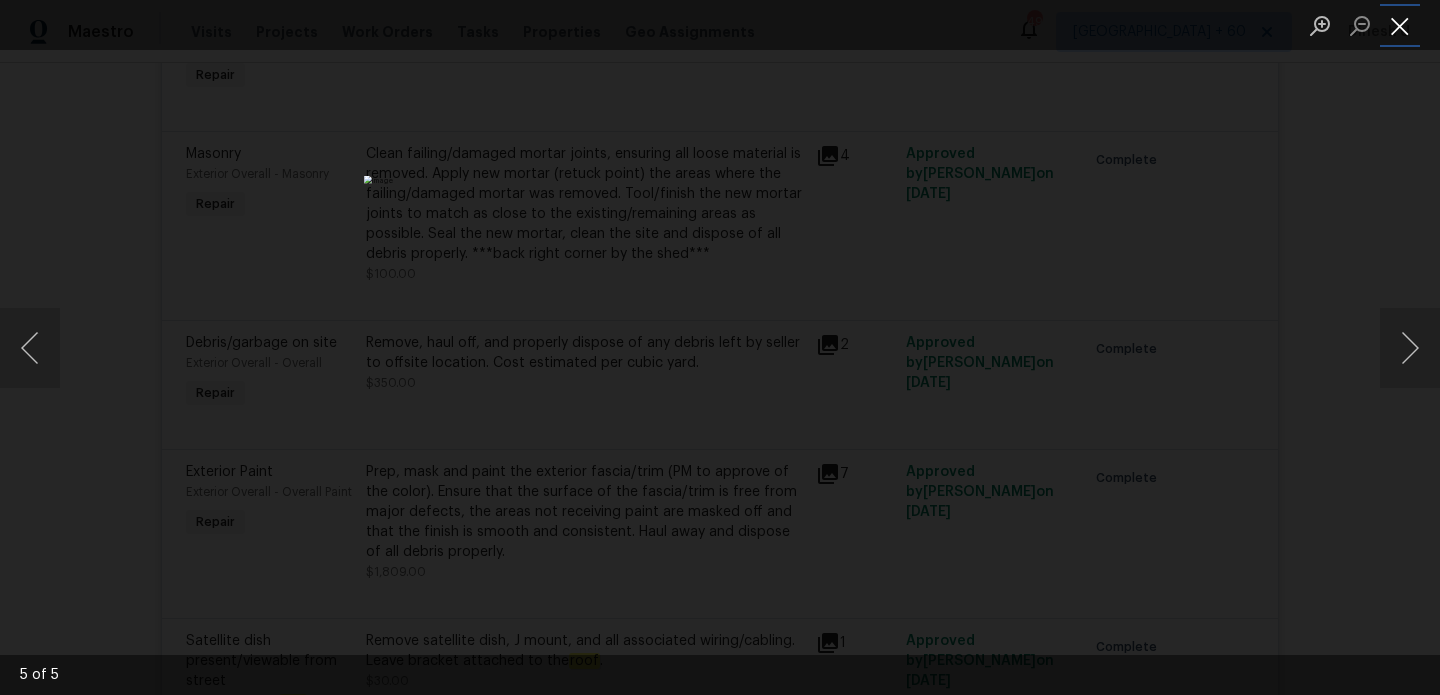 click at bounding box center [1400, 25] 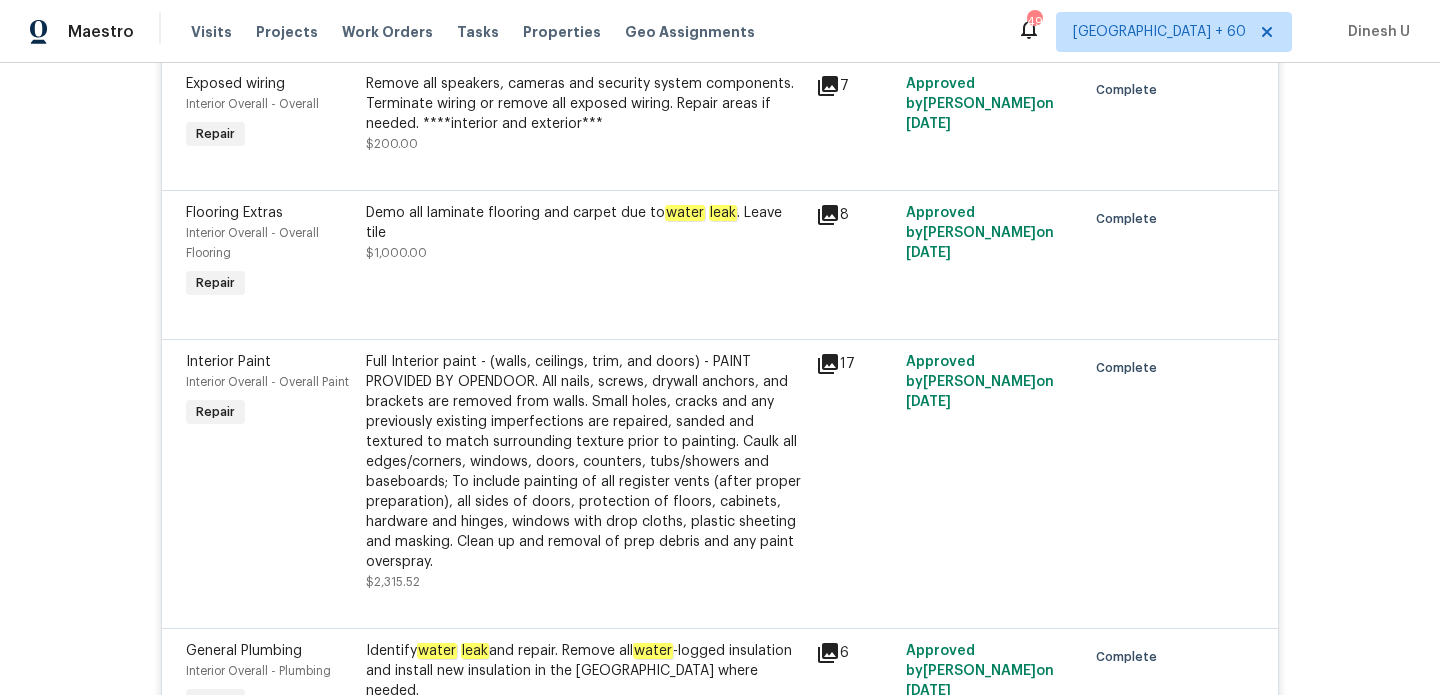 scroll, scrollTop: 8279, scrollLeft: 0, axis: vertical 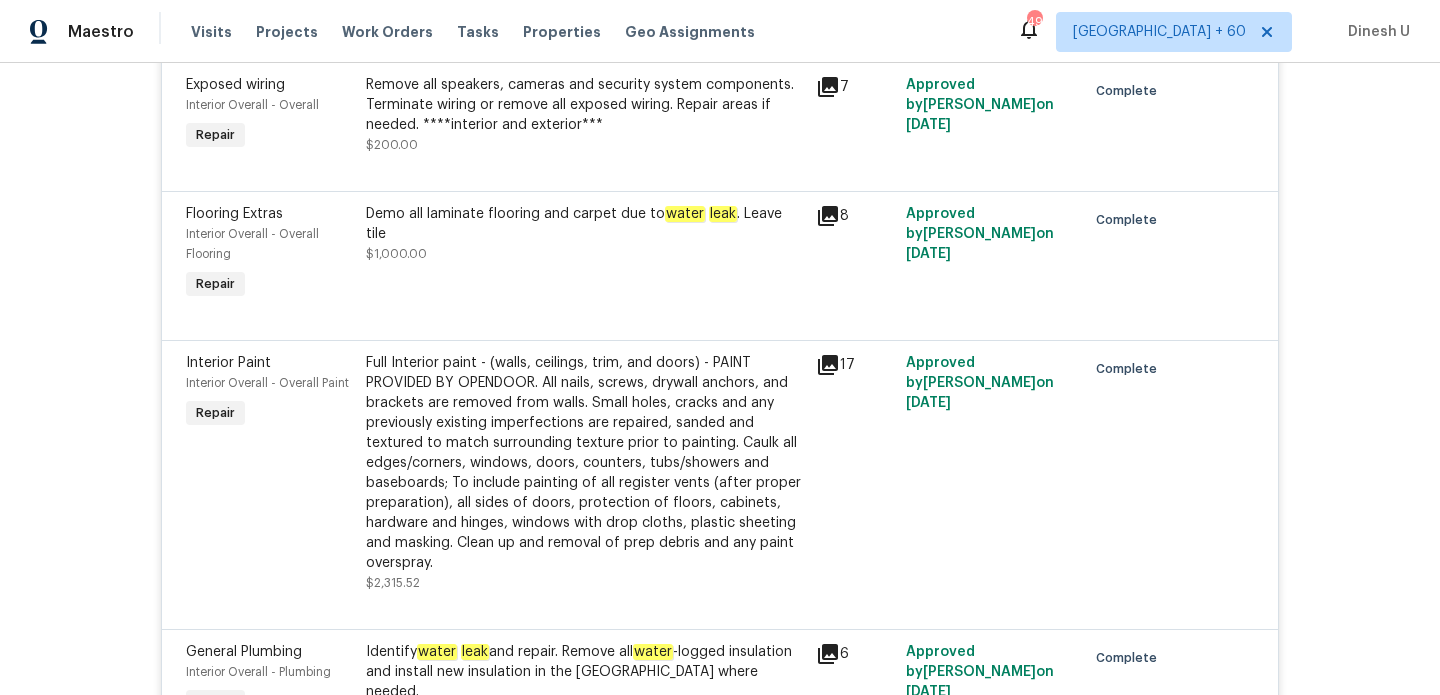 click 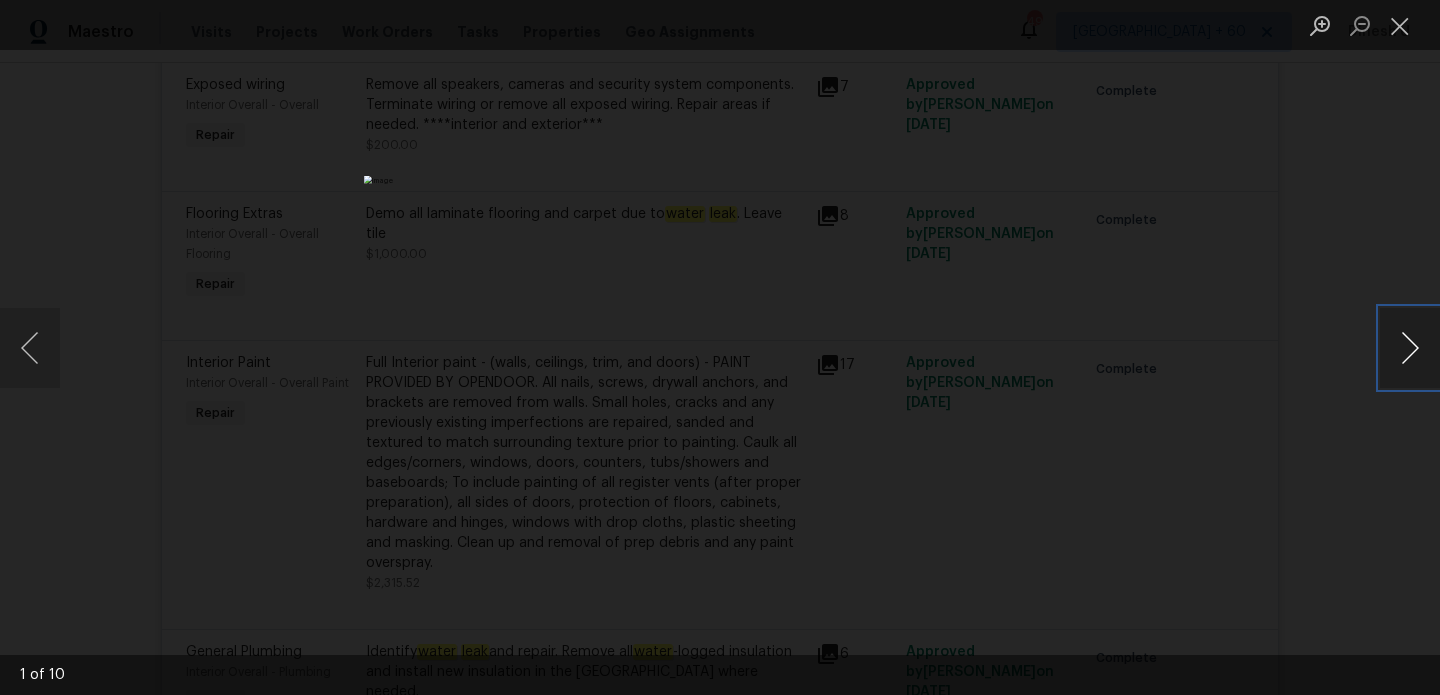click at bounding box center [1410, 348] 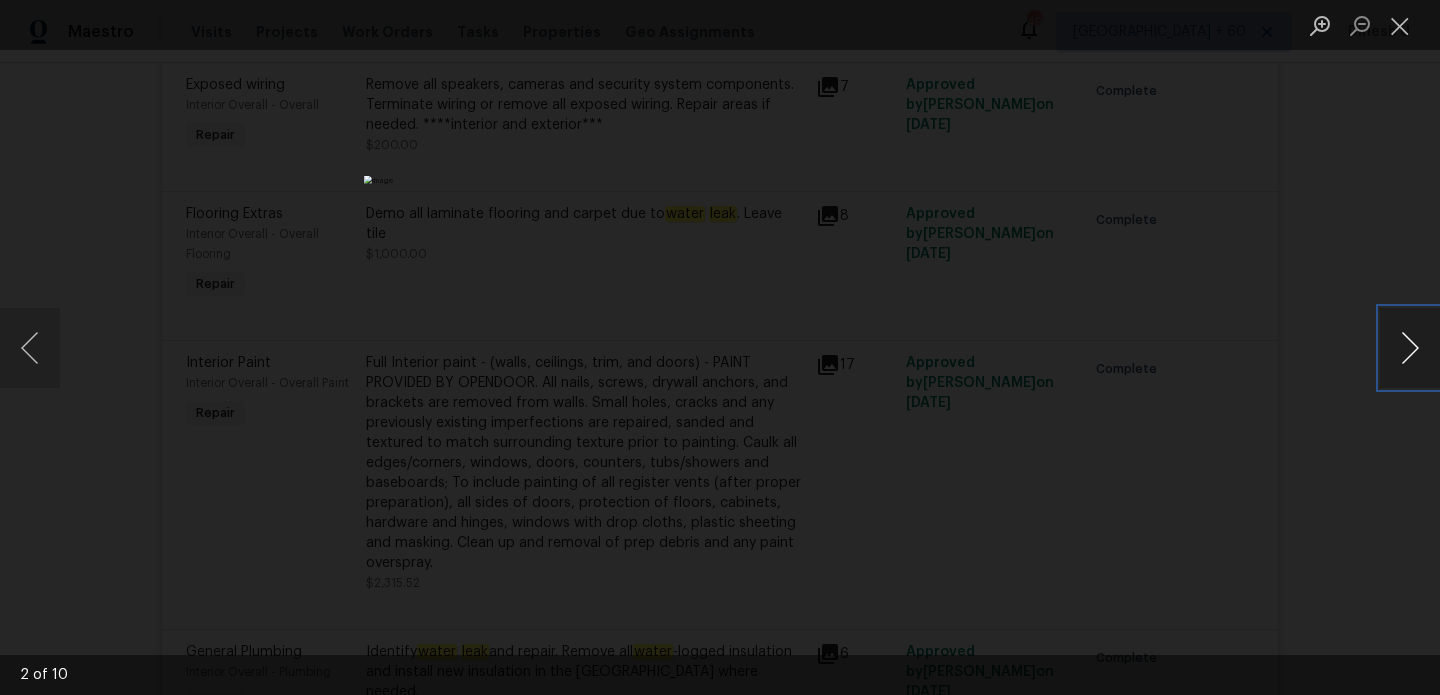 click at bounding box center [1410, 348] 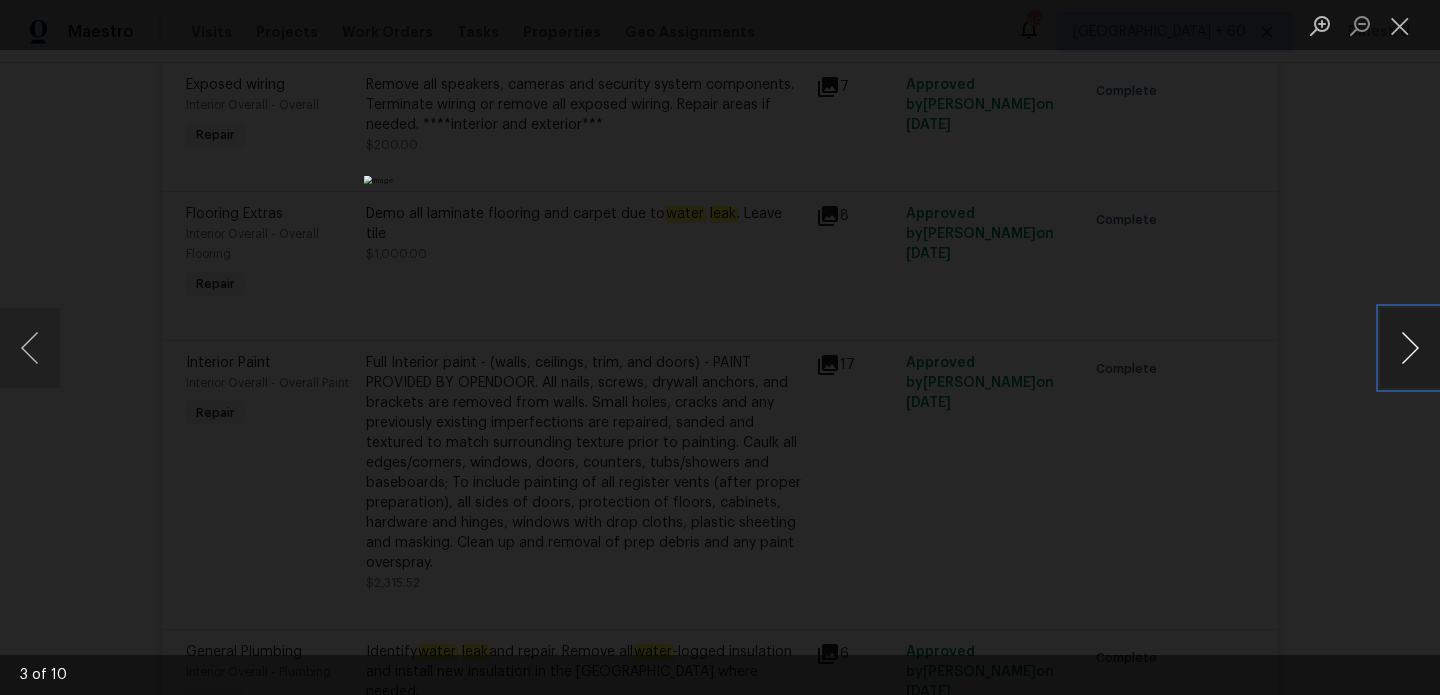 click at bounding box center (1410, 348) 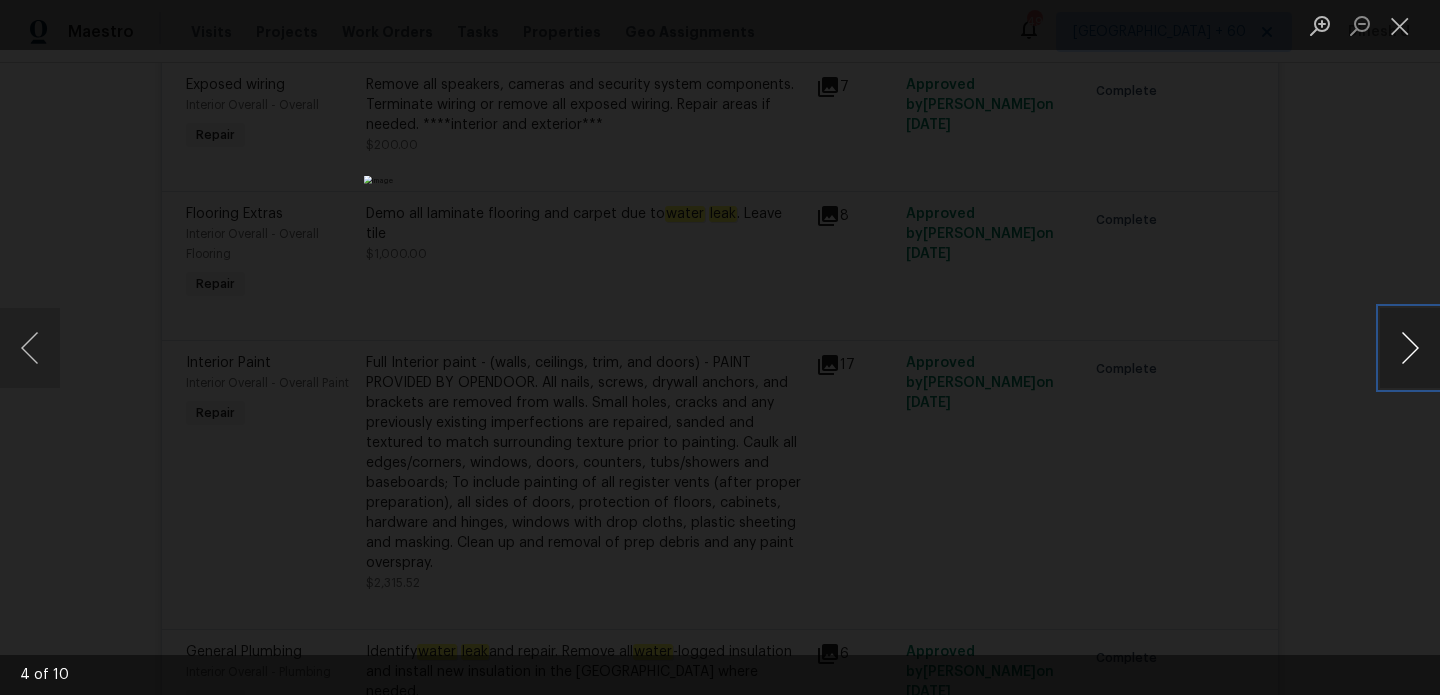 click at bounding box center (1410, 348) 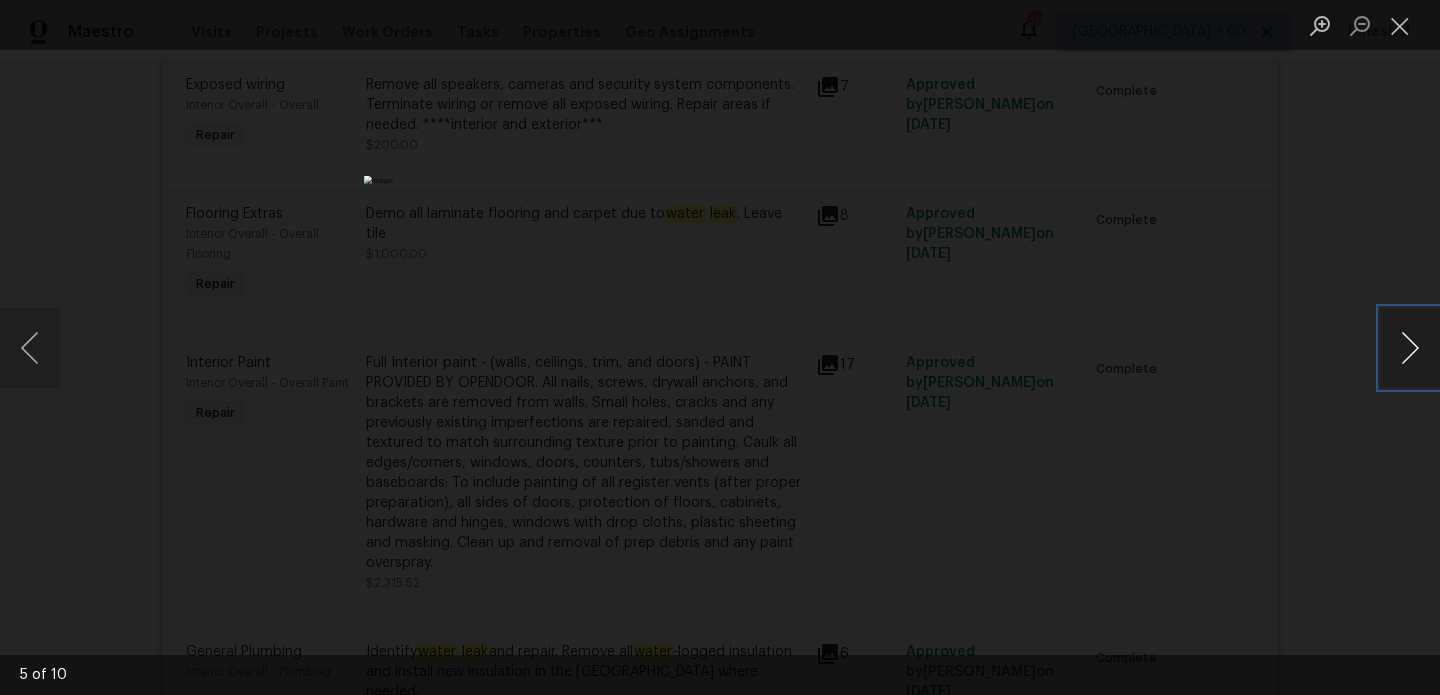 click at bounding box center [1410, 348] 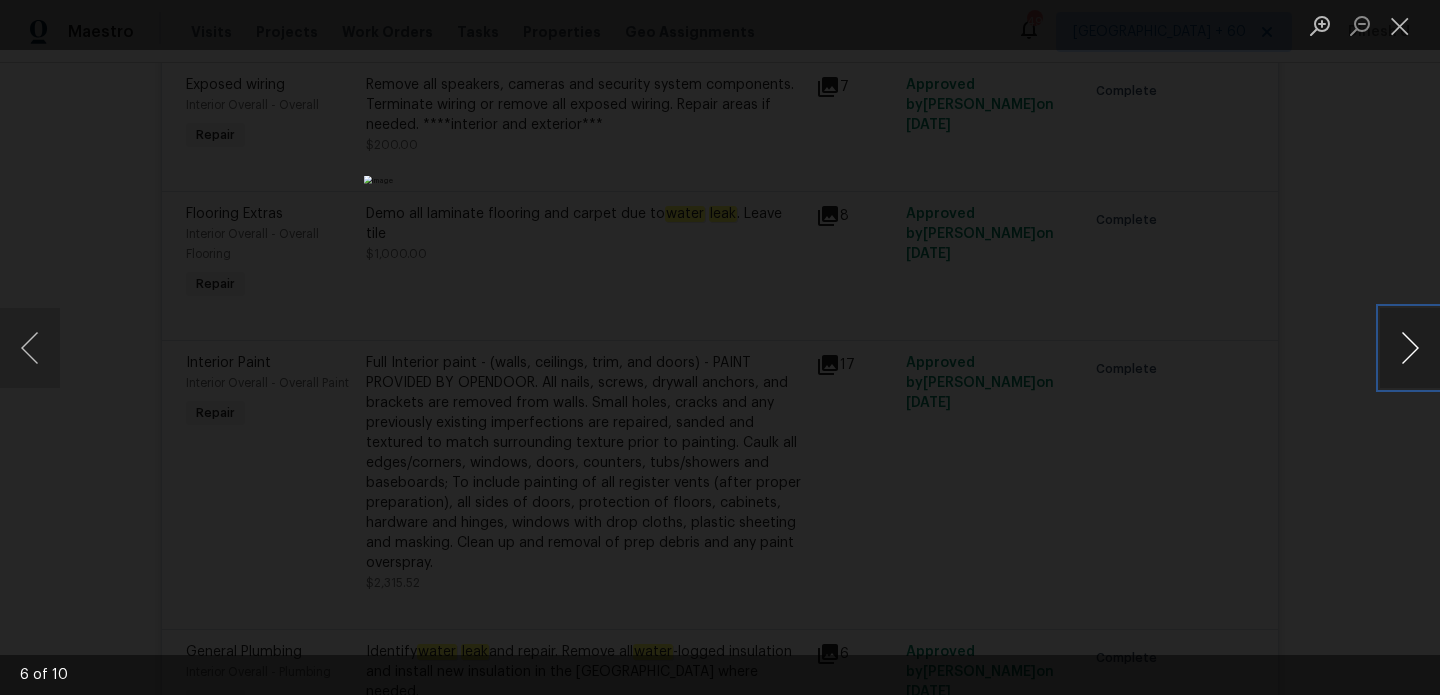 click at bounding box center [1410, 348] 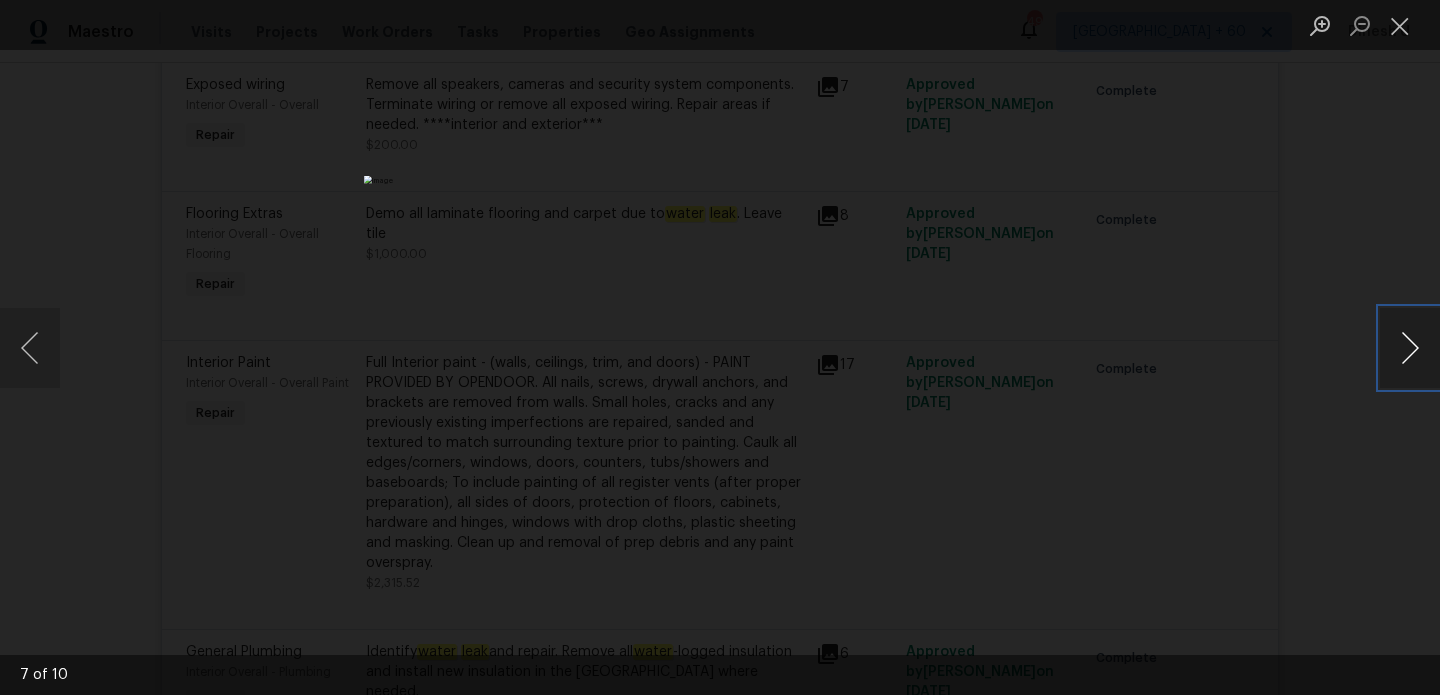 click at bounding box center [1410, 348] 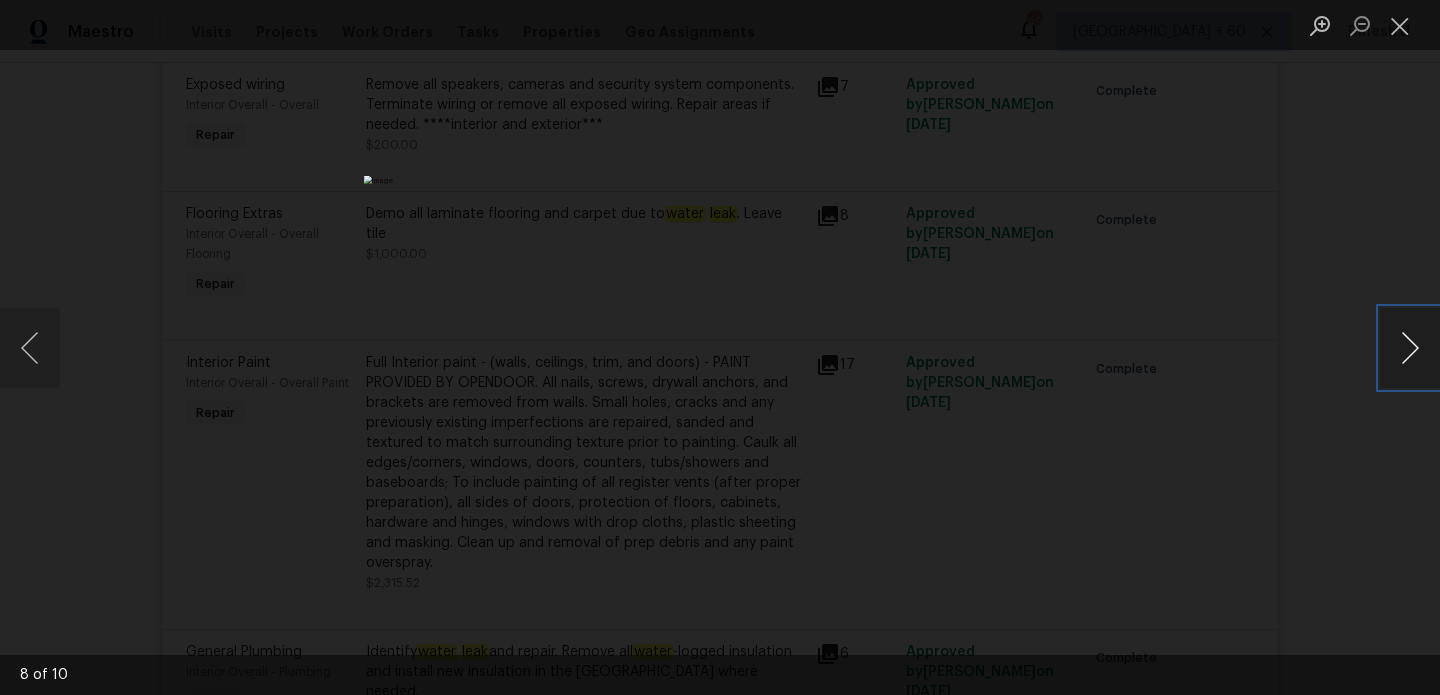 click at bounding box center (1410, 348) 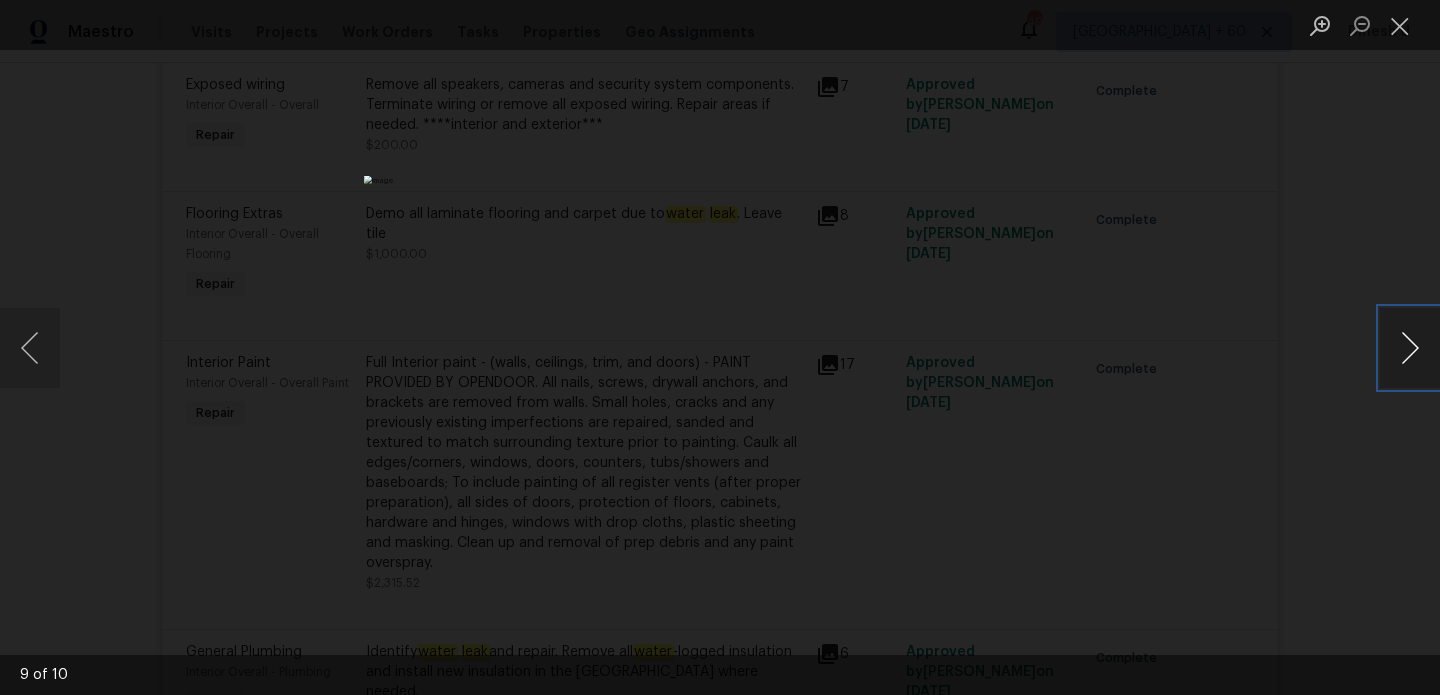 click at bounding box center [1410, 348] 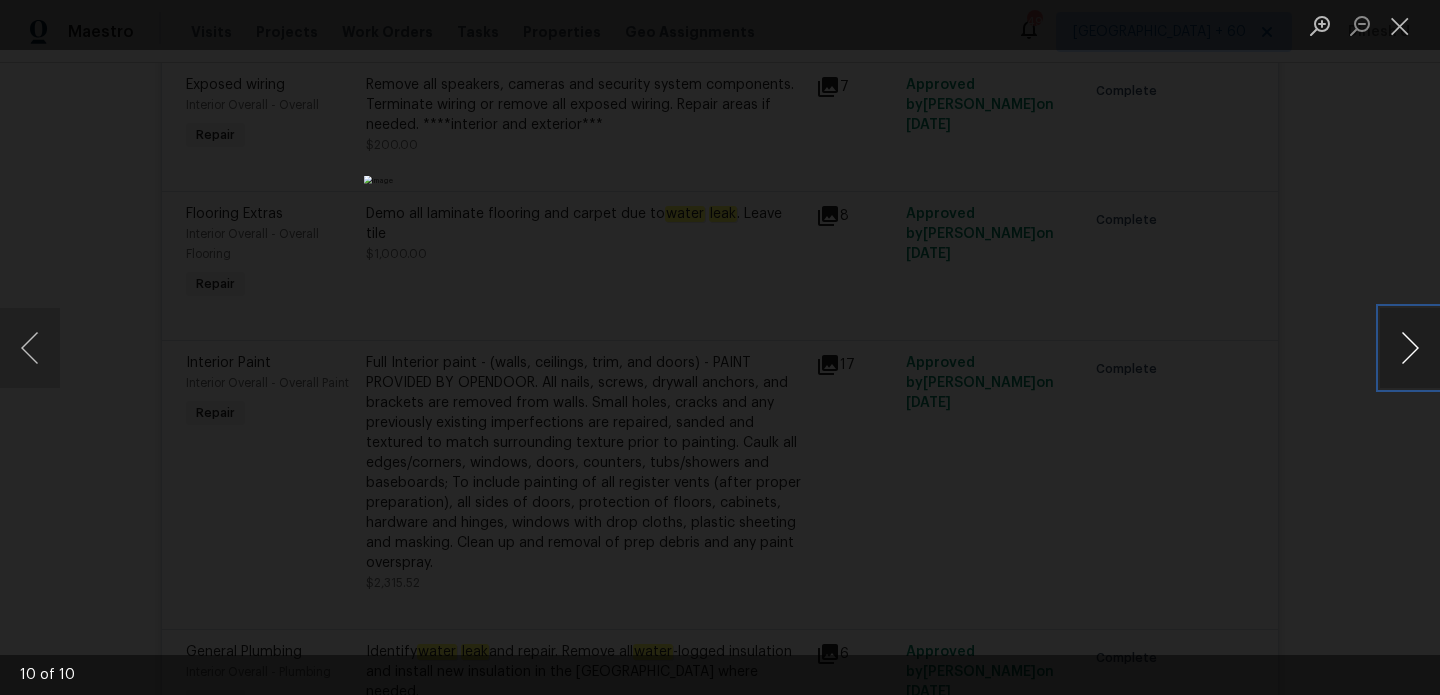 click at bounding box center [1410, 348] 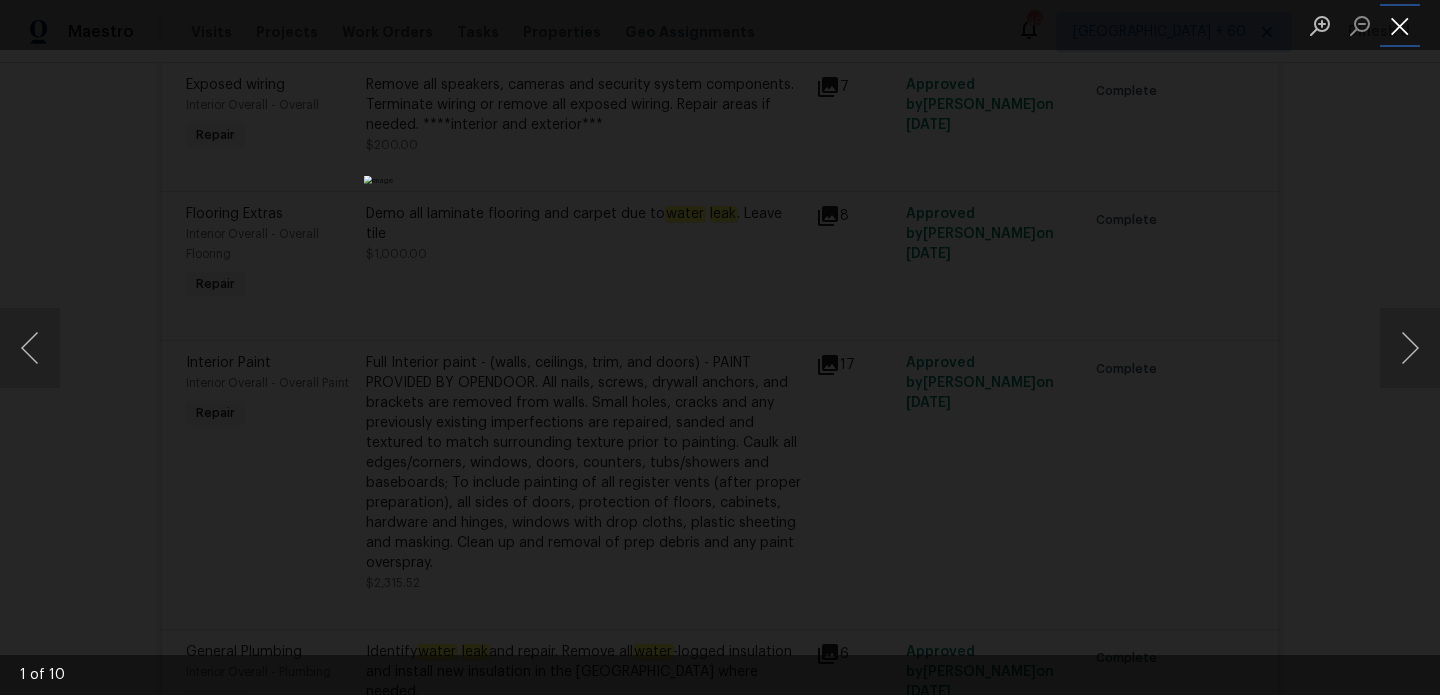 click at bounding box center (1400, 25) 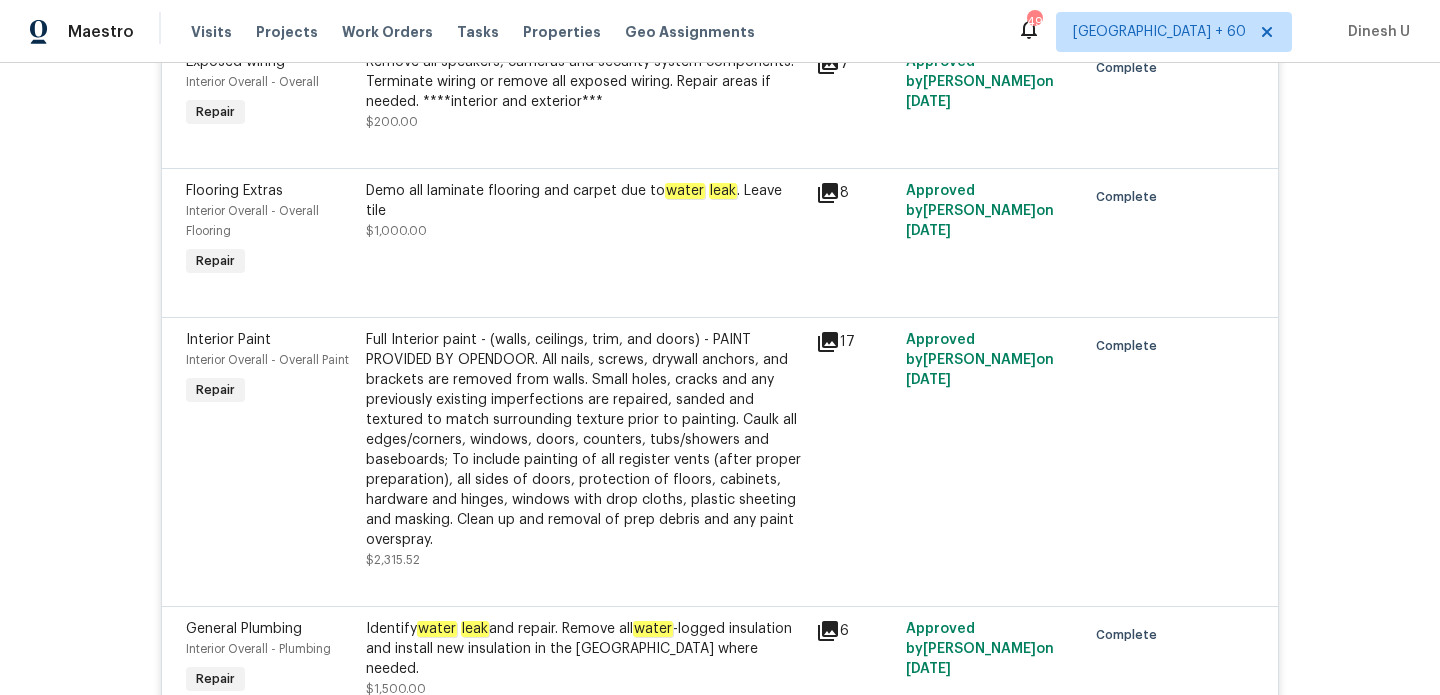 scroll, scrollTop: 8312, scrollLeft: 0, axis: vertical 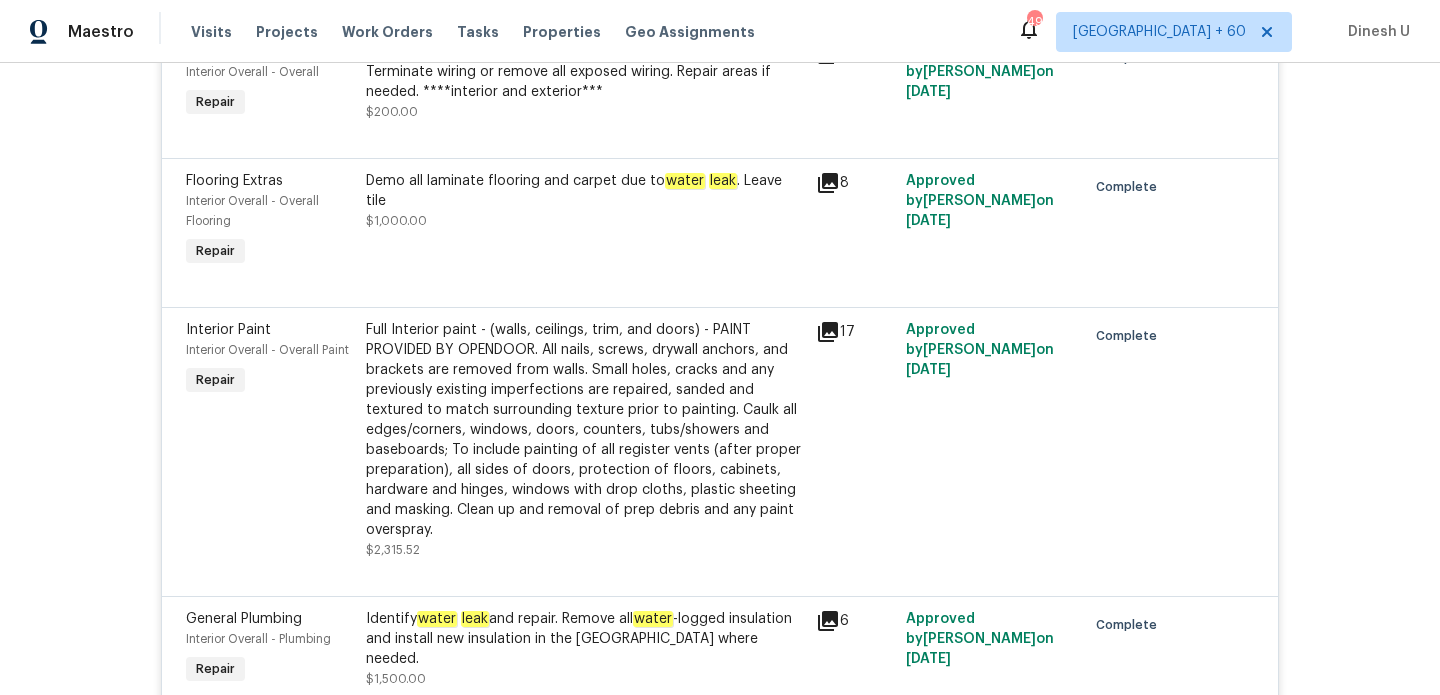click on "Demo all laminate flooring and carpet due to  water   leak . Leave tile" at bounding box center (585, 191) 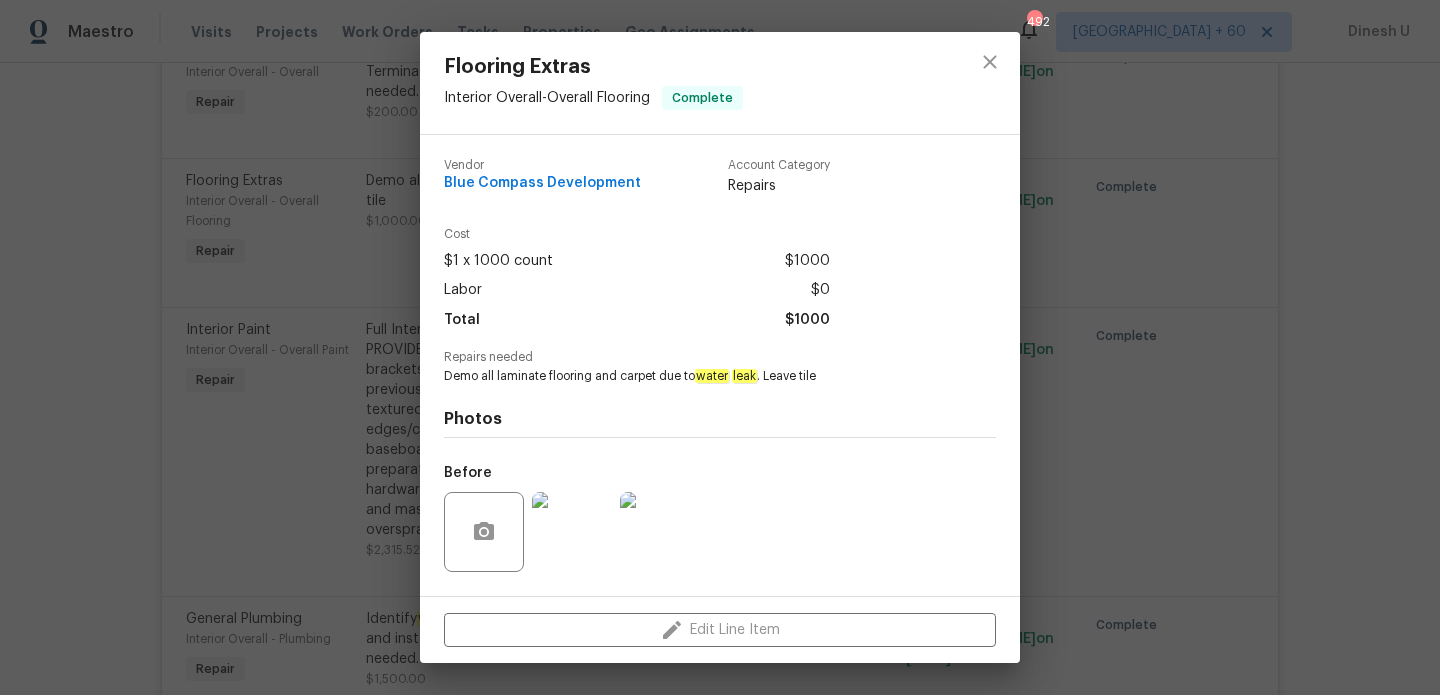 click on "Demo all laminate flooring and carpet due to  water   leak . Leave tile" at bounding box center [692, 376] 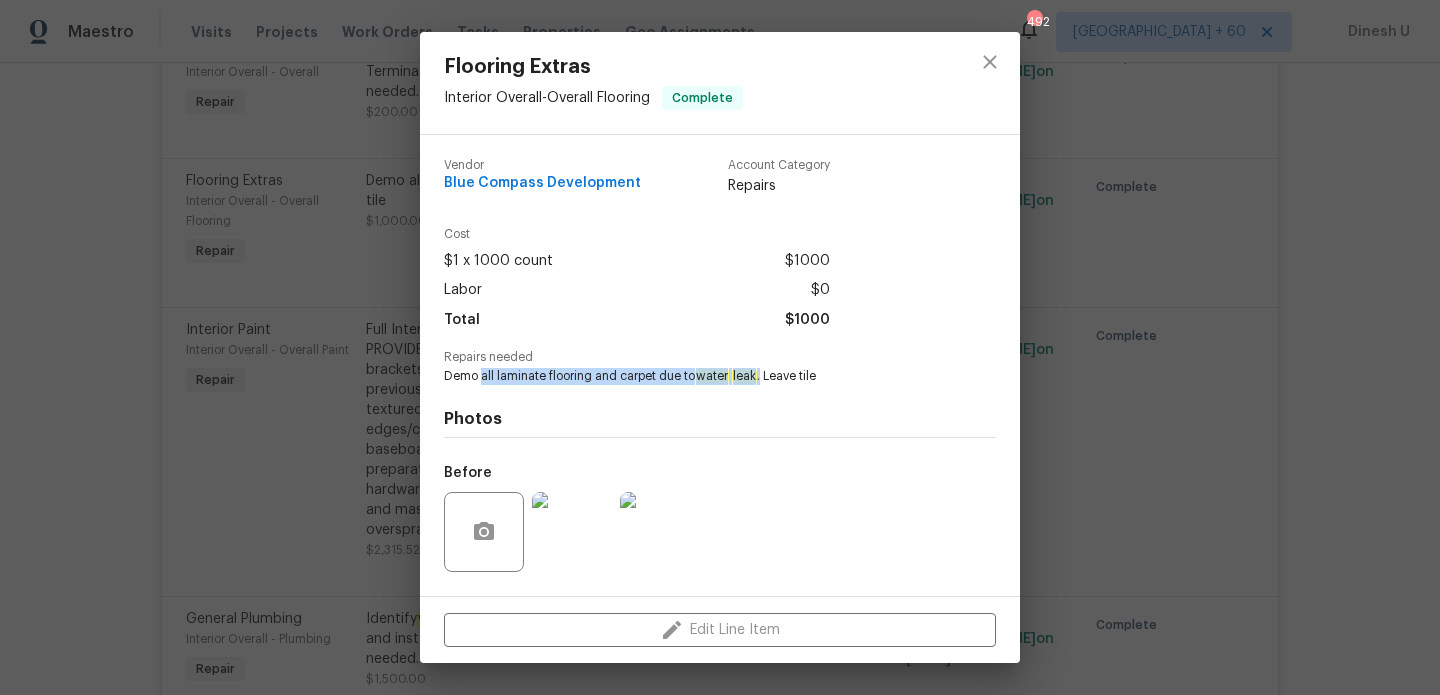 drag, startPoint x: 482, startPoint y: 377, endPoint x: 759, endPoint y: 378, distance: 277.0018 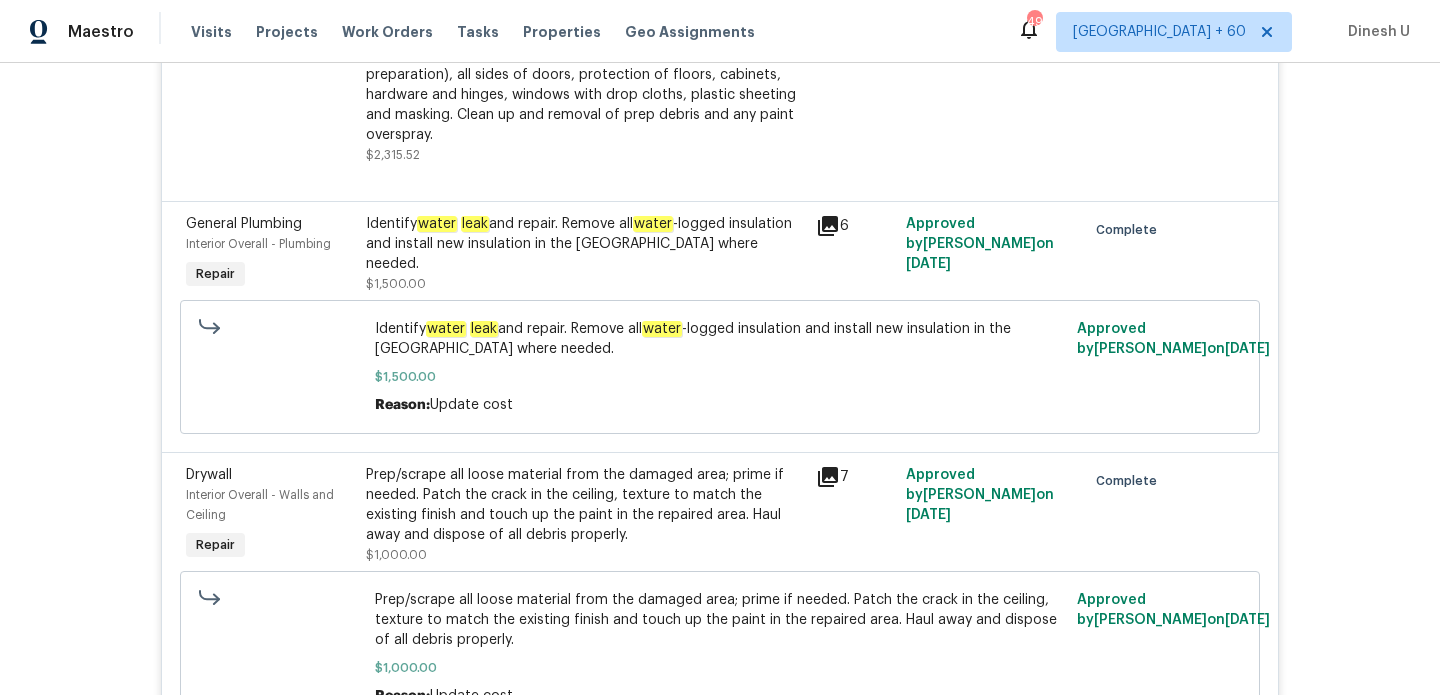 scroll, scrollTop: 8612, scrollLeft: 0, axis: vertical 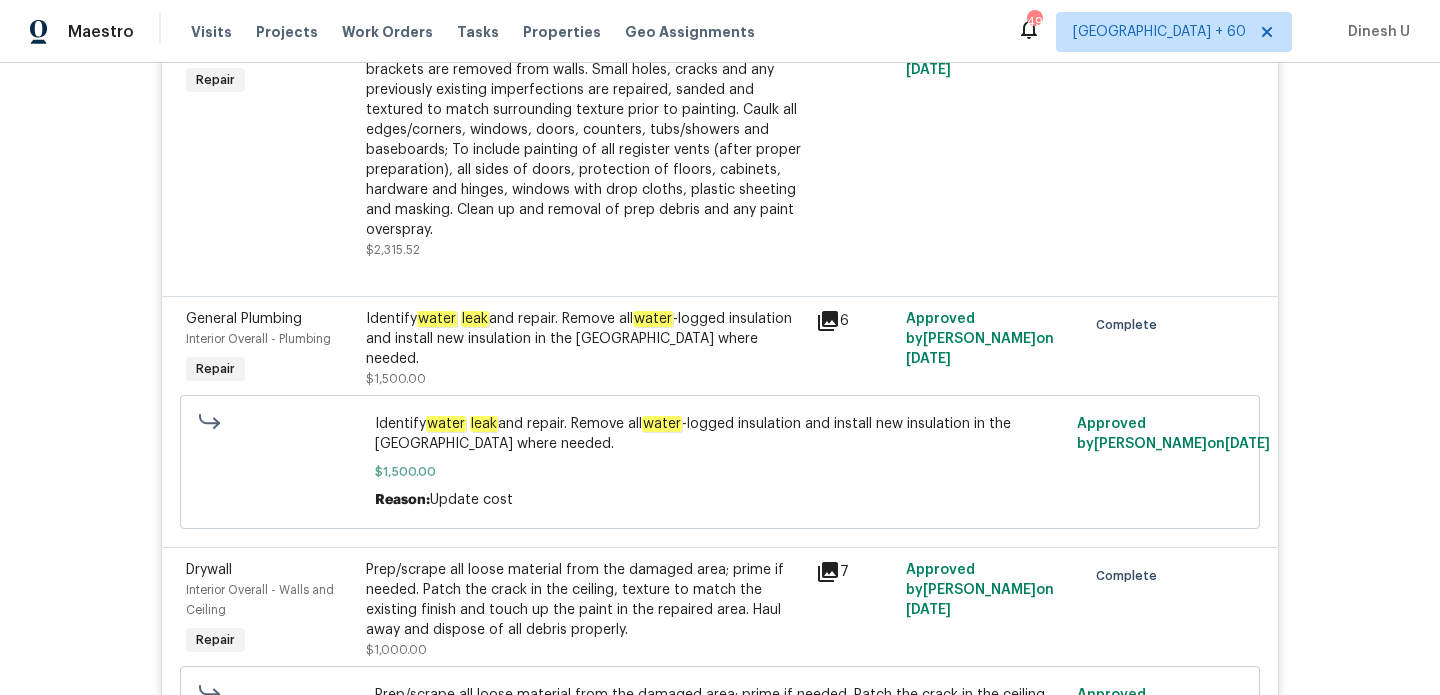 click 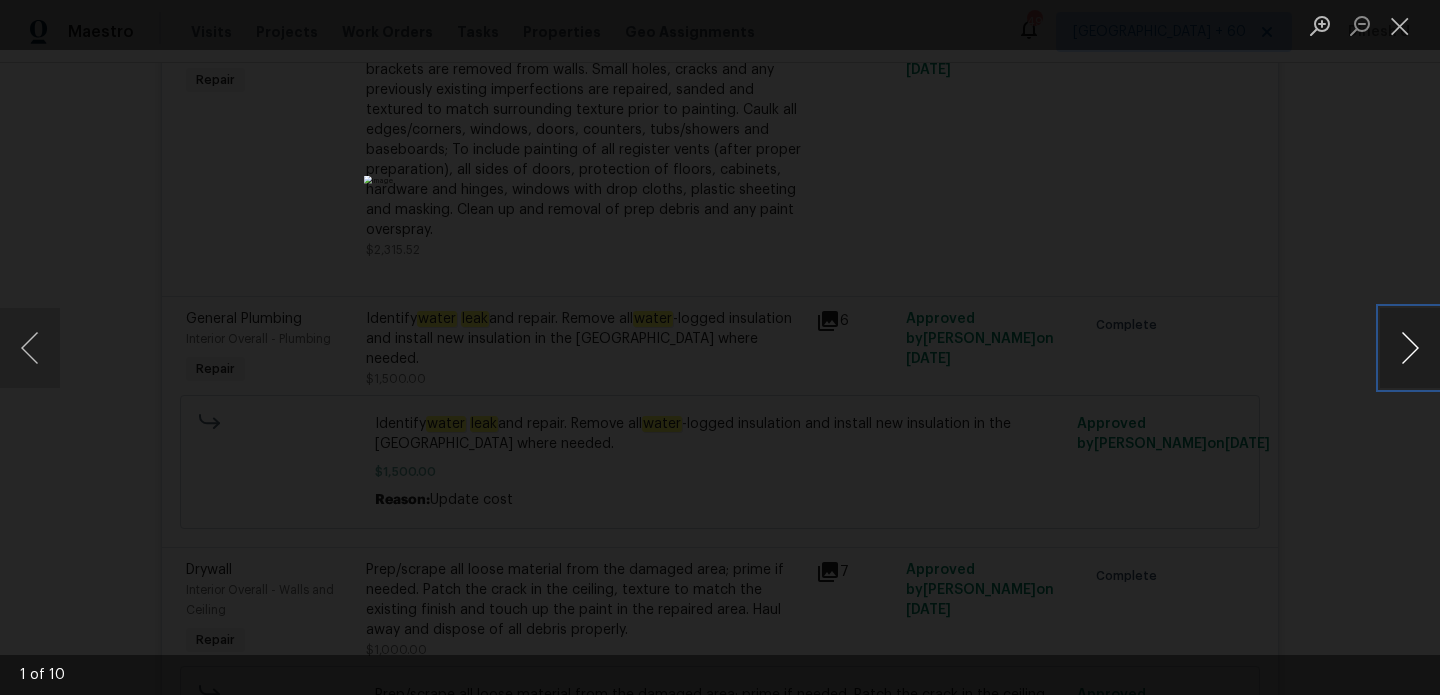 click at bounding box center [1410, 348] 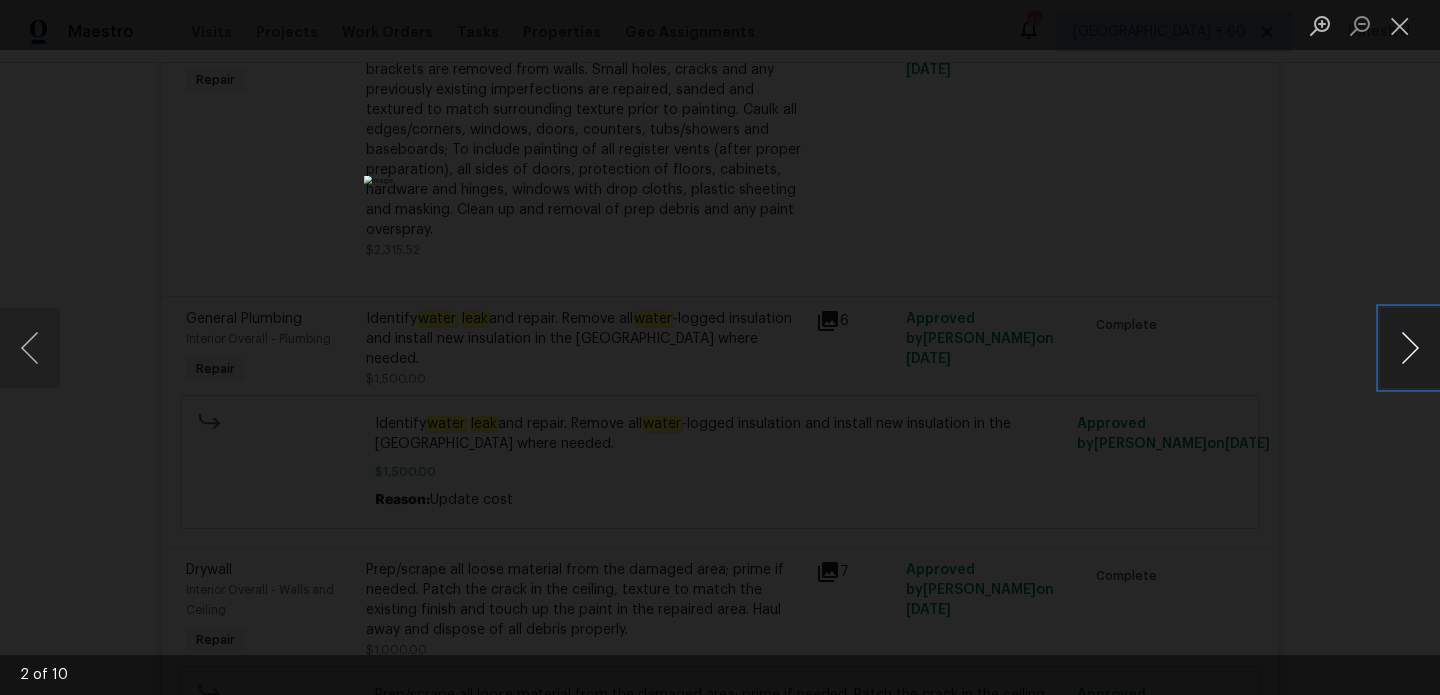 click at bounding box center [1410, 348] 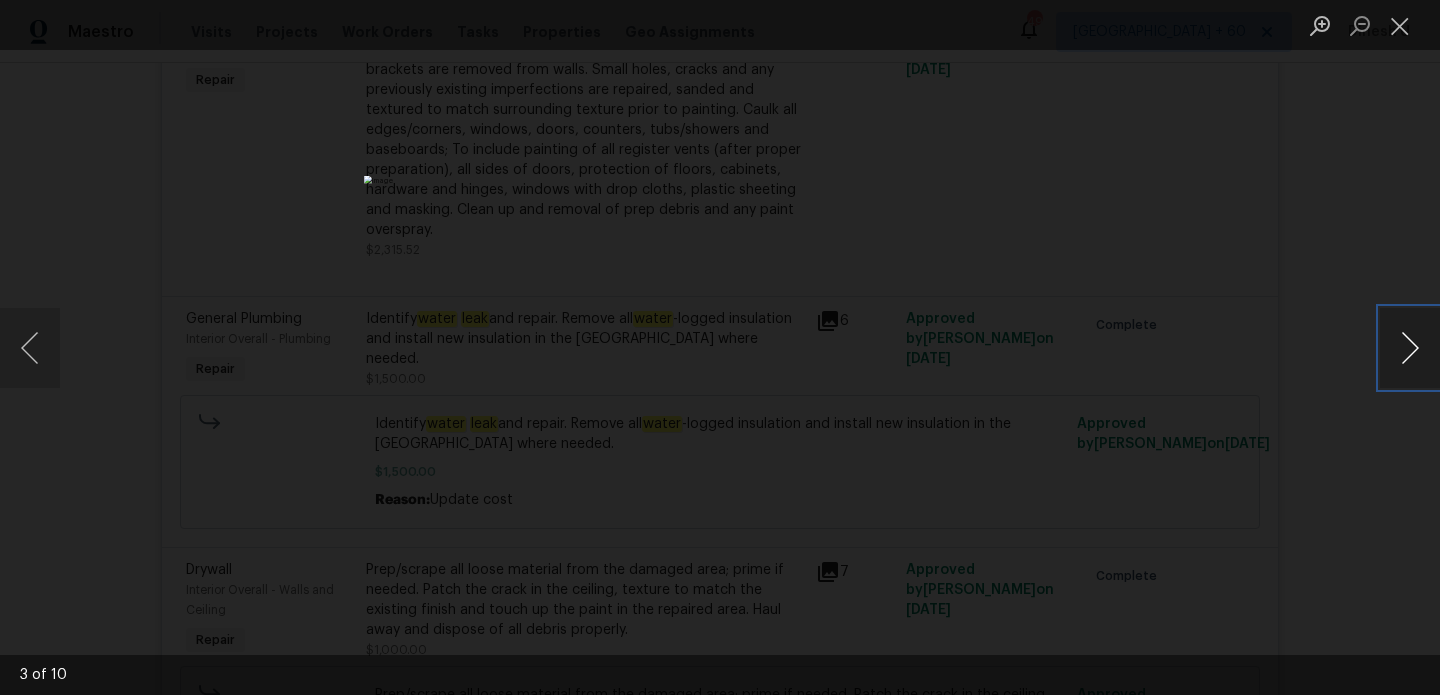 click at bounding box center (1410, 348) 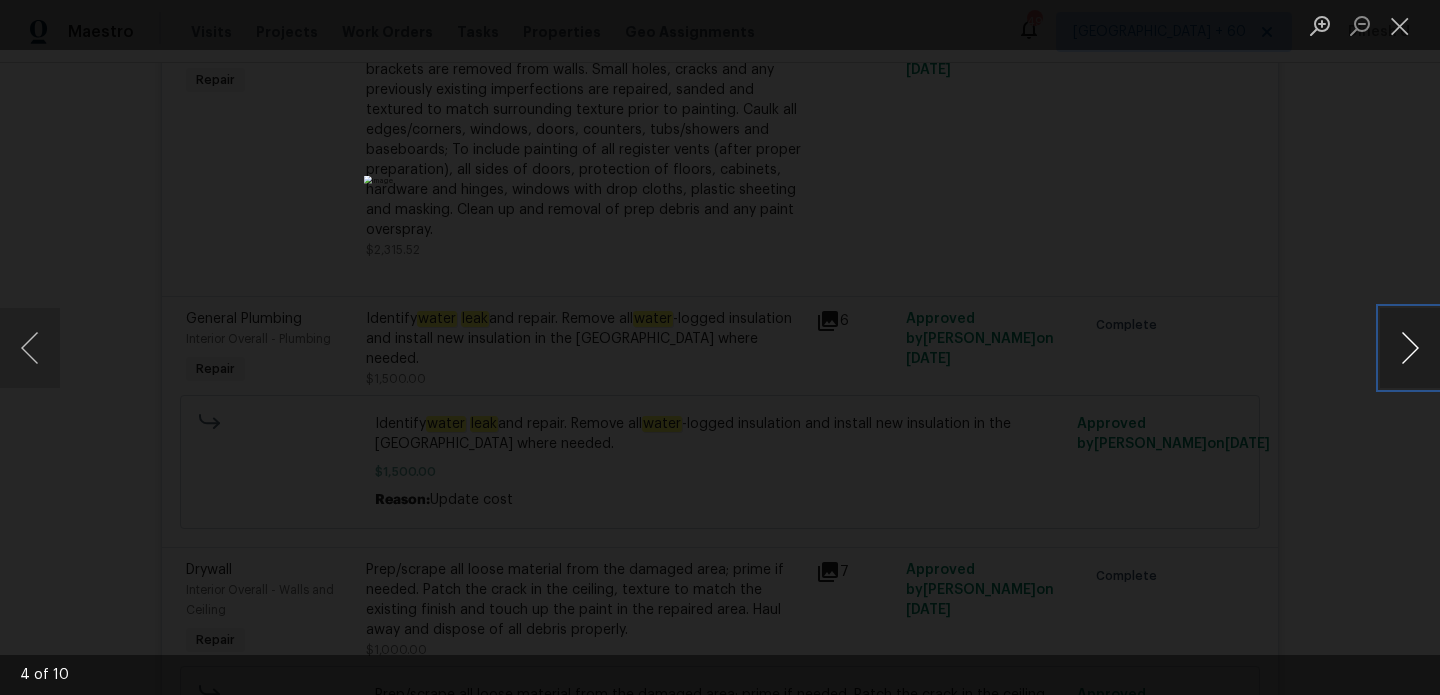 click at bounding box center [1410, 348] 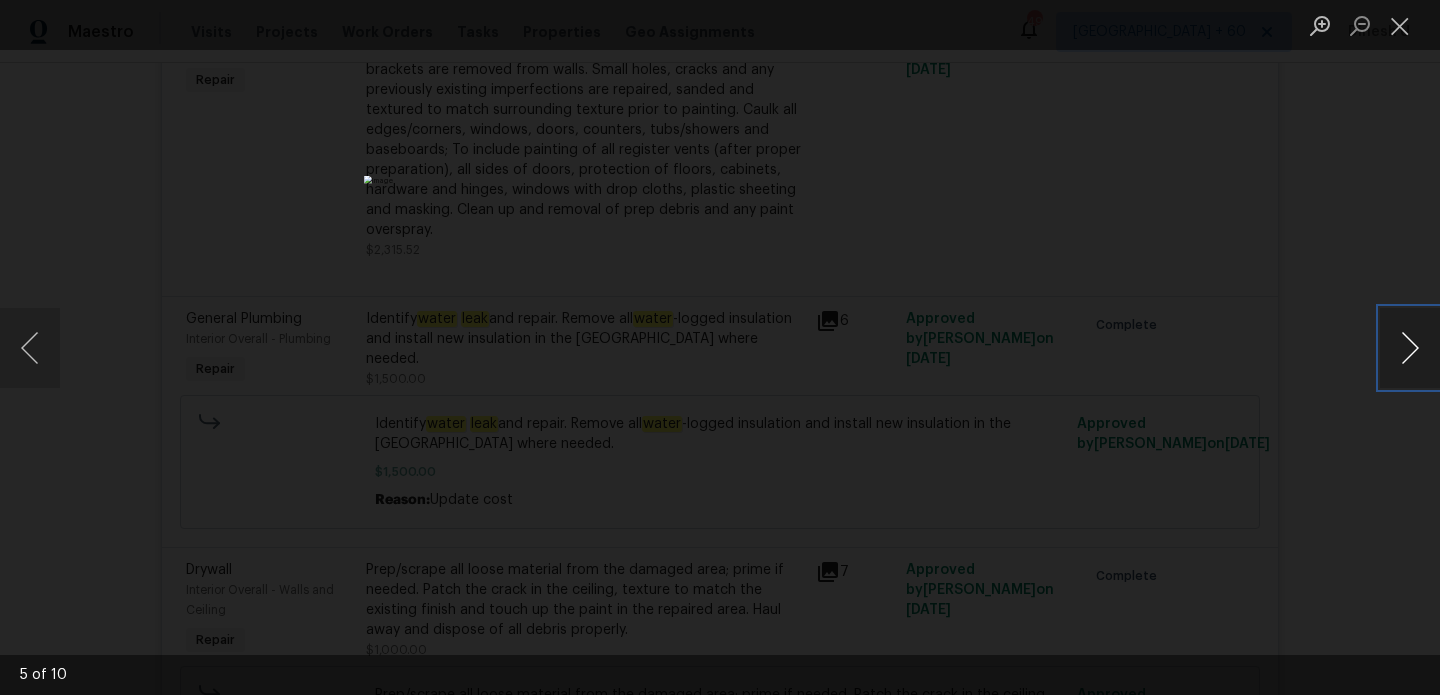 click at bounding box center [1410, 348] 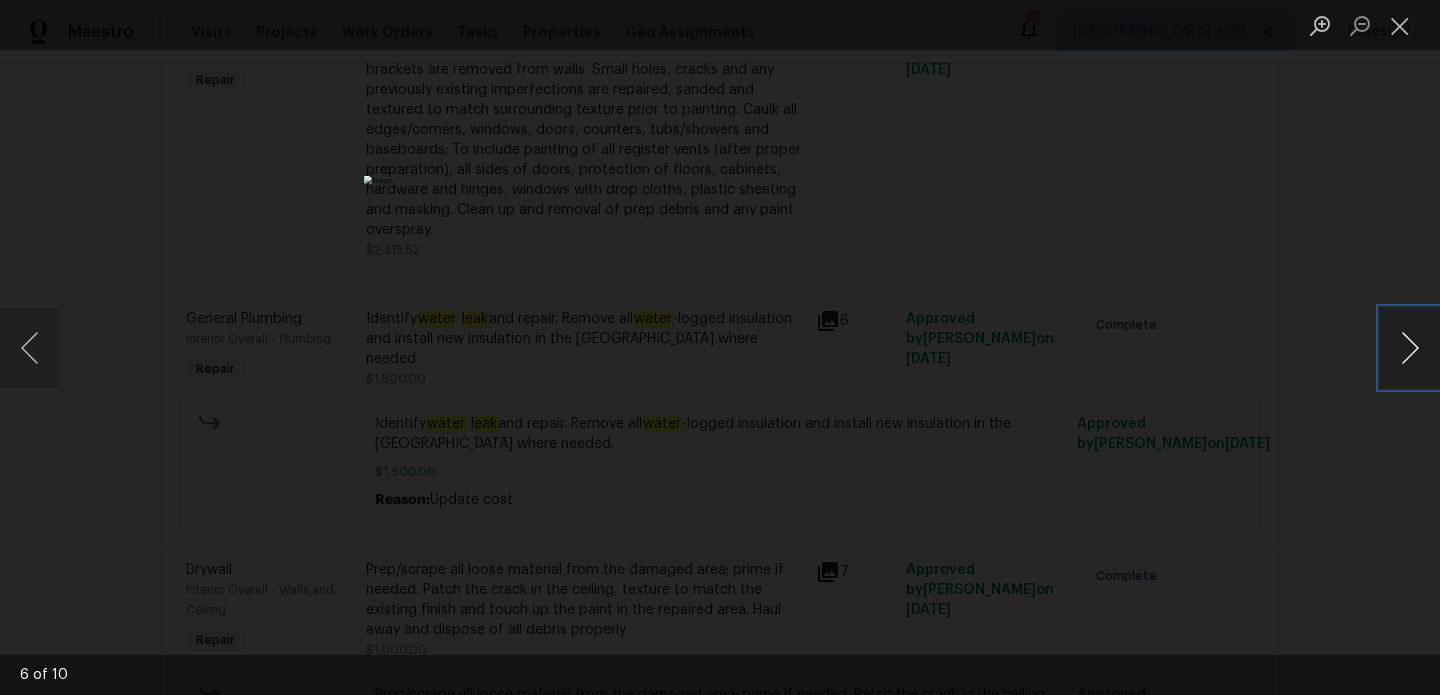 click at bounding box center (1410, 348) 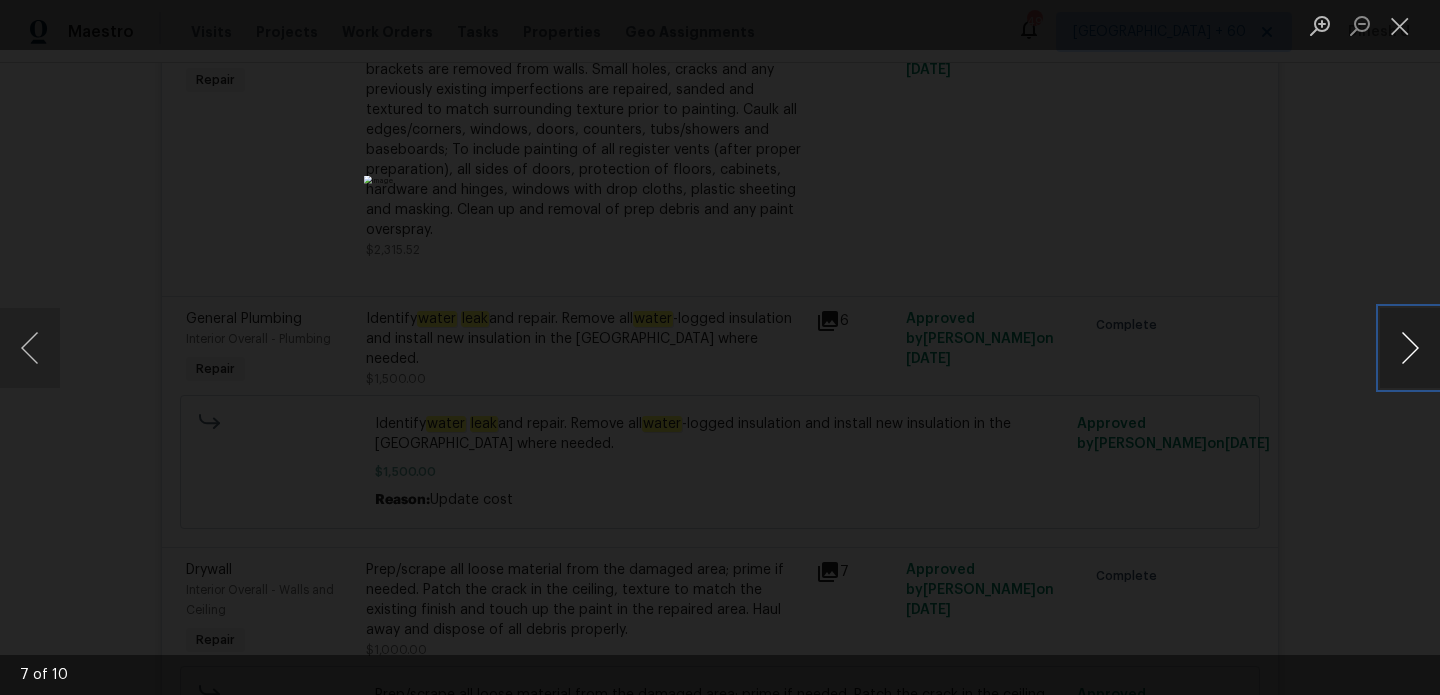 click at bounding box center (1410, 348) 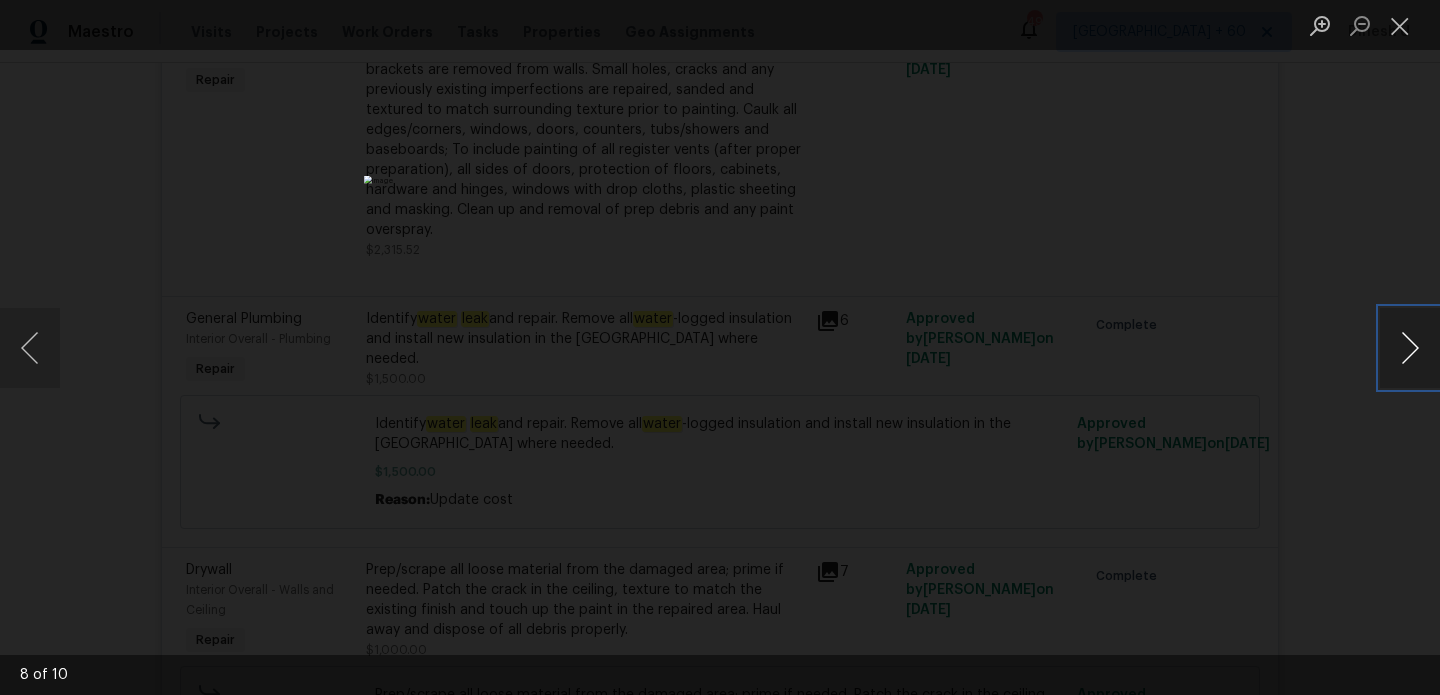 click at bounding box center [1410, 348] 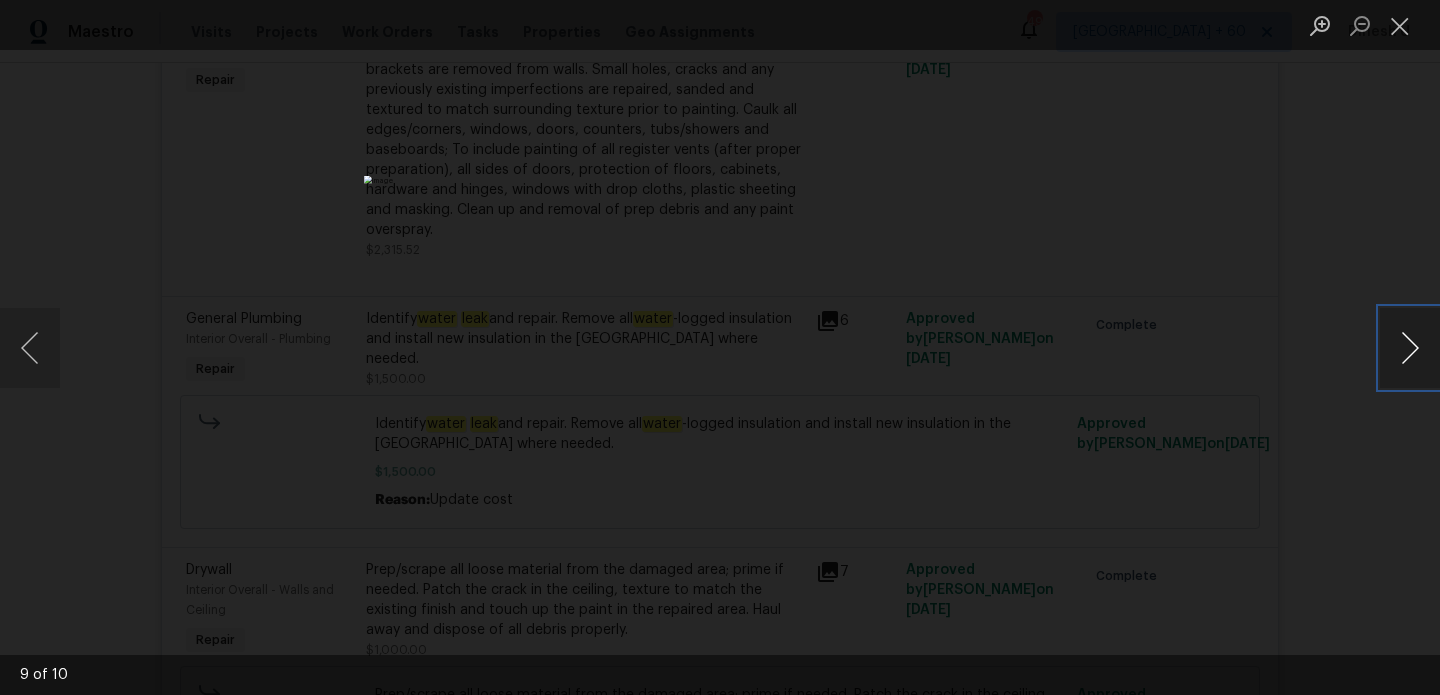 click at bounding box center [1410, 348] 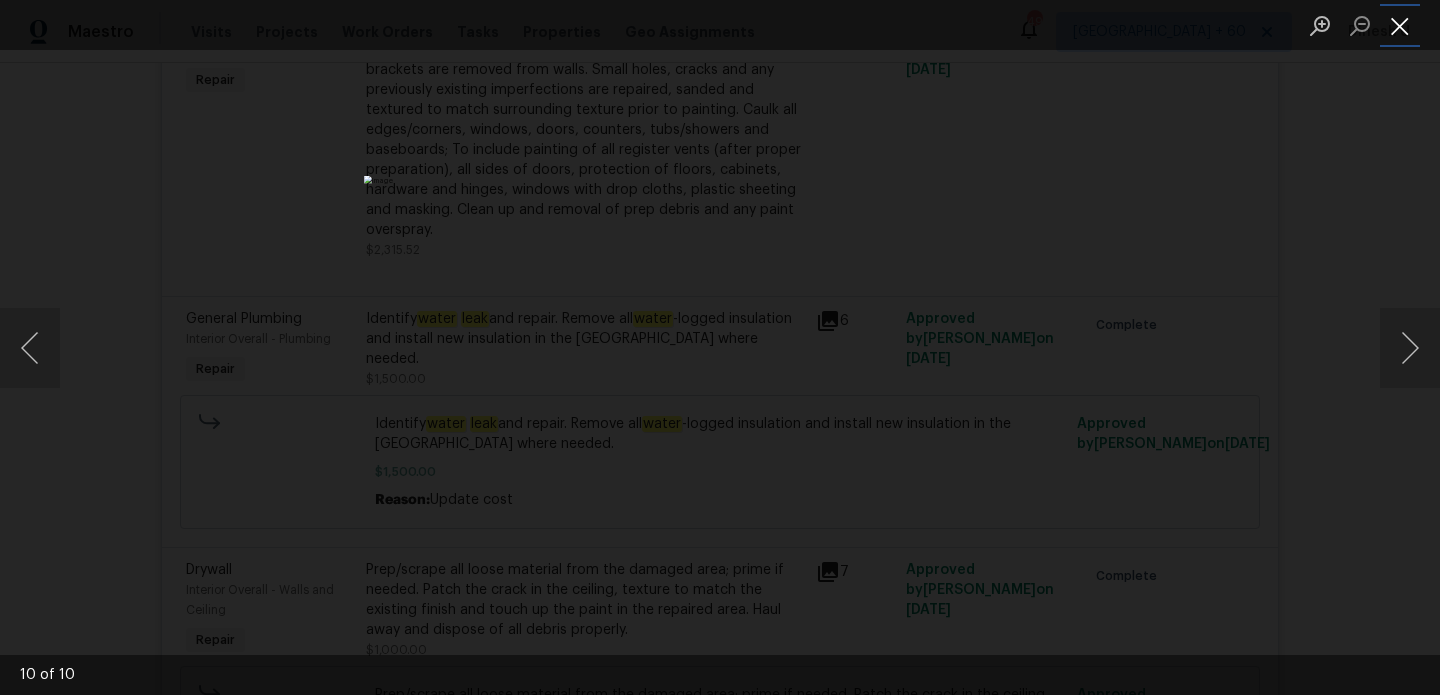 click at bounding box center (1400, 25) 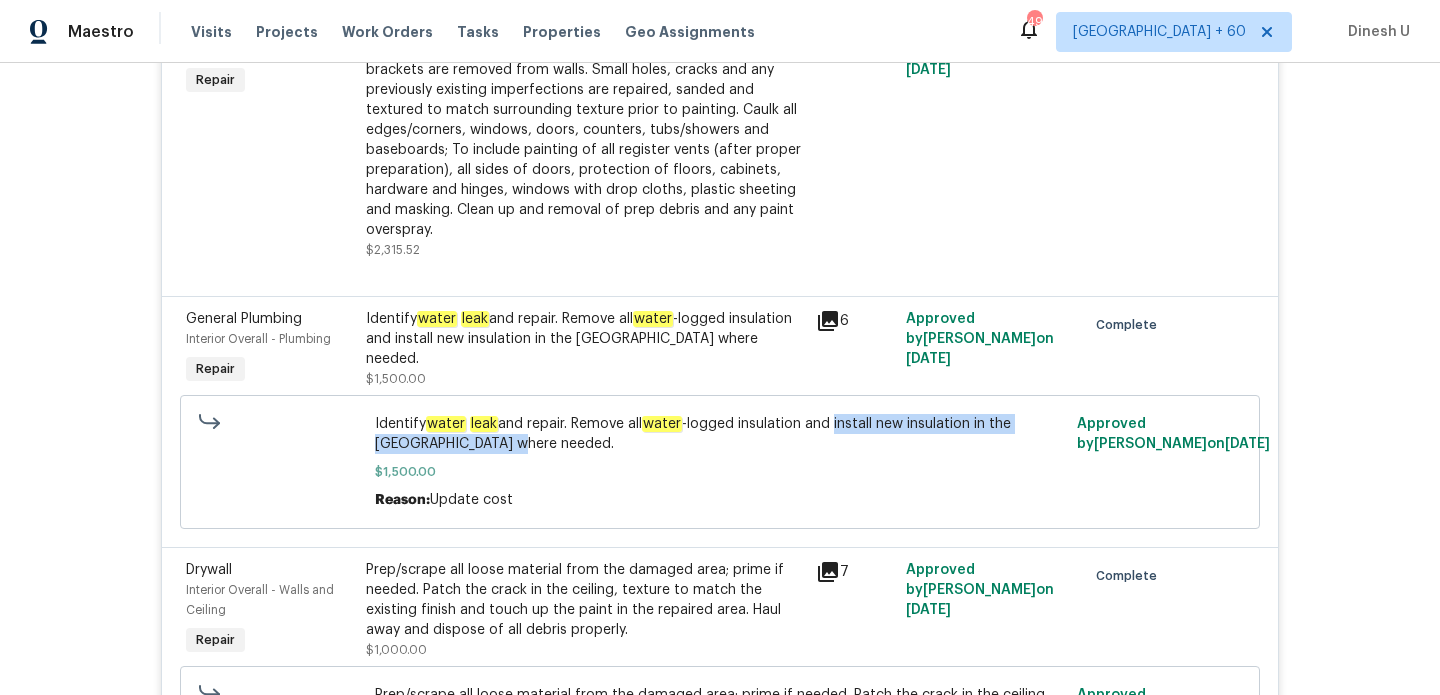 drag, startPoint x: 839, startPoint y: 432, endPoint x: 1038, endPoint y: 440, distance: 199.16074 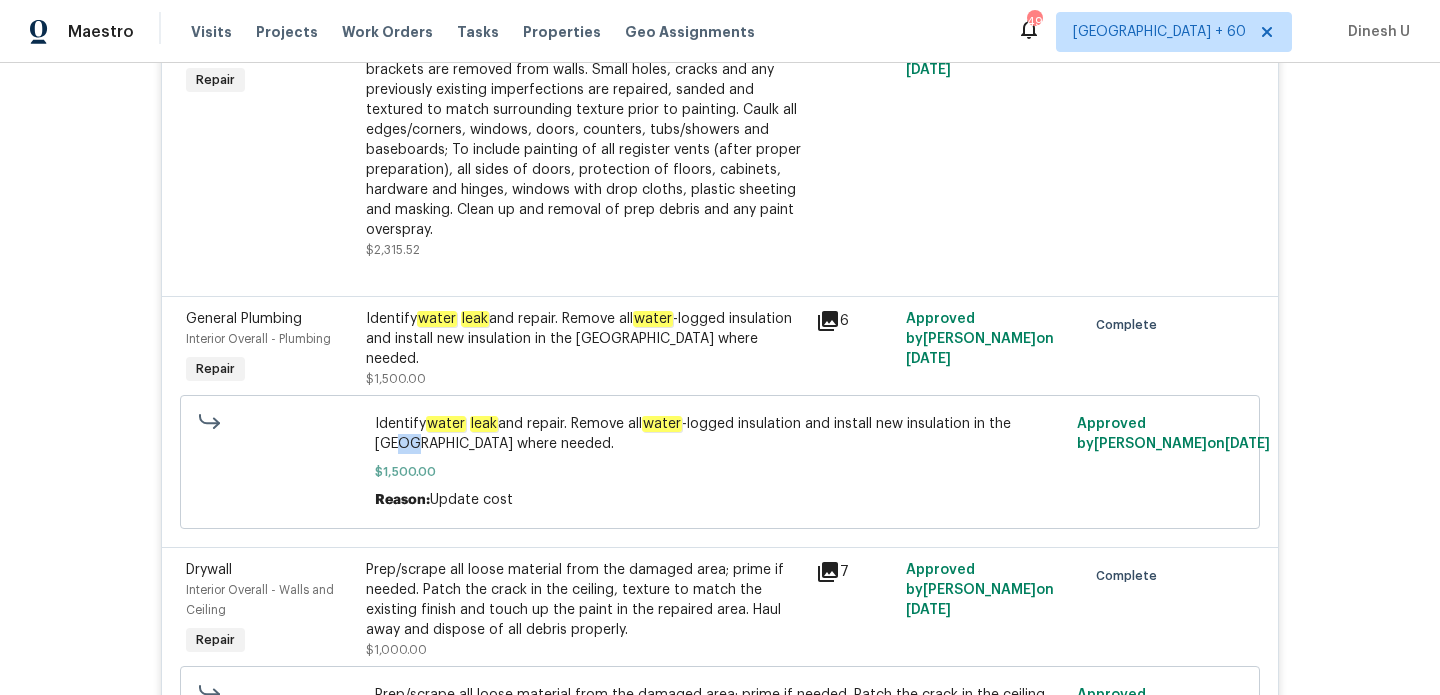 drag, startPoint x: 1038, startPoint y: 440, endPoint x: 1057, endPoint y: 431, distance: 21.023796 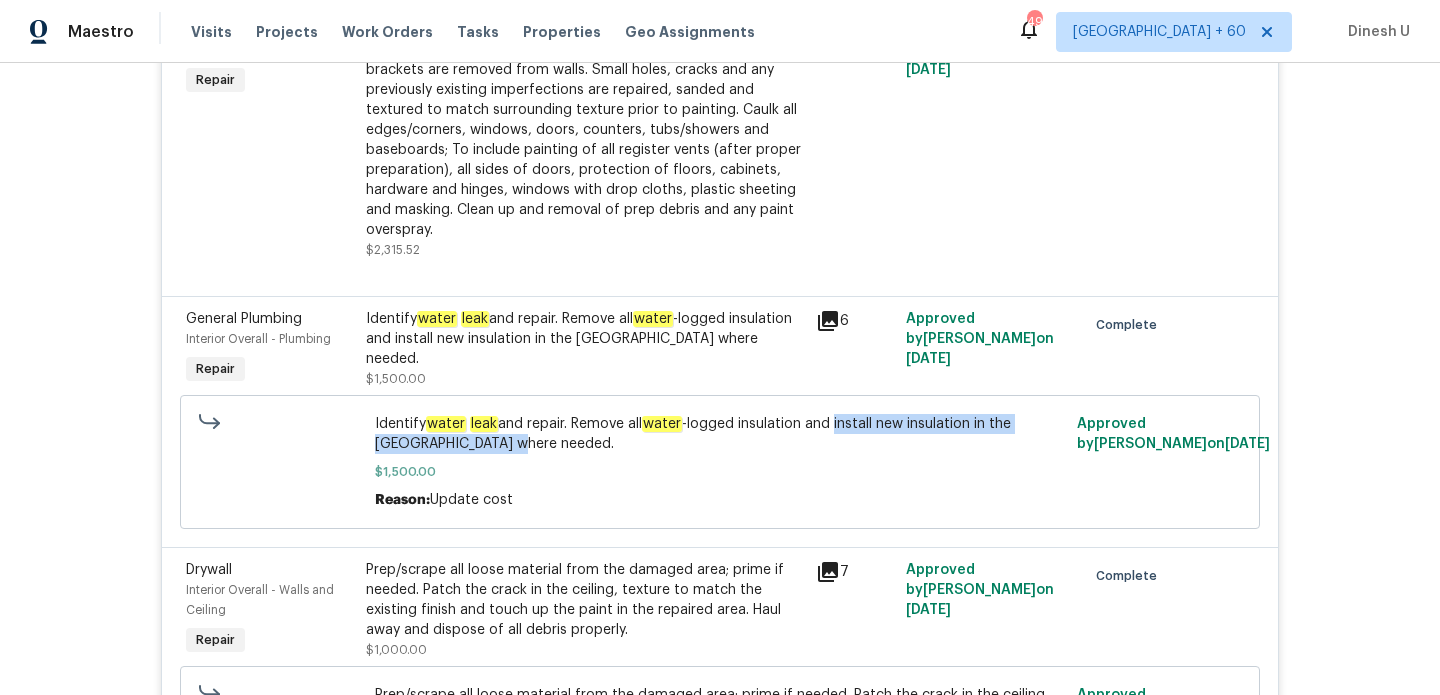 drag, startPoint x: 841, startPoint y: 432, endPoint x: 1046, endPoint y: 450, distance: 205.78873 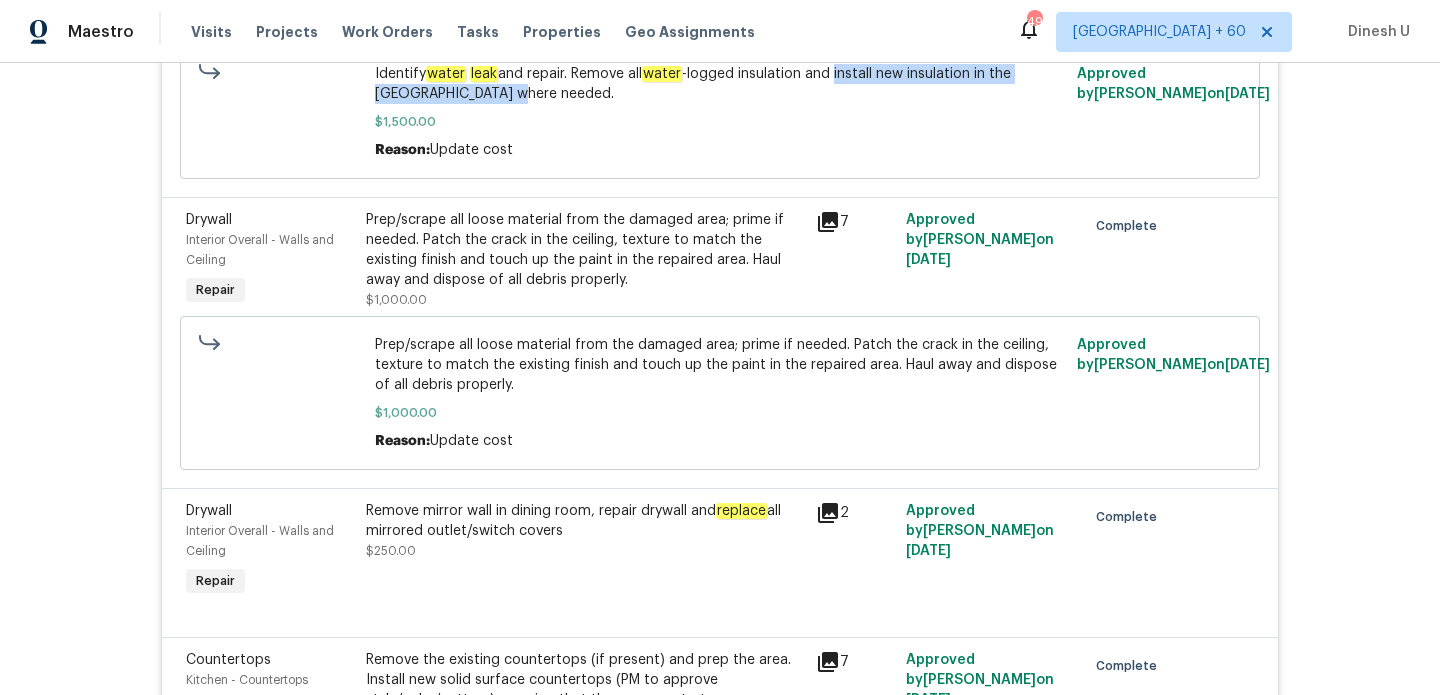 scroll, scrollTop: 8971, scrollLeft: 0, axis: vertical 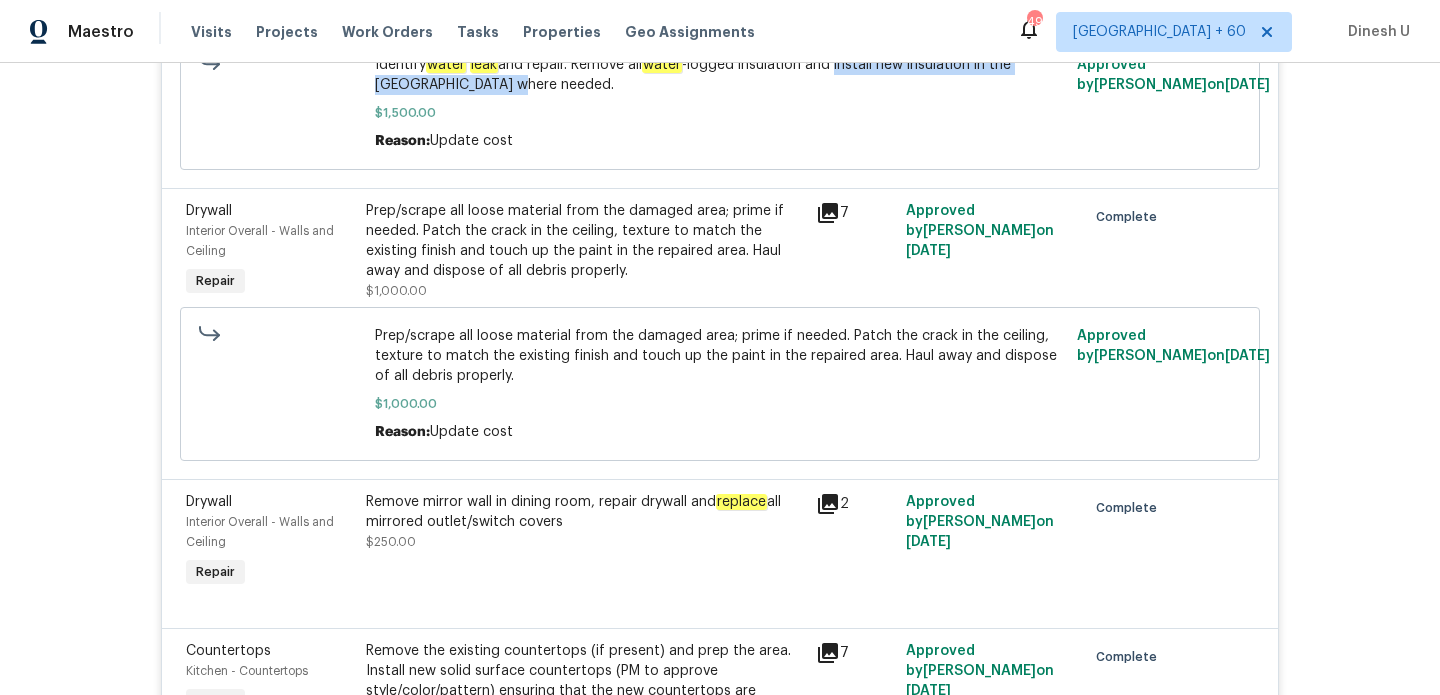 click 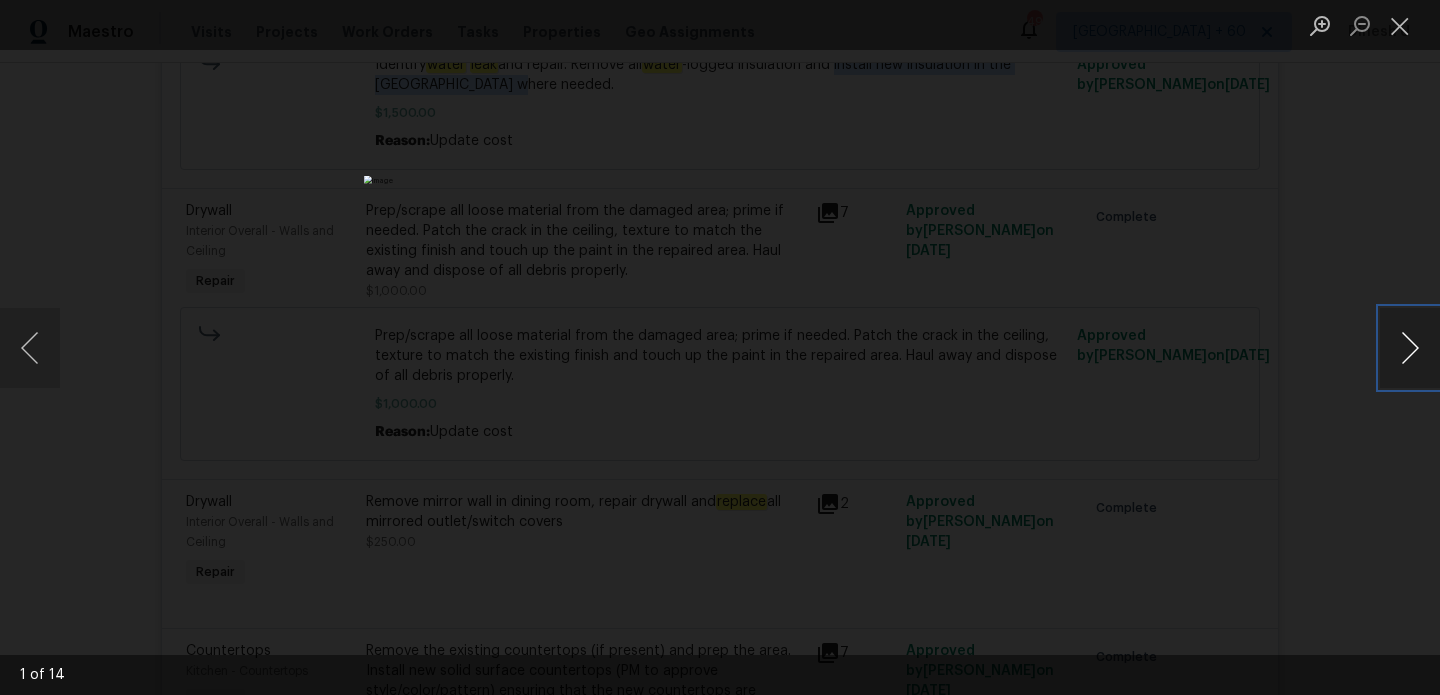 click at bounding box center (1410, 348) 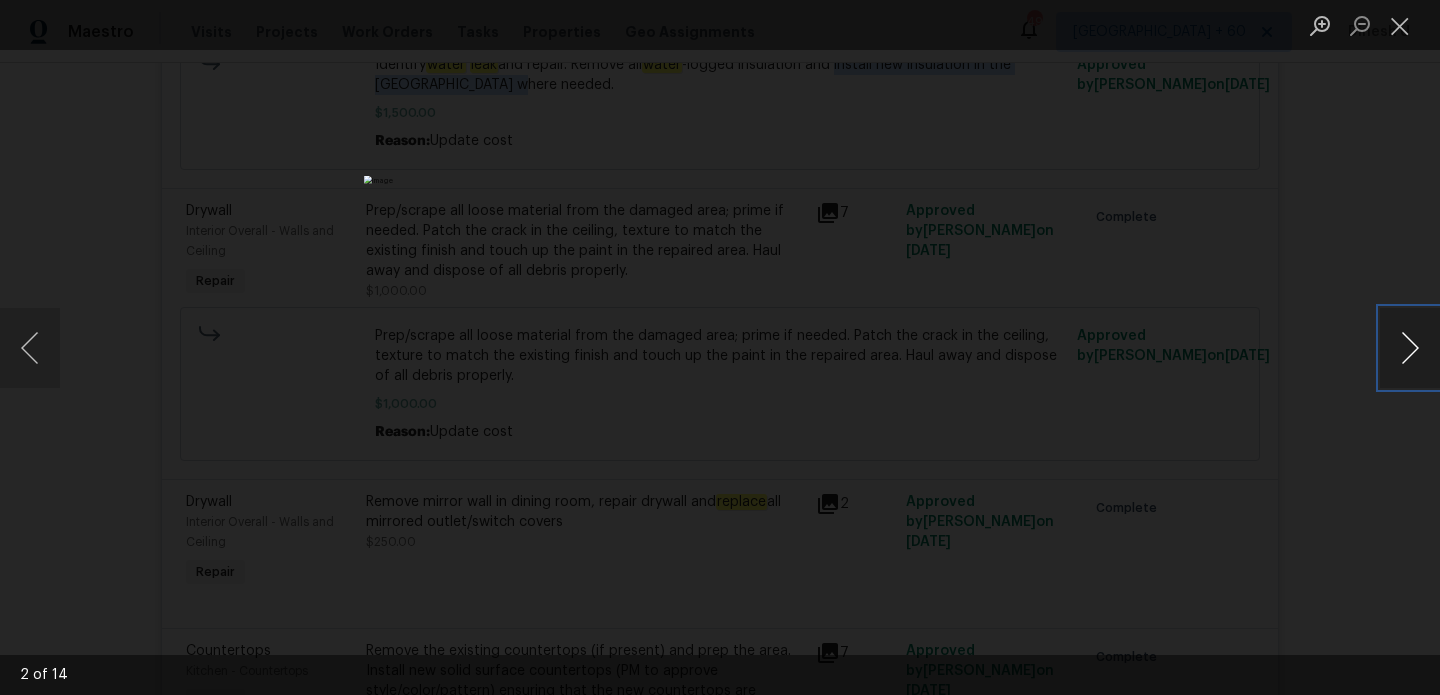 click at bounding box center [1410, 348] 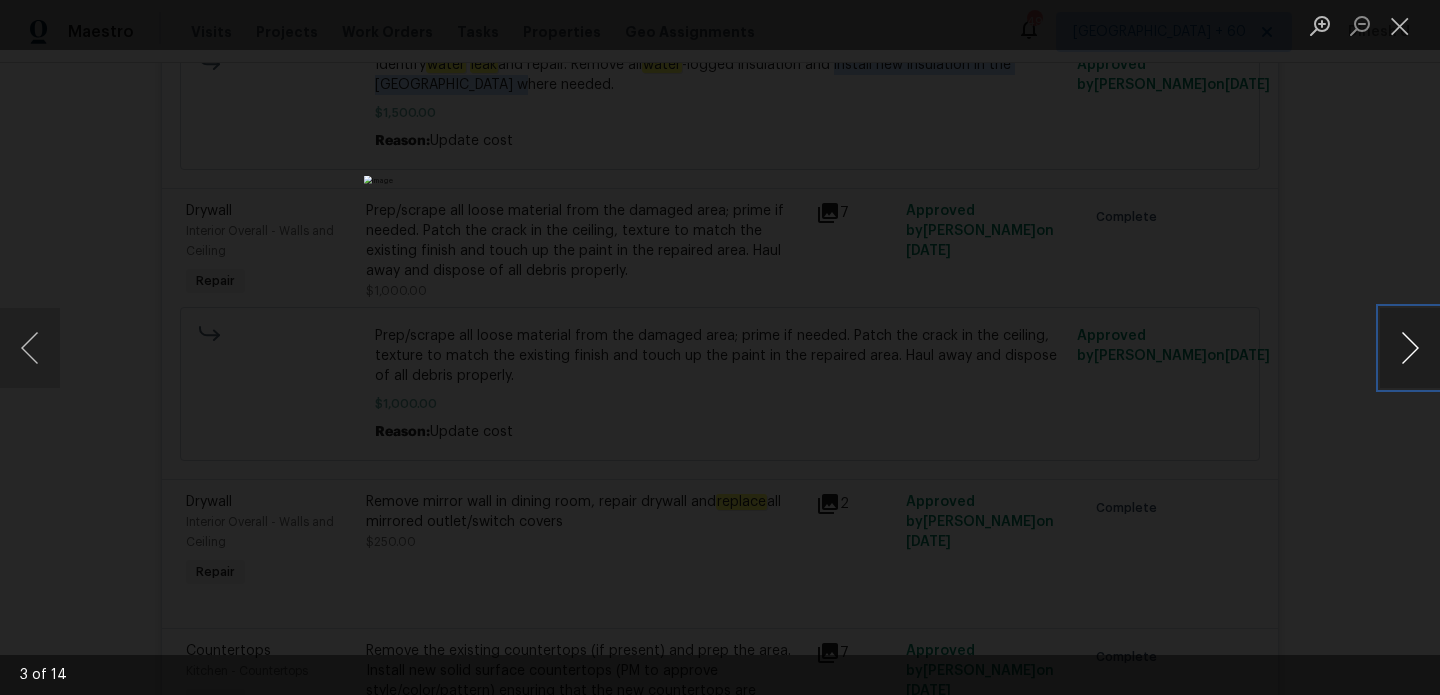 click at bounding box center (1410, 348) 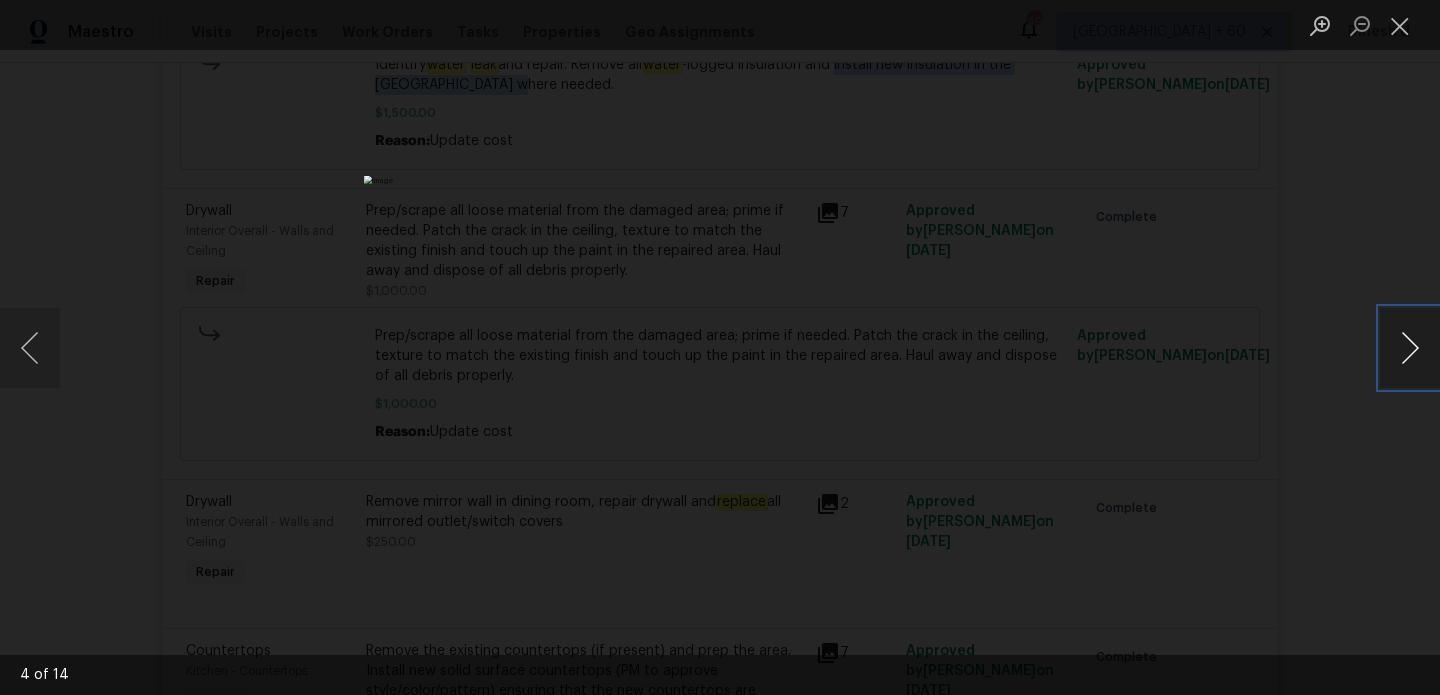 click at bounding box center [1410, 348] 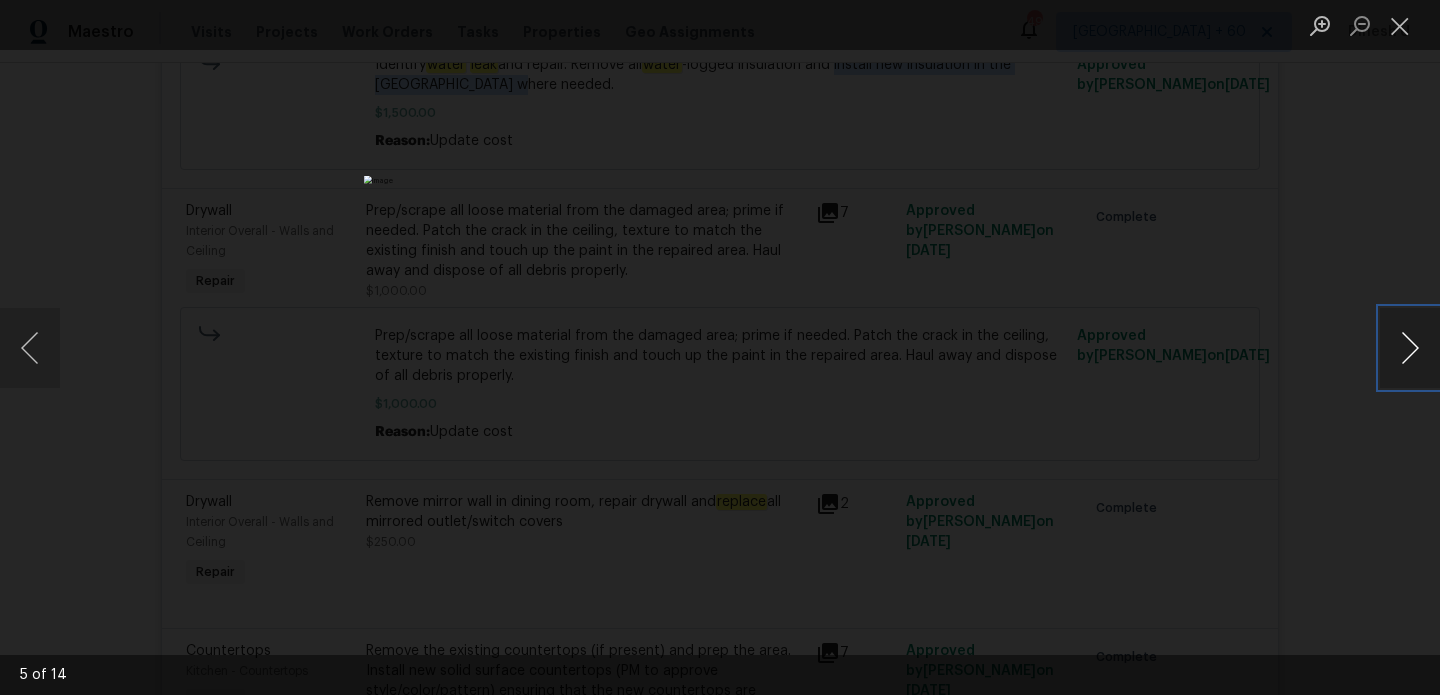 click at bounding box center [1410, 348] 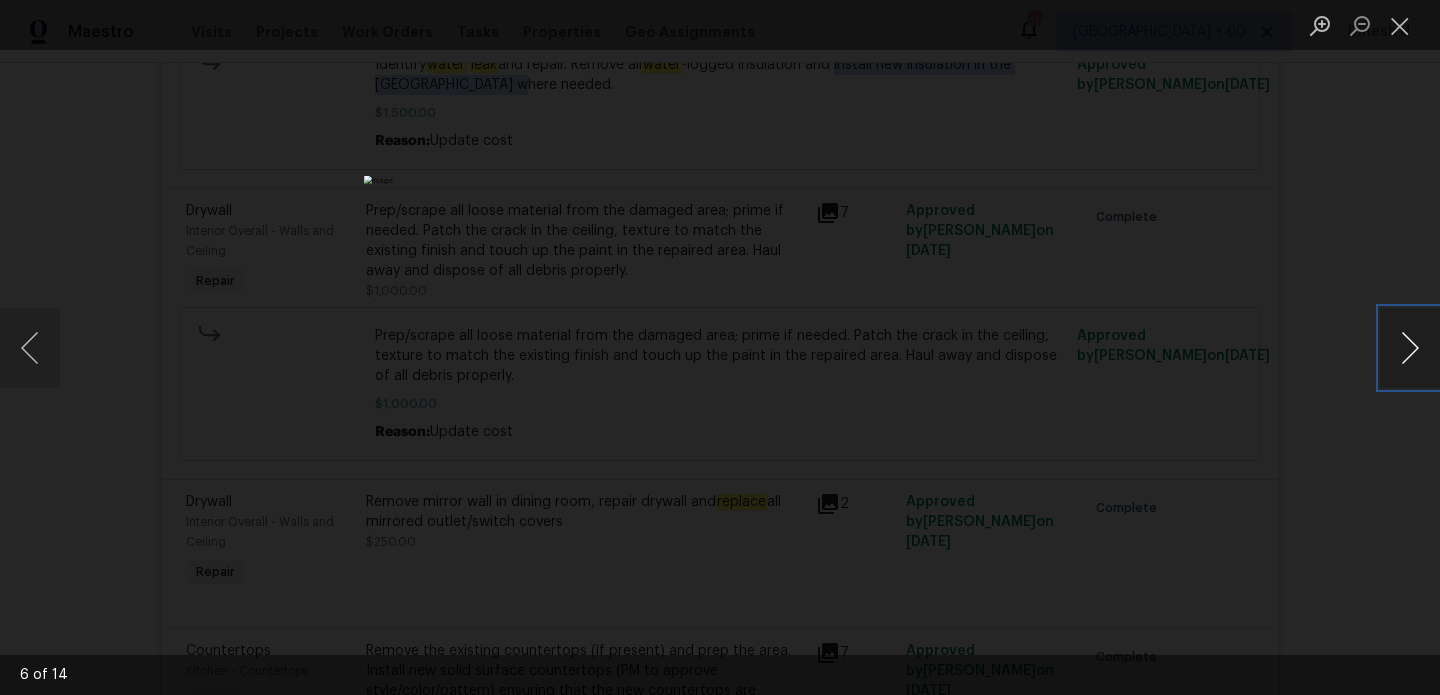 click at bounding box center [1410, 348] 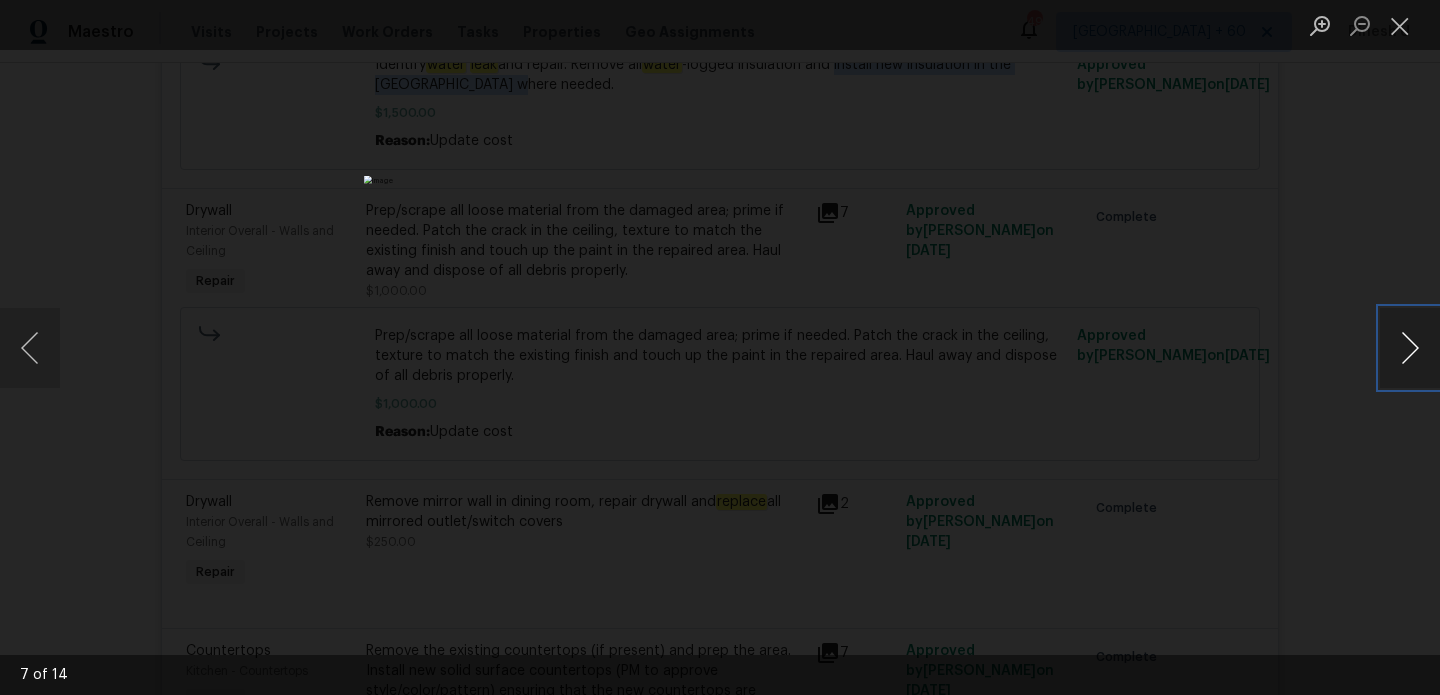 click at bounding box center (1410, 348) 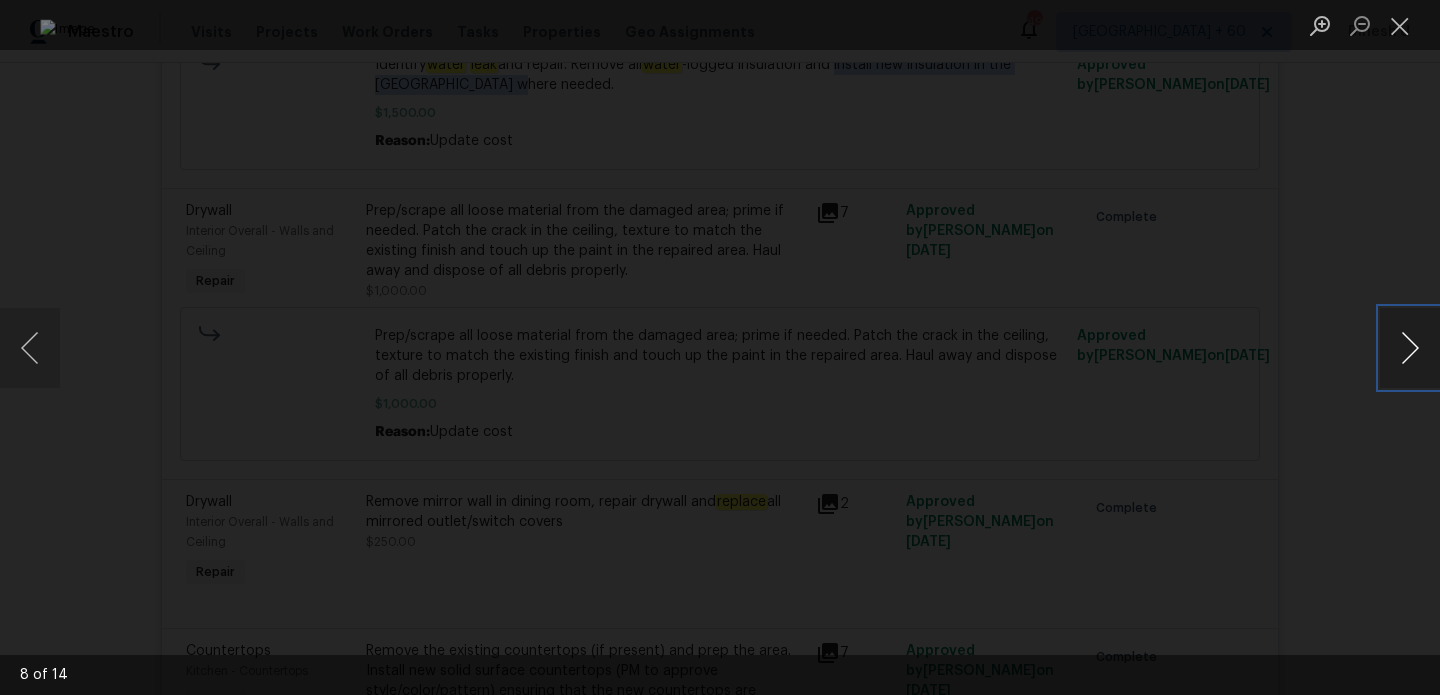 click at bounding box center (1410, 348) 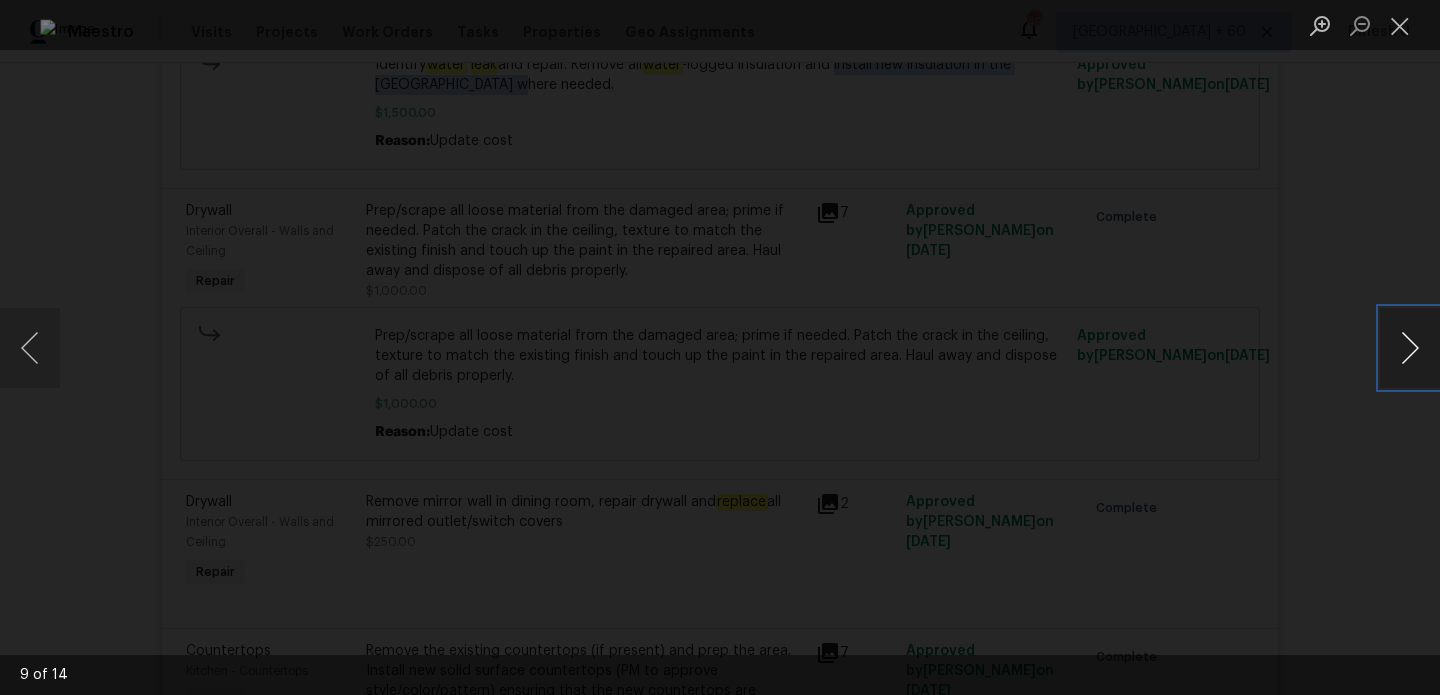 click at bounding box center (1410, 348) 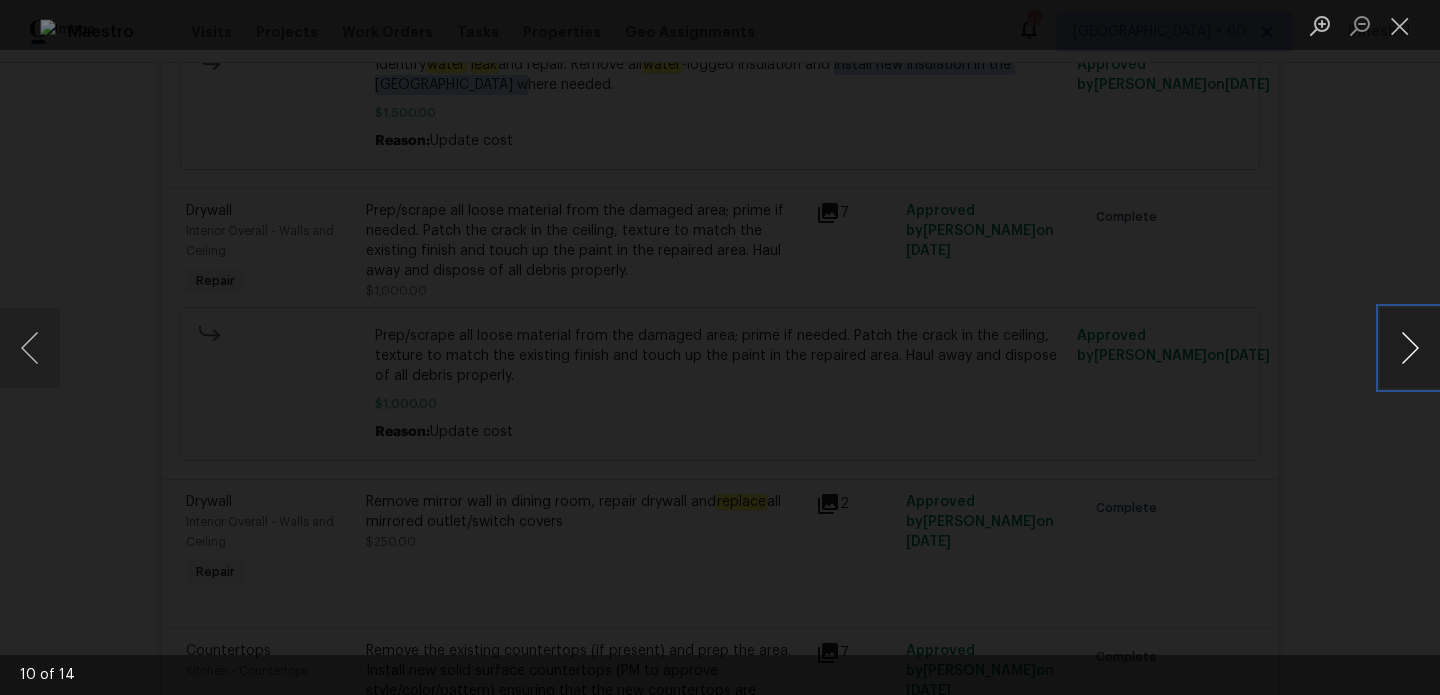 click at bounding box center [1410, 348] 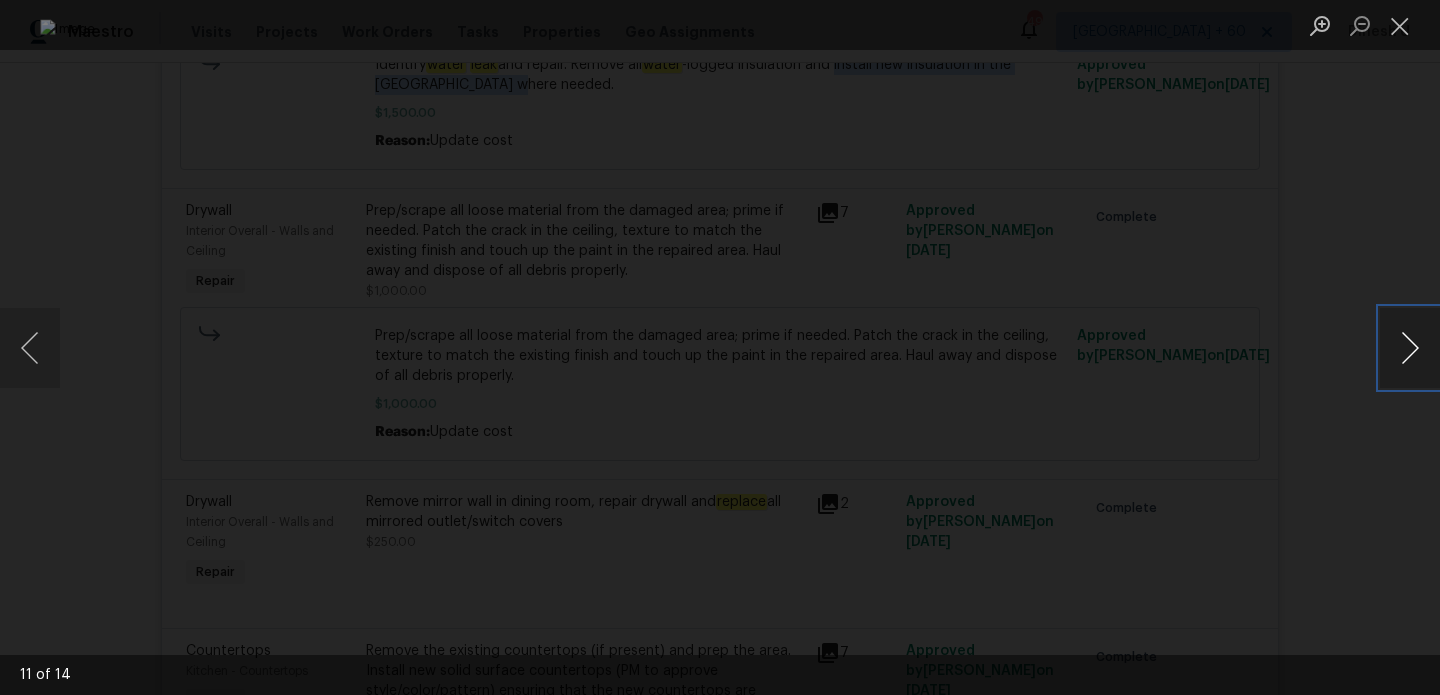 click at bounding box center (1410, 348) 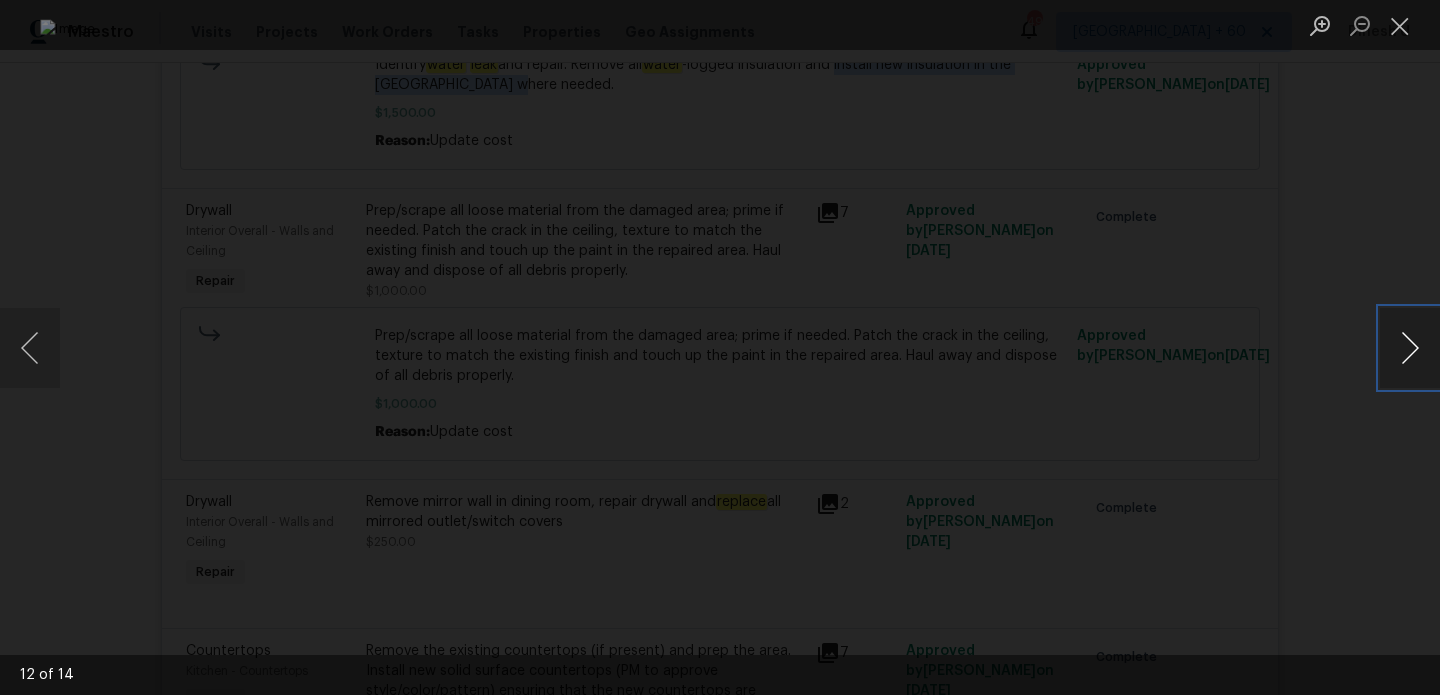 click at bounding box center (1410, 348) 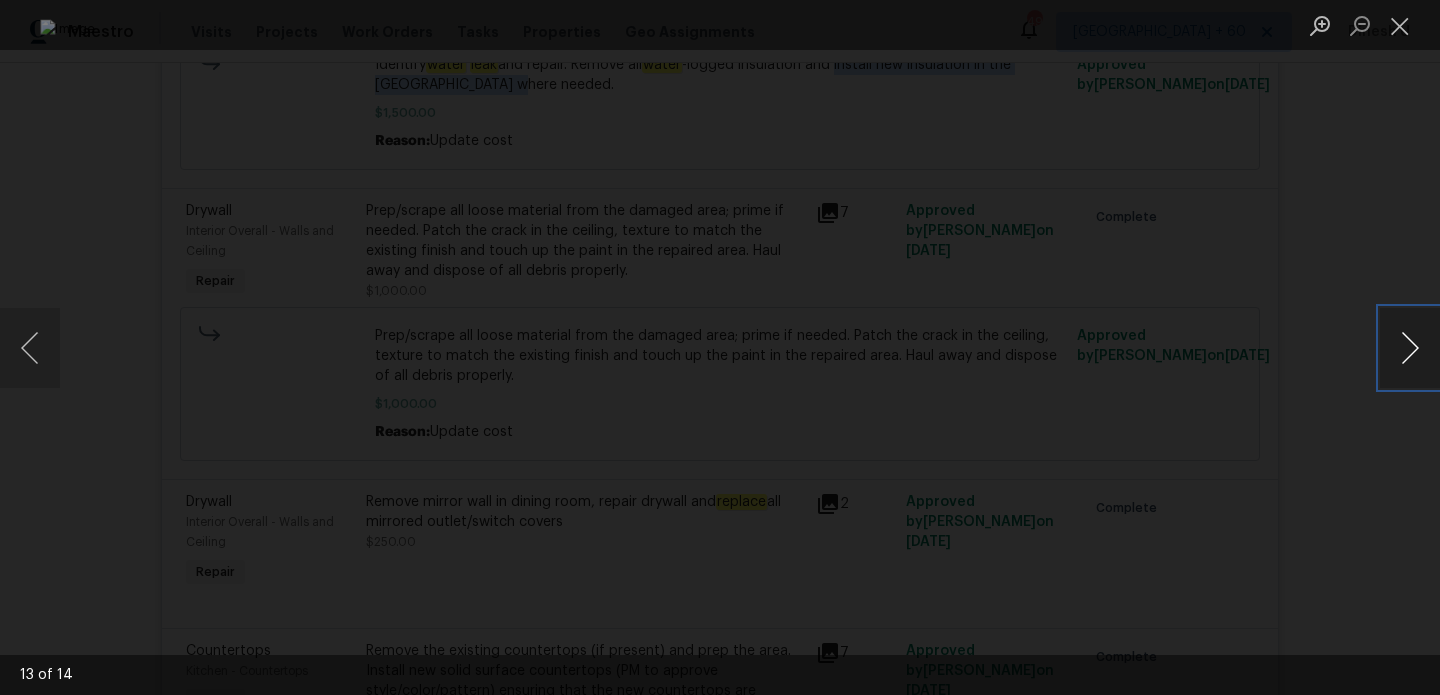 click at bounding box center (1410, 348) 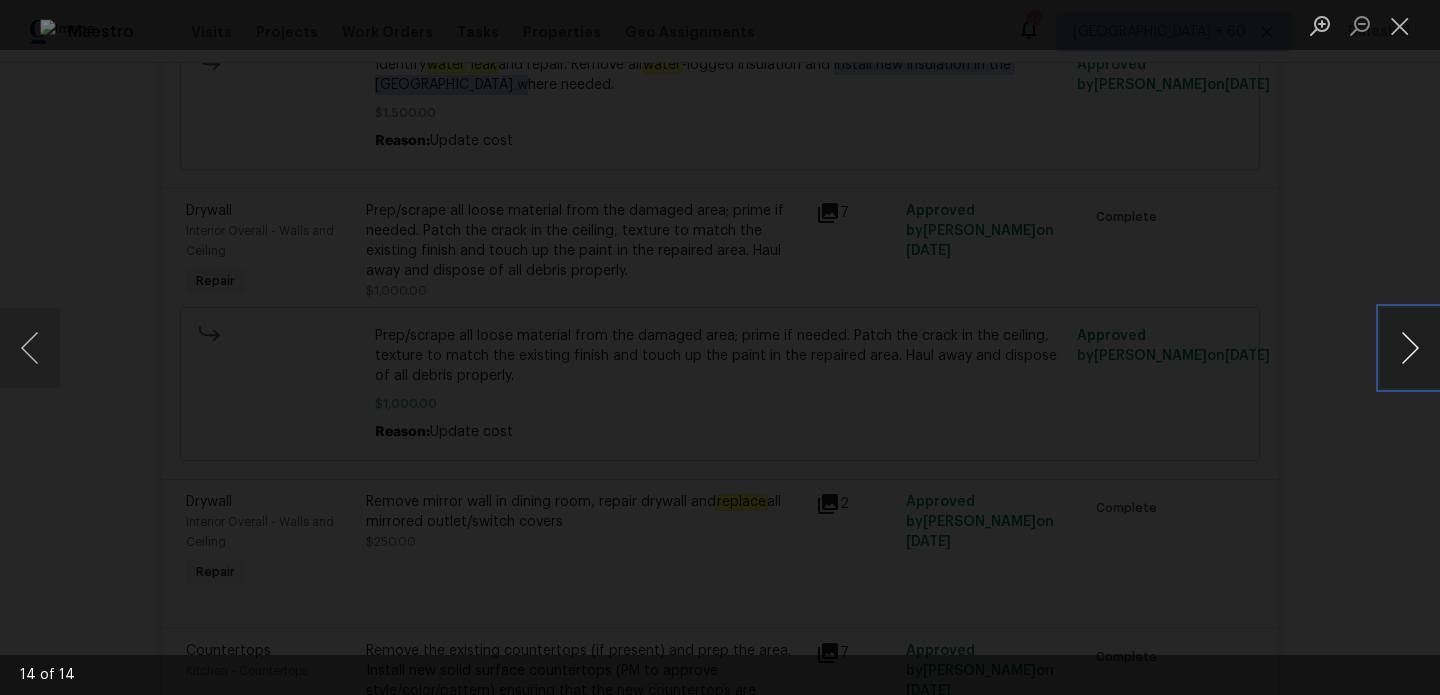 click at bounding box center [1410, 348] 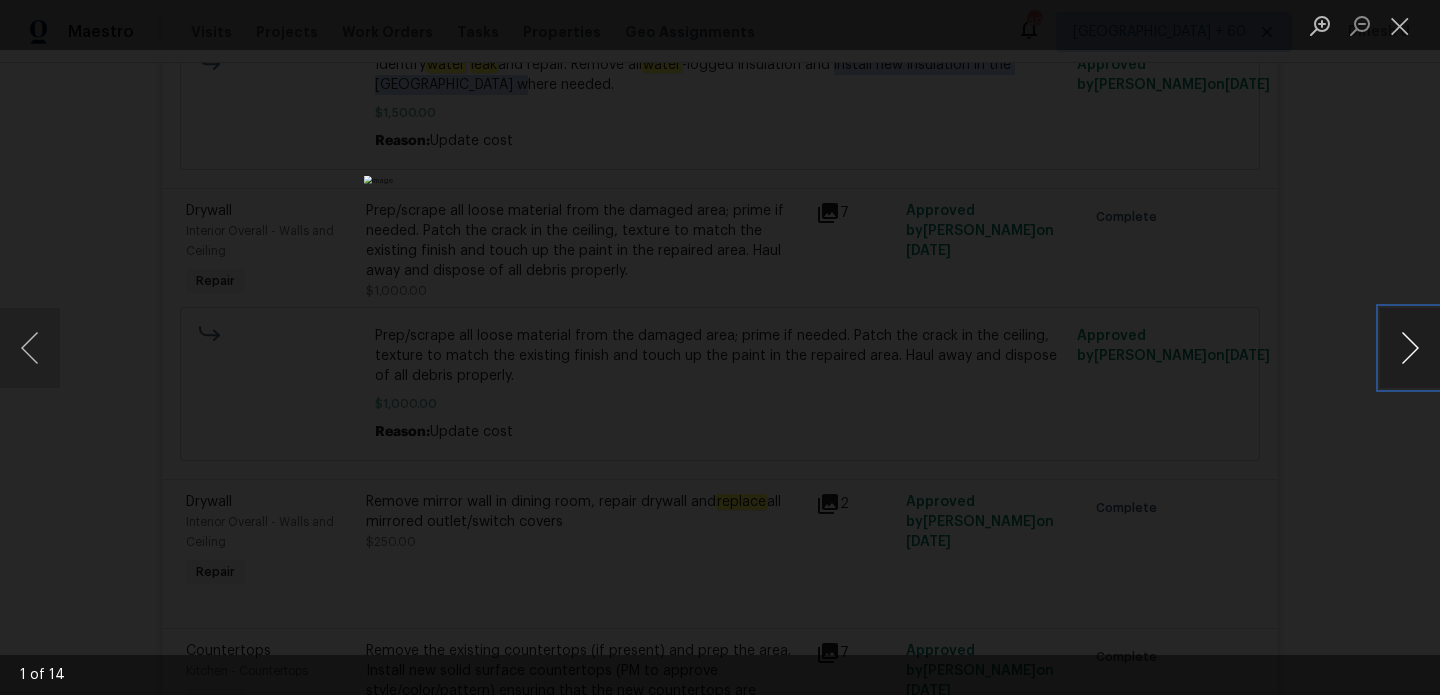 click at bounding box center (1410, 348) 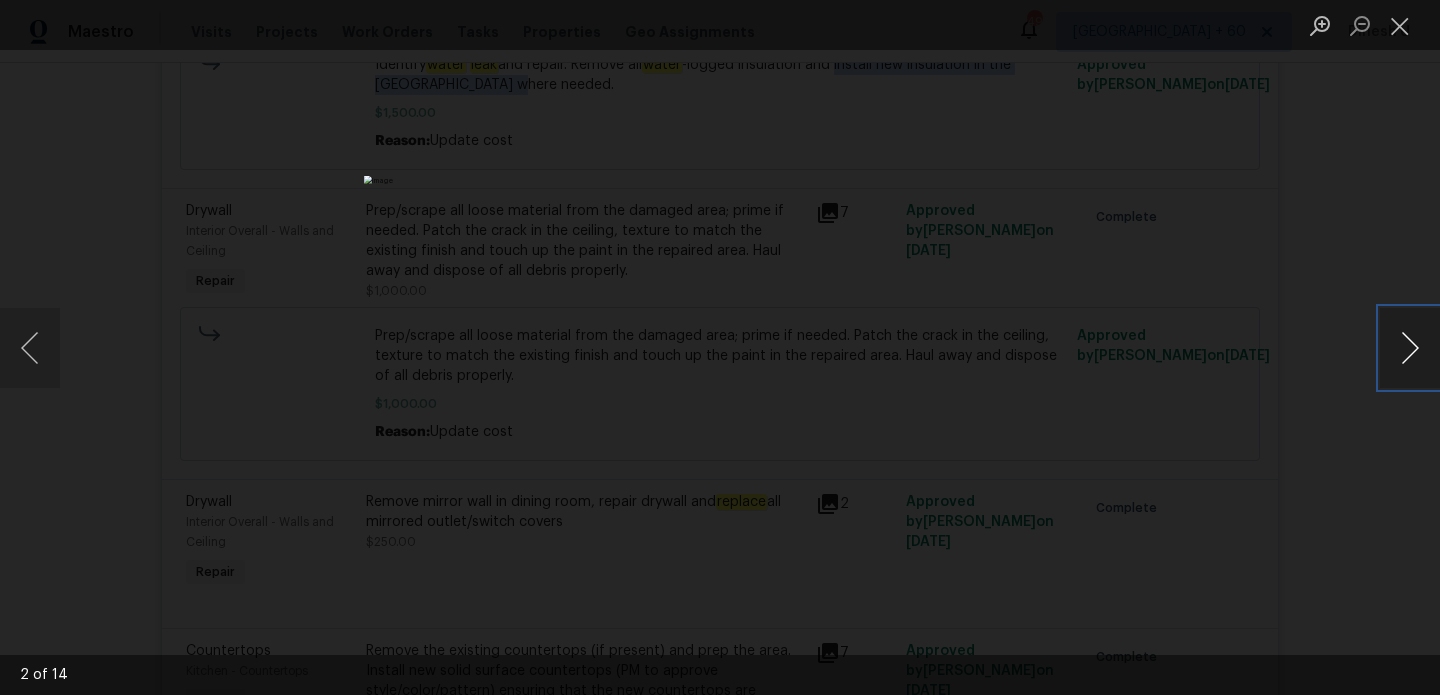 click at bounding box center (1410, 348) 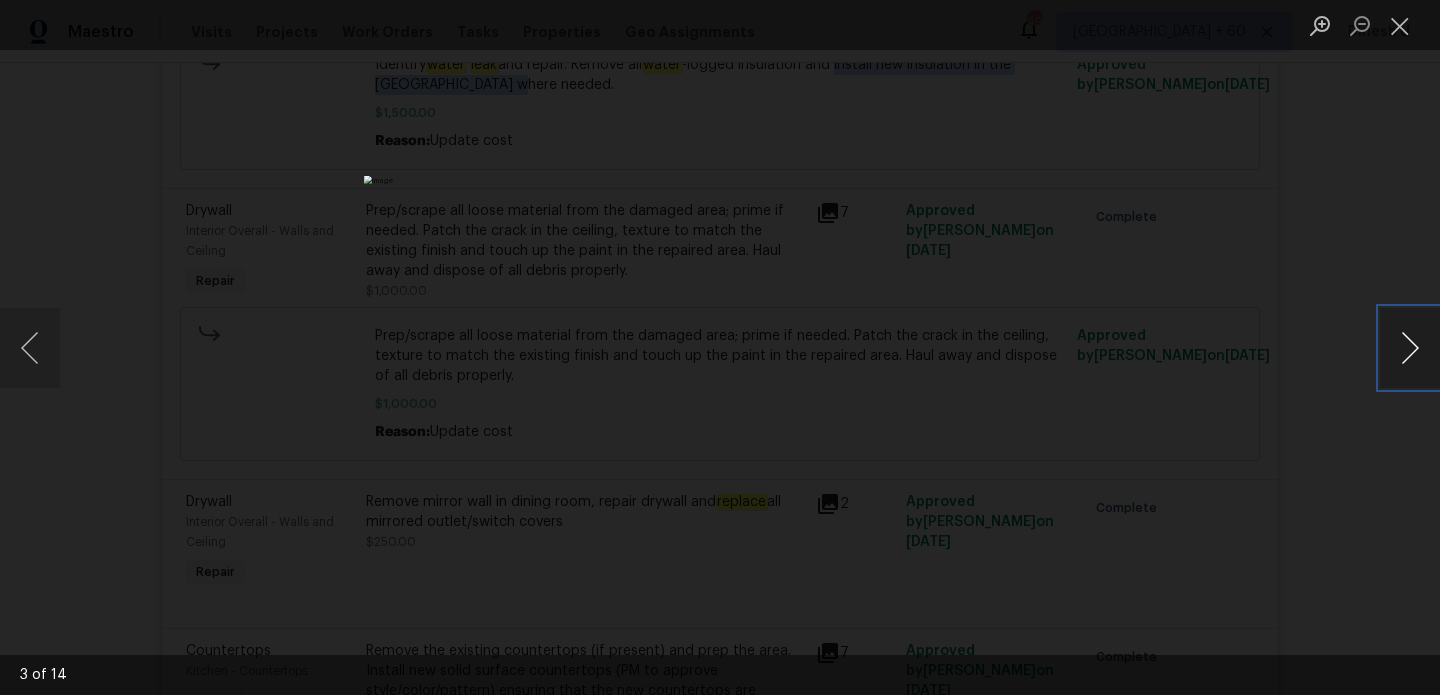 click at bounding box center (1410, 348) 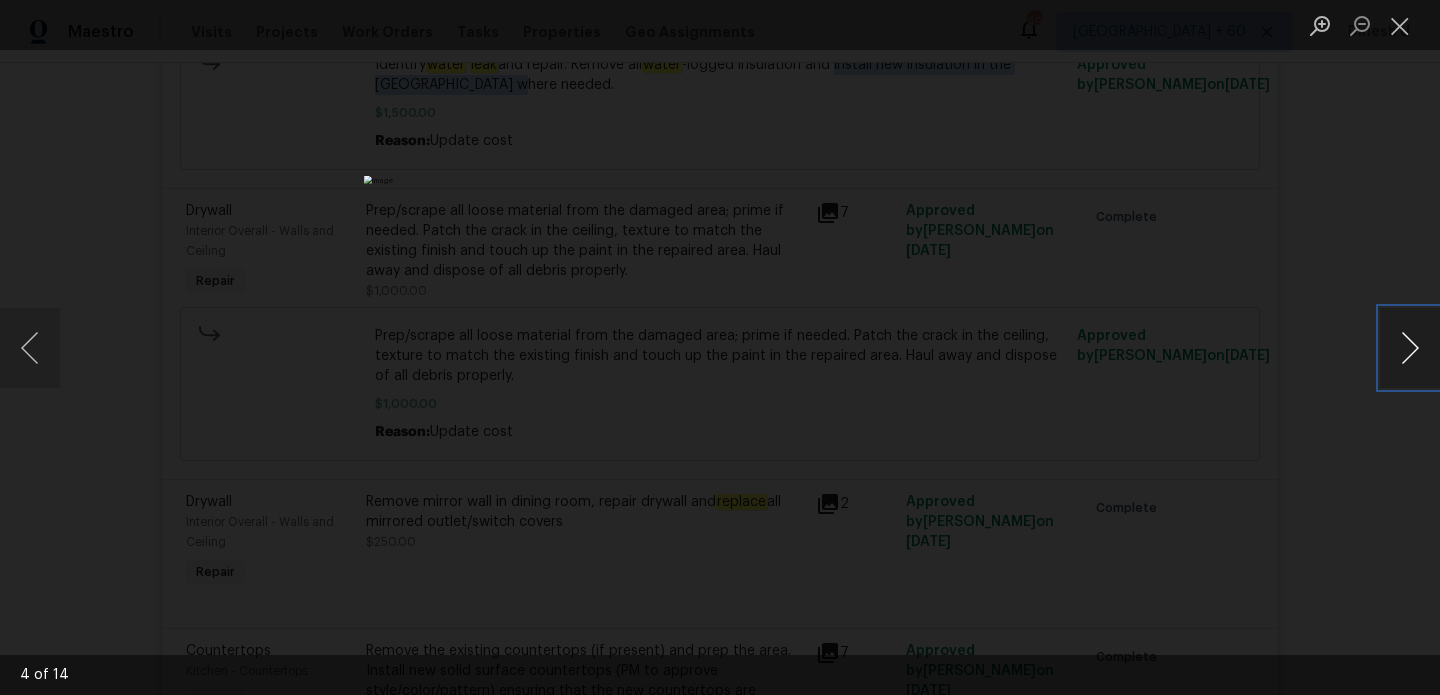 click at bounding box center (1410, 348) 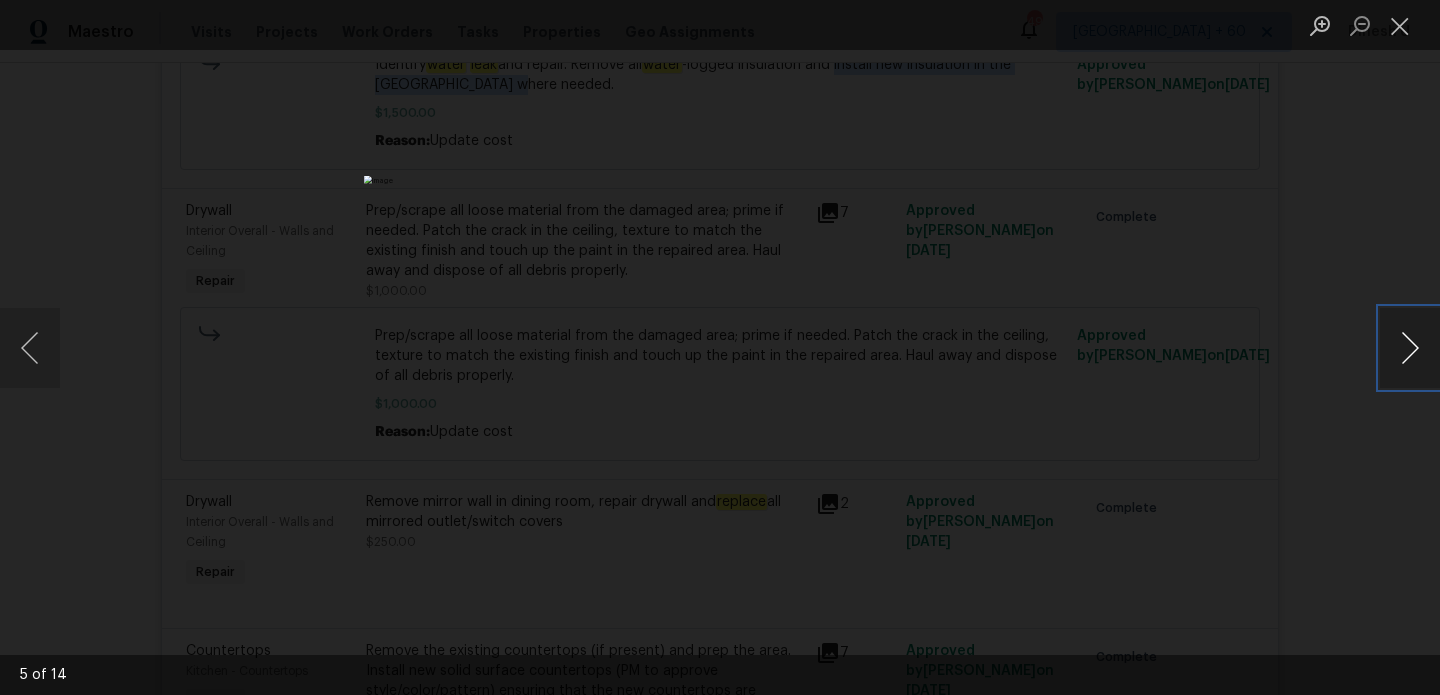 click at bounding box center (1410, 348) 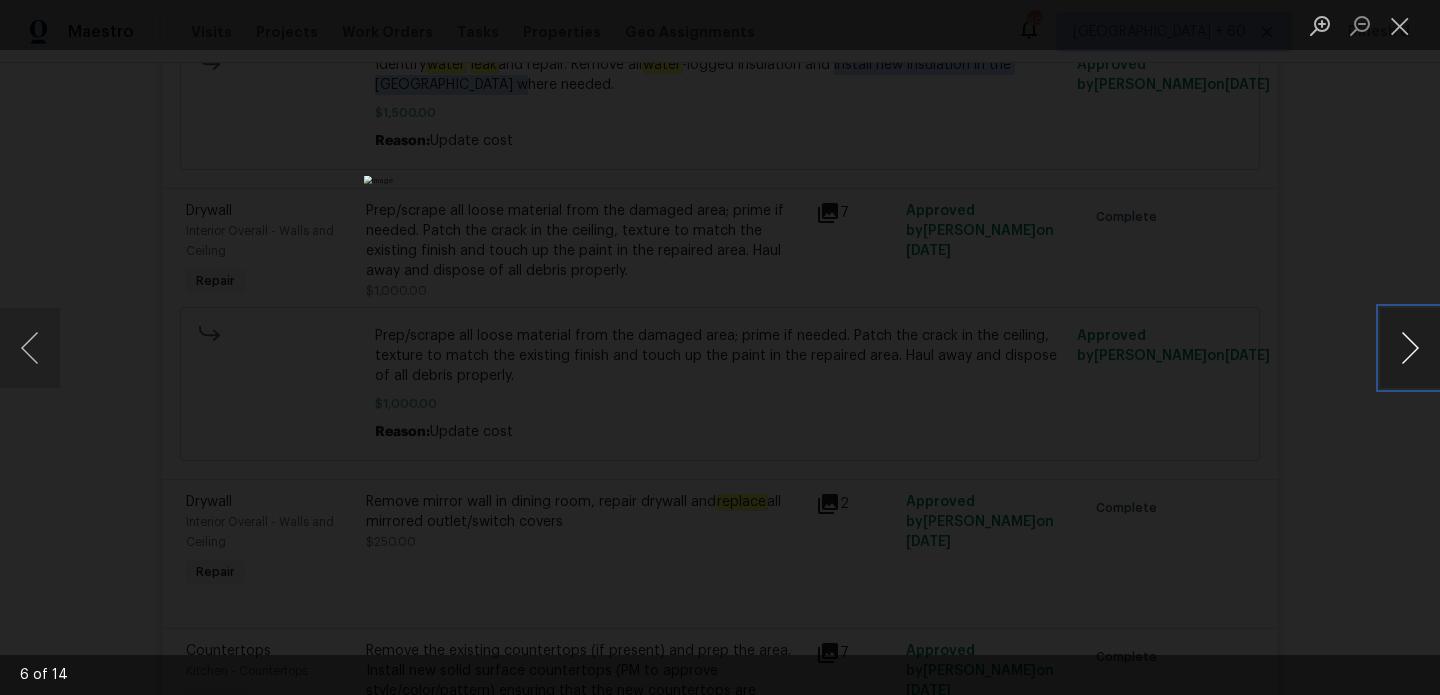 click at bounding box center [1410, 348] 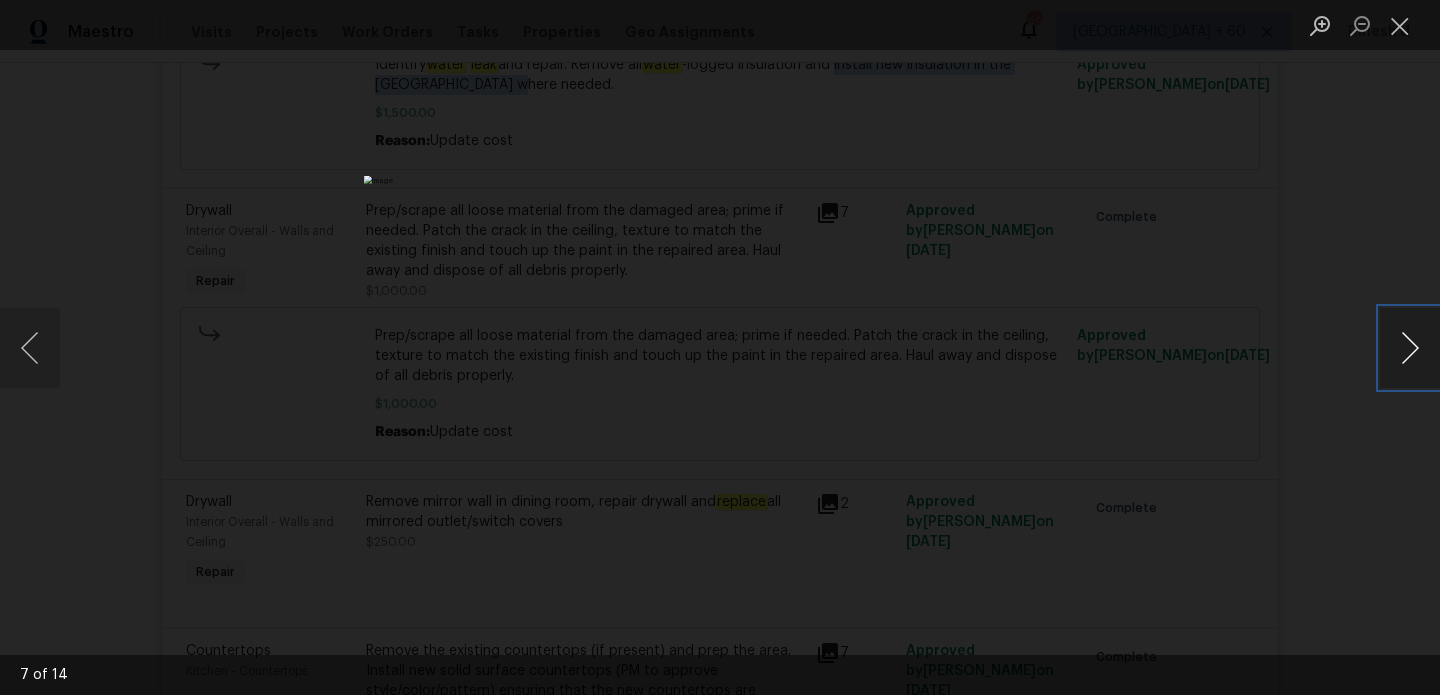 click at bounding box center (1410, 348) 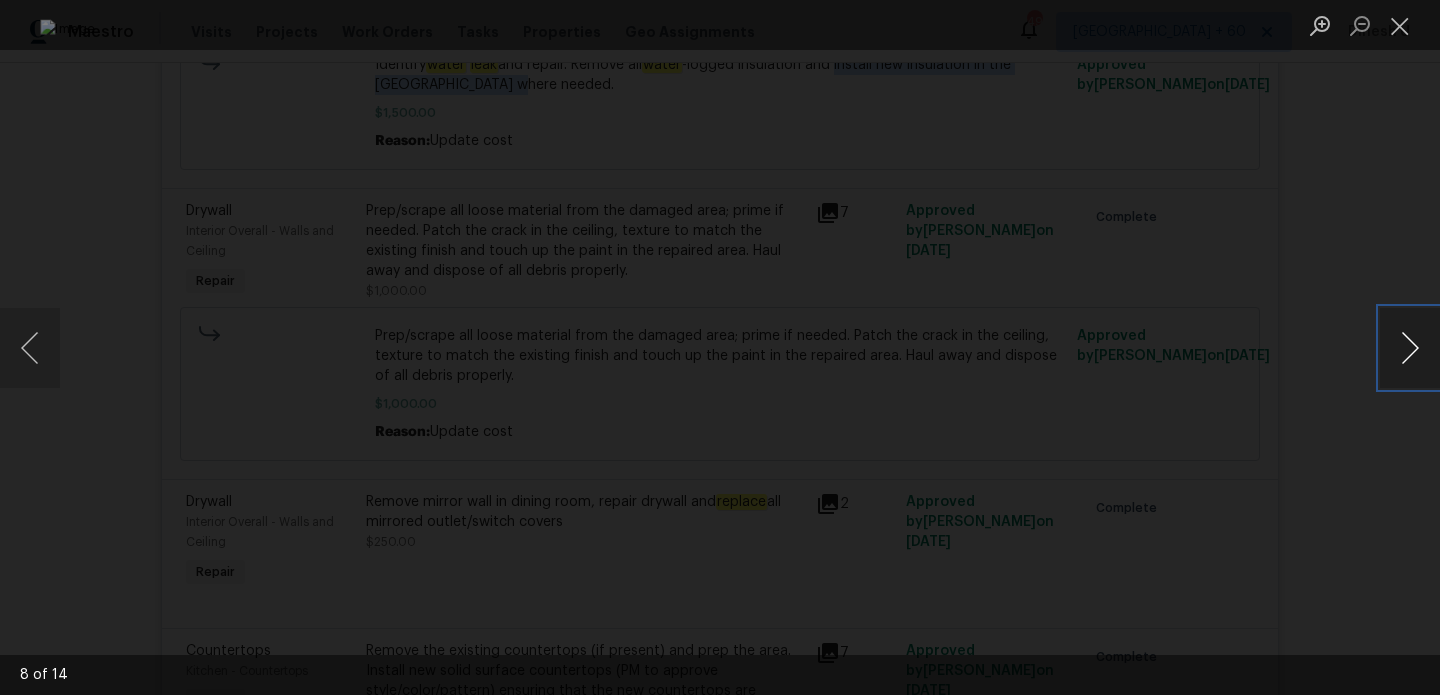 click at bounding box center [1410, 348] 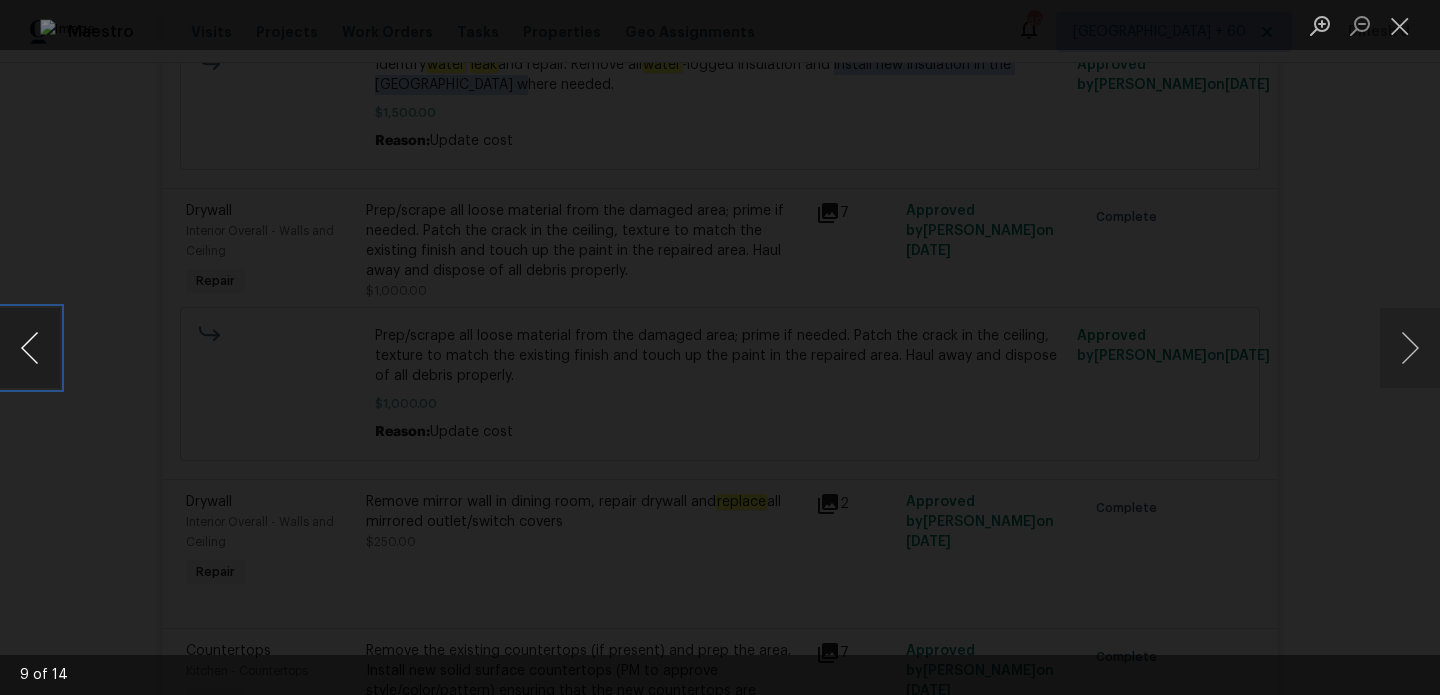 click at bounding box center (30, 348) 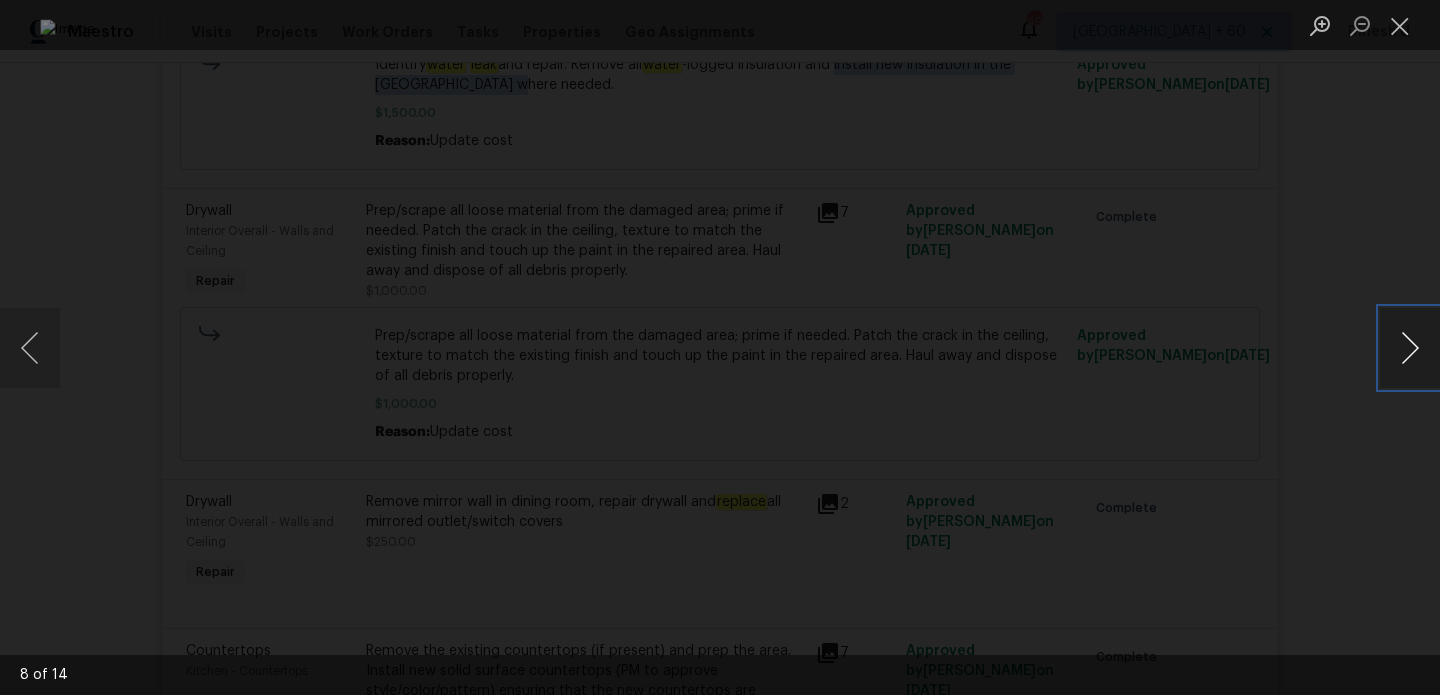 click at bounding box center [1410, 348] 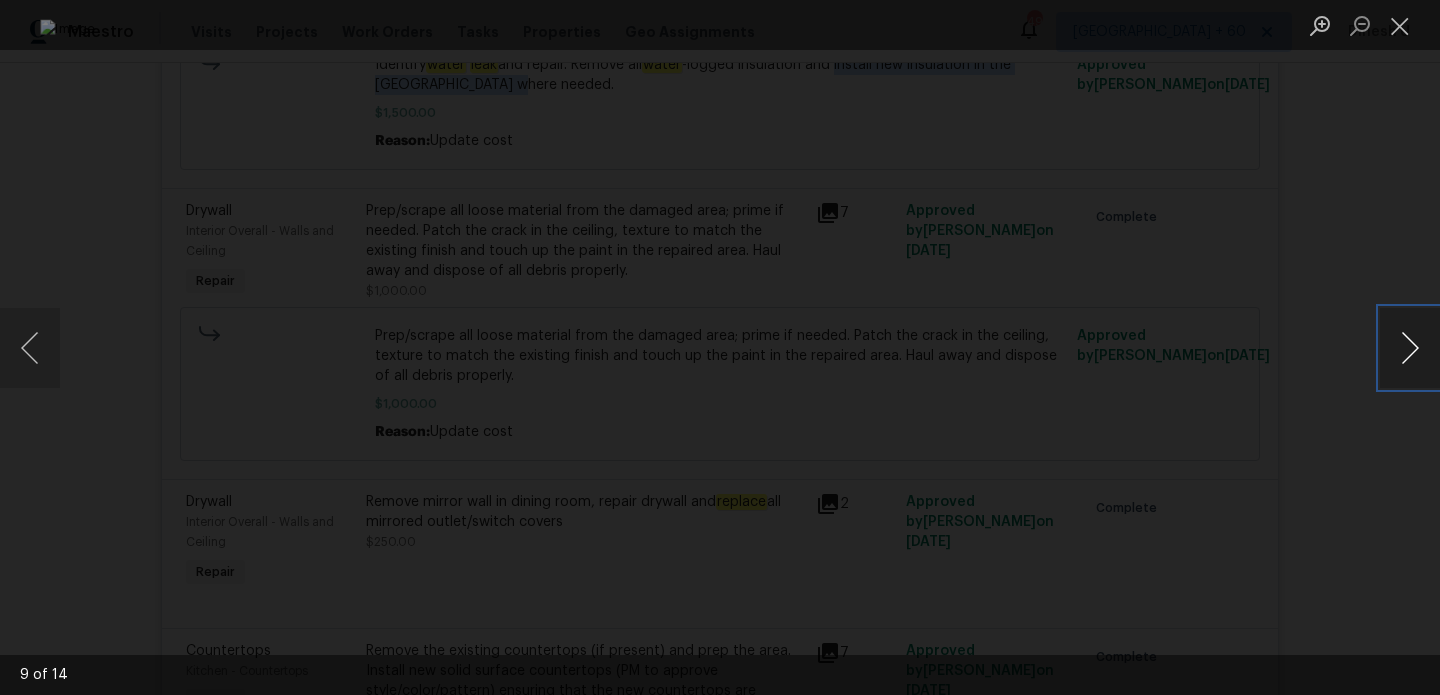 click at bounding box center [1410, 348] 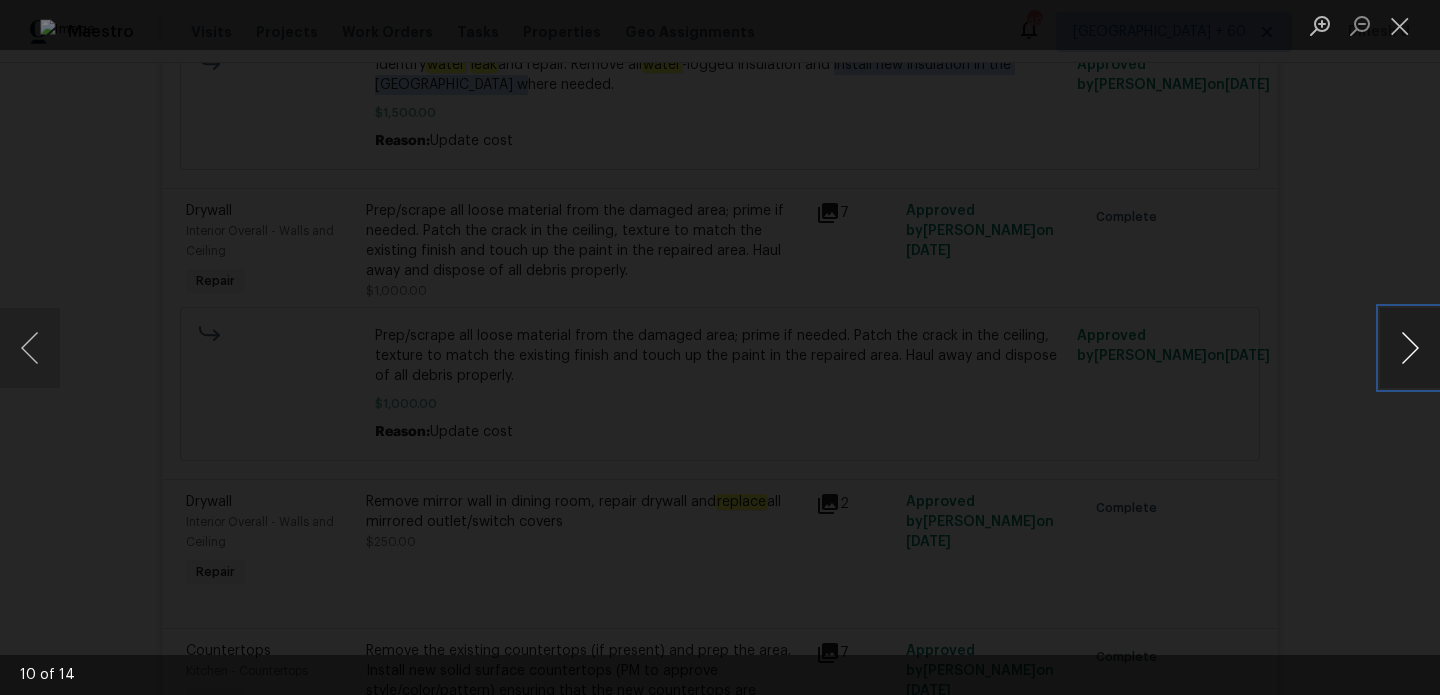 click at bounding box center (1410, 348) 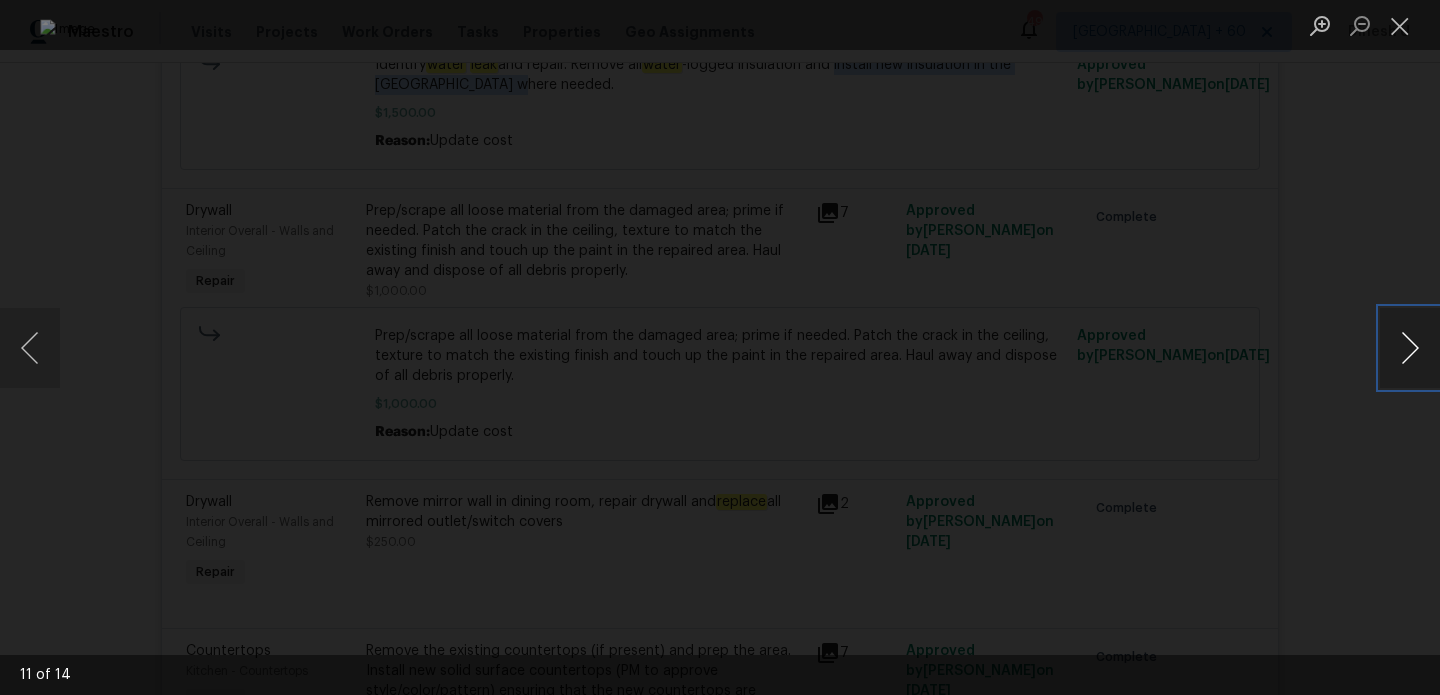click at bounding box center (1410, 348) 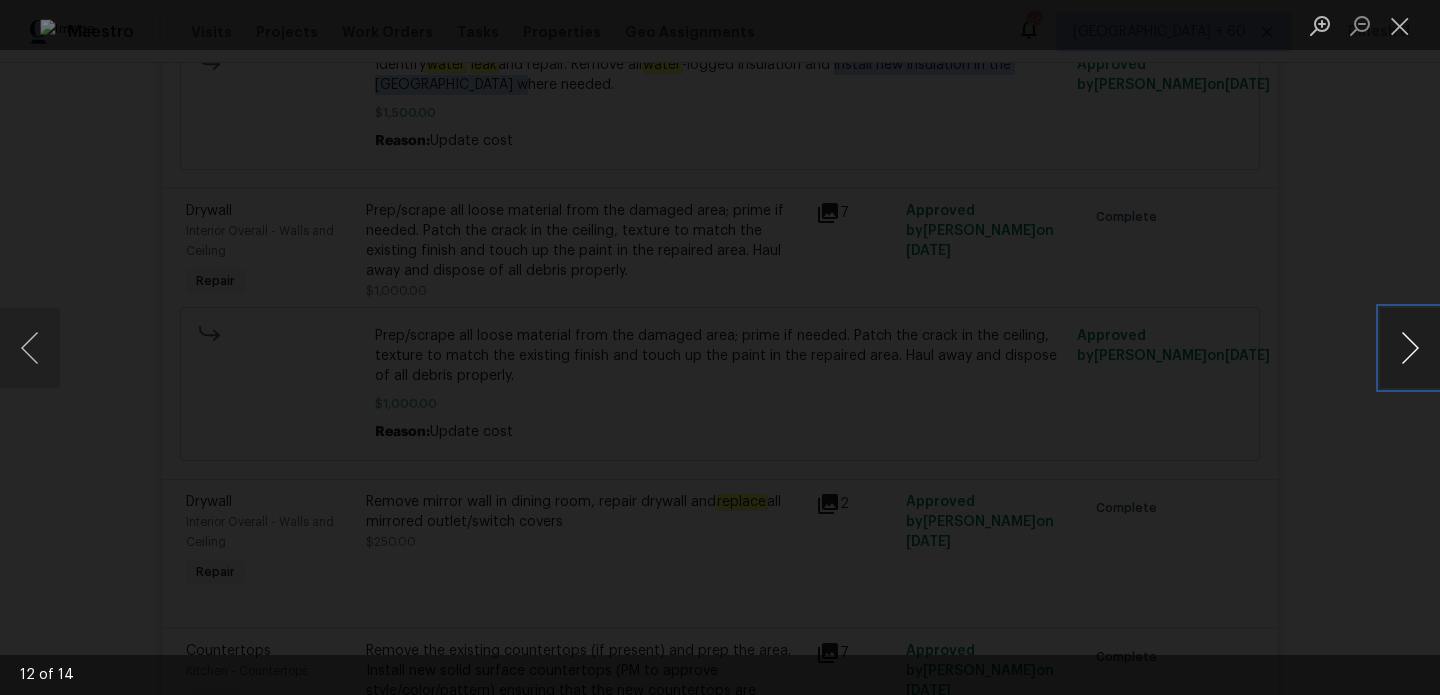 click at bounding box center (1410, 348) 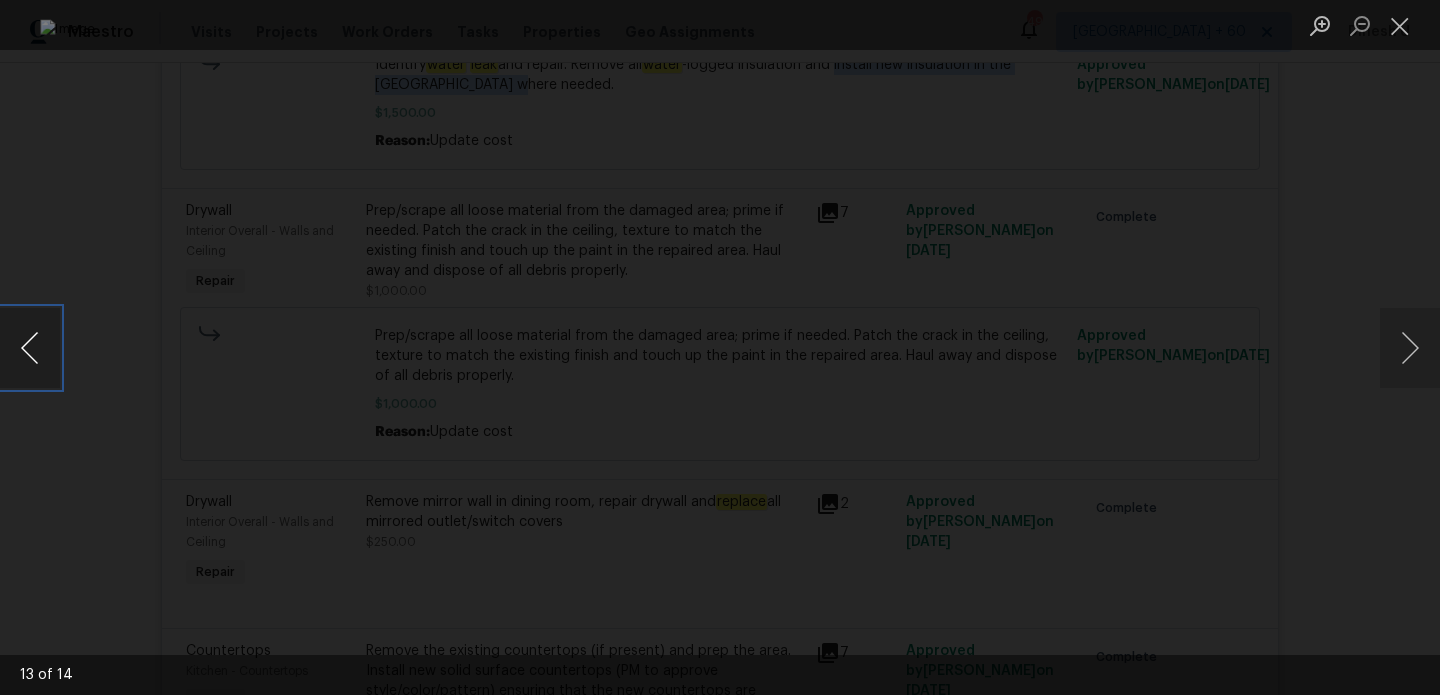 click at bounding box center [30, 348] 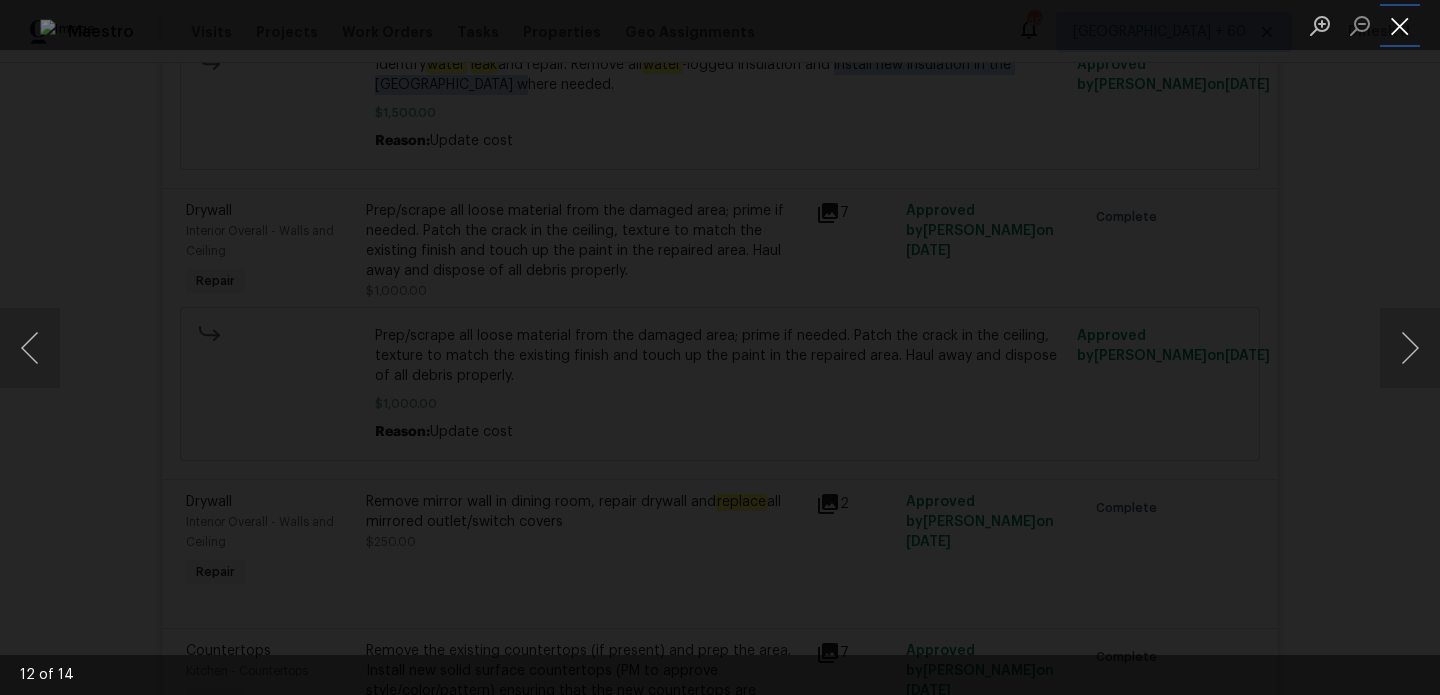 click at bounding box center (1400, 25) 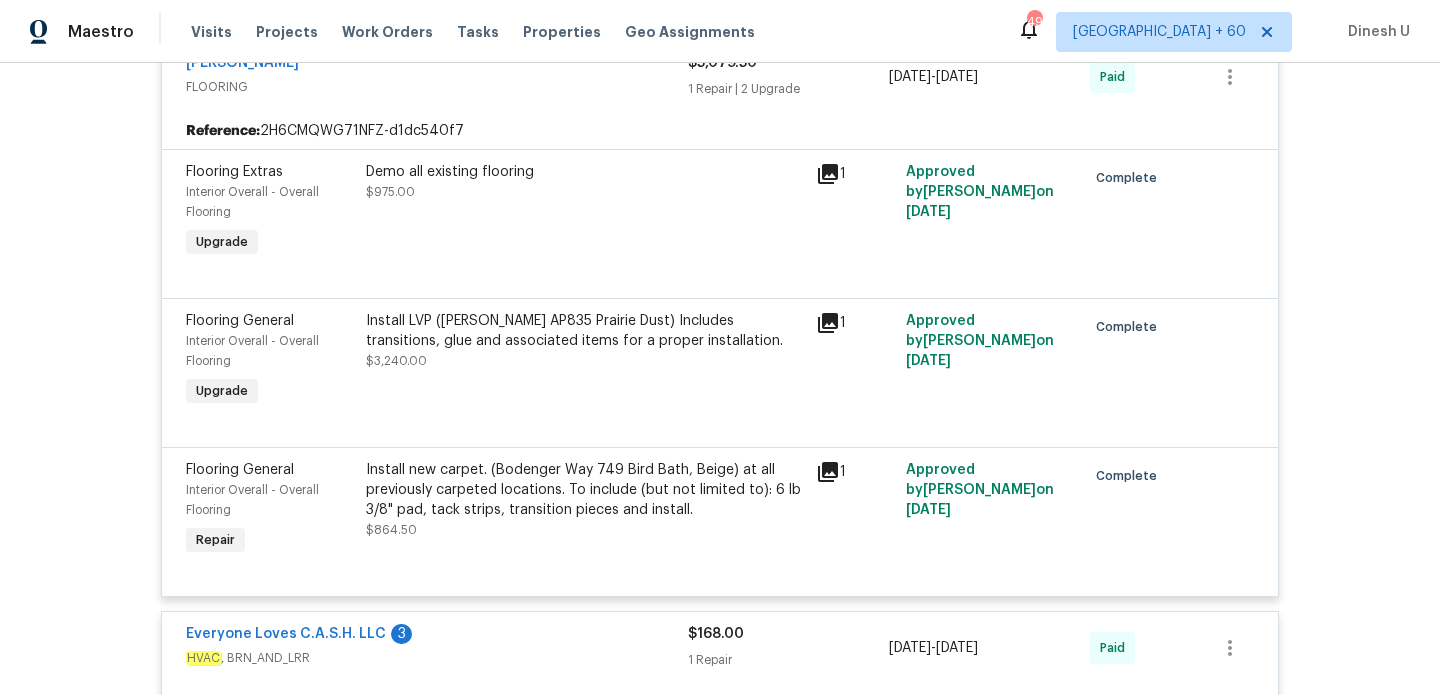 scroll, scrollTop: 2380, scrollLeft: 0, axis: vertical 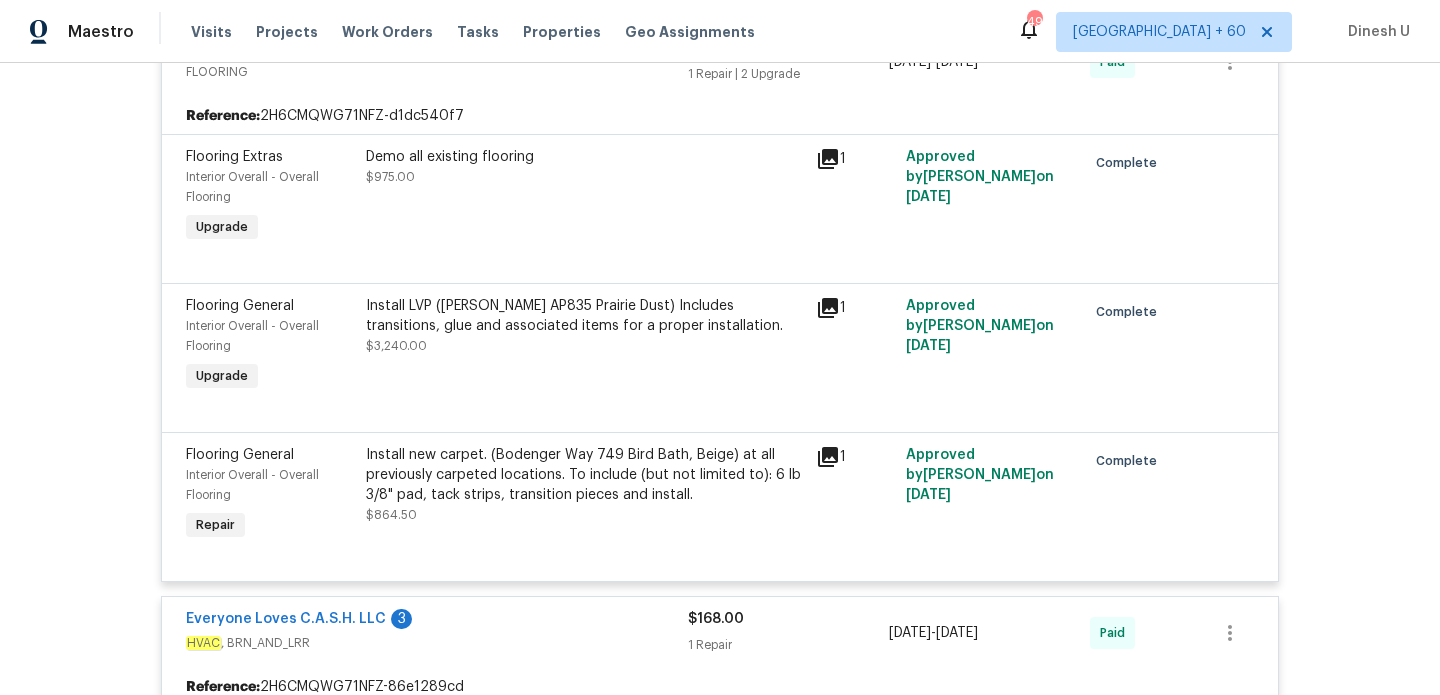 click 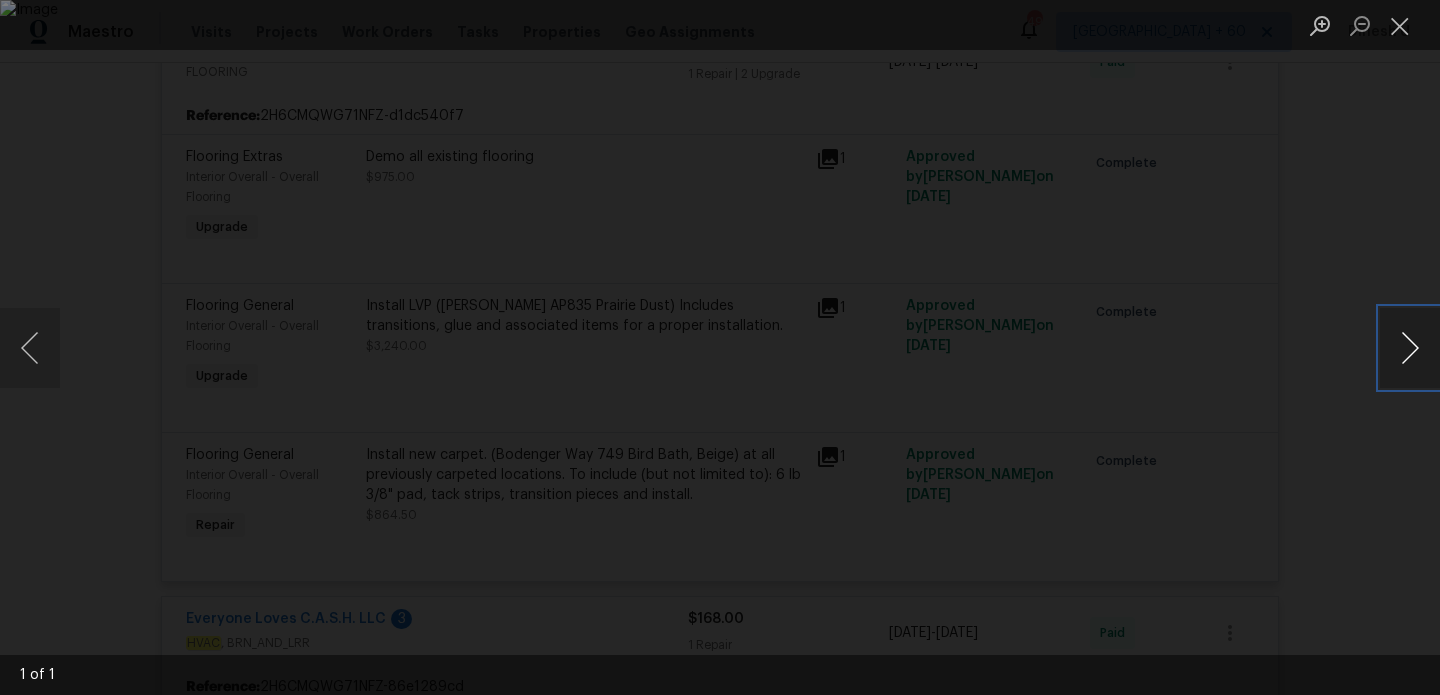 click at bounding box center (1410, 348) 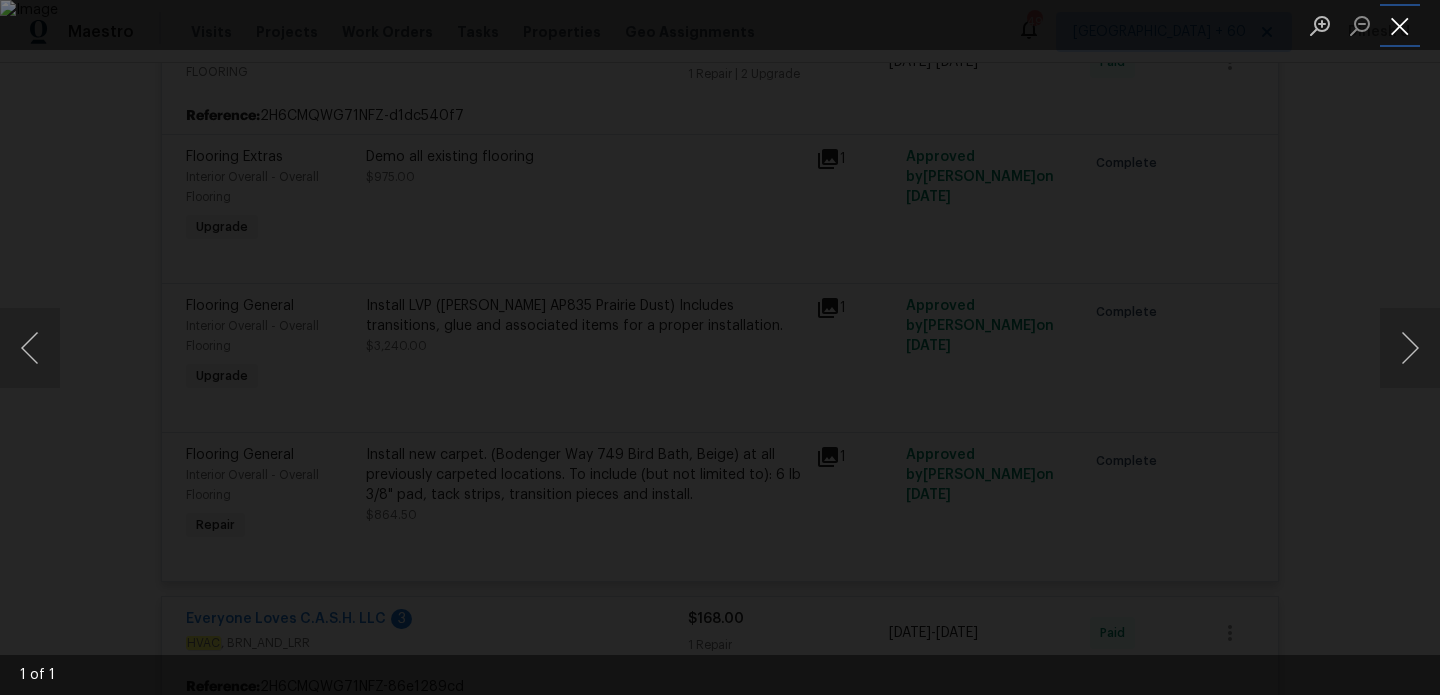 click at bounding box center (1400, 25) 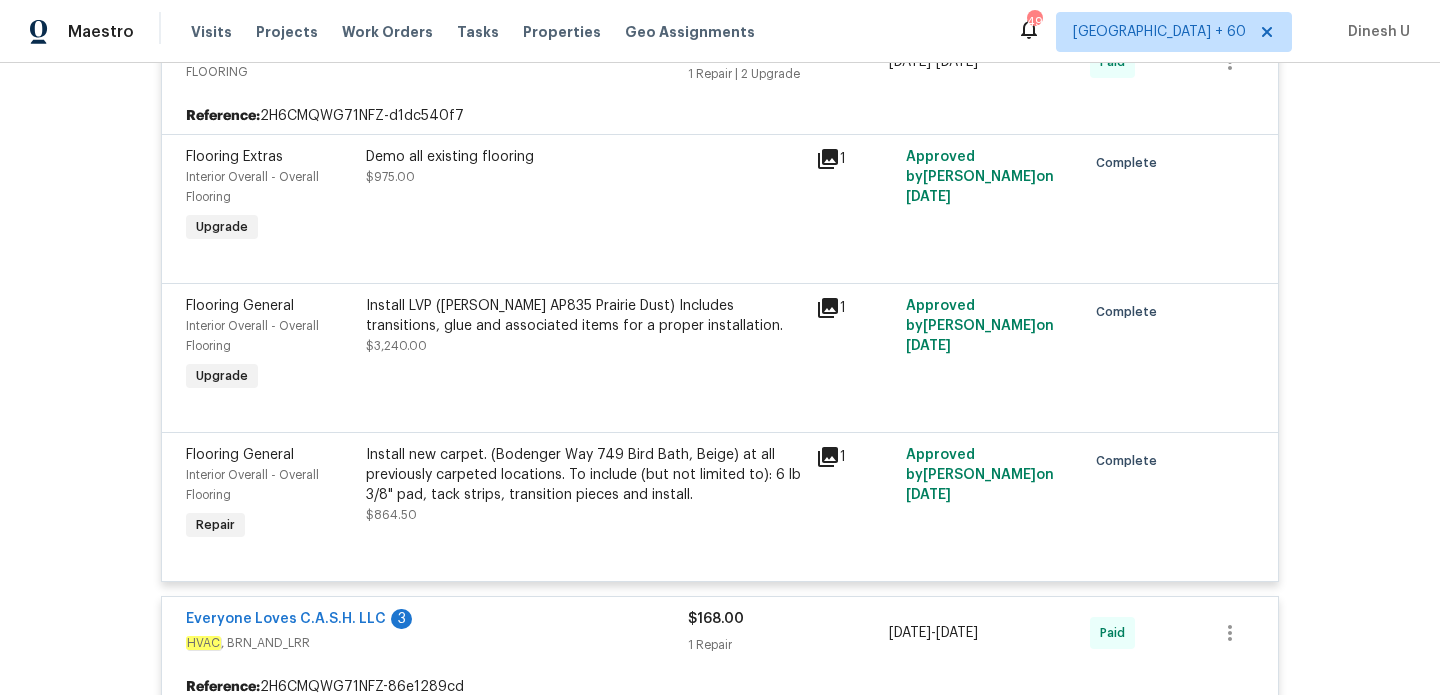 click 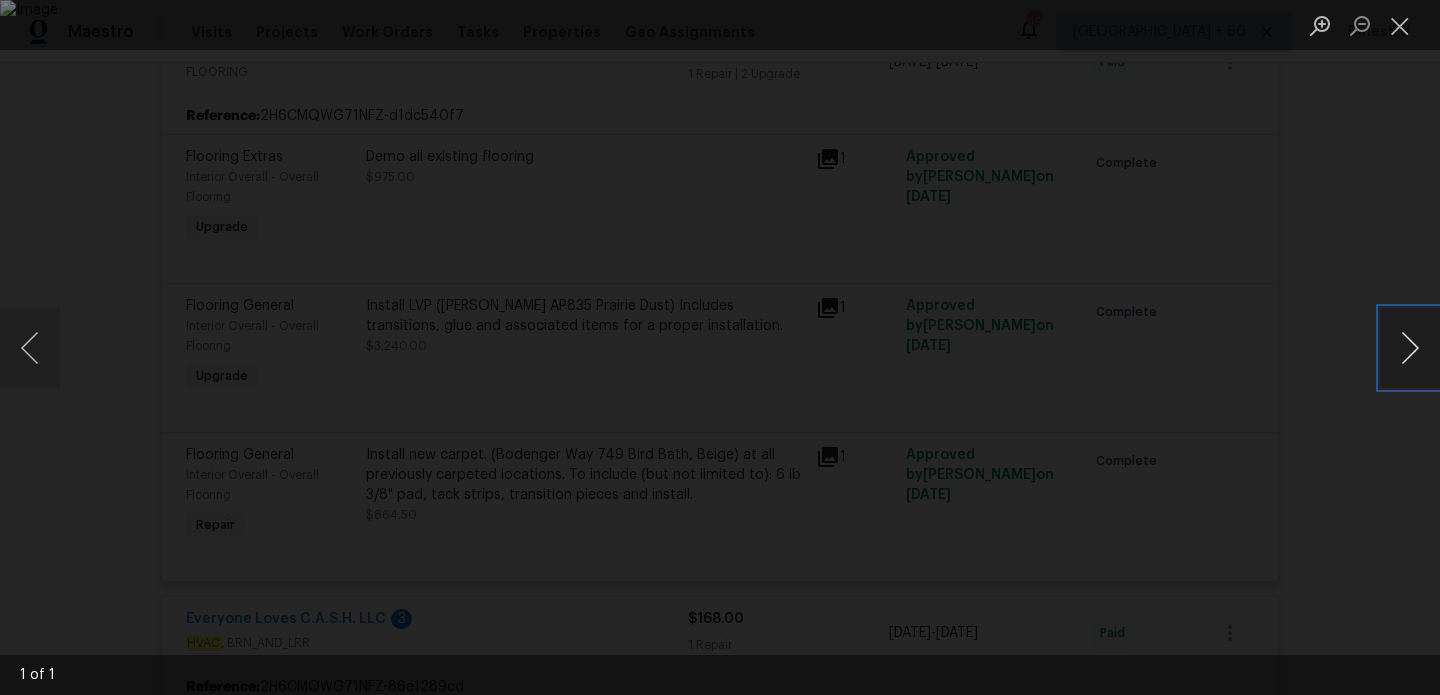 click at bounding box center [1410, 348] 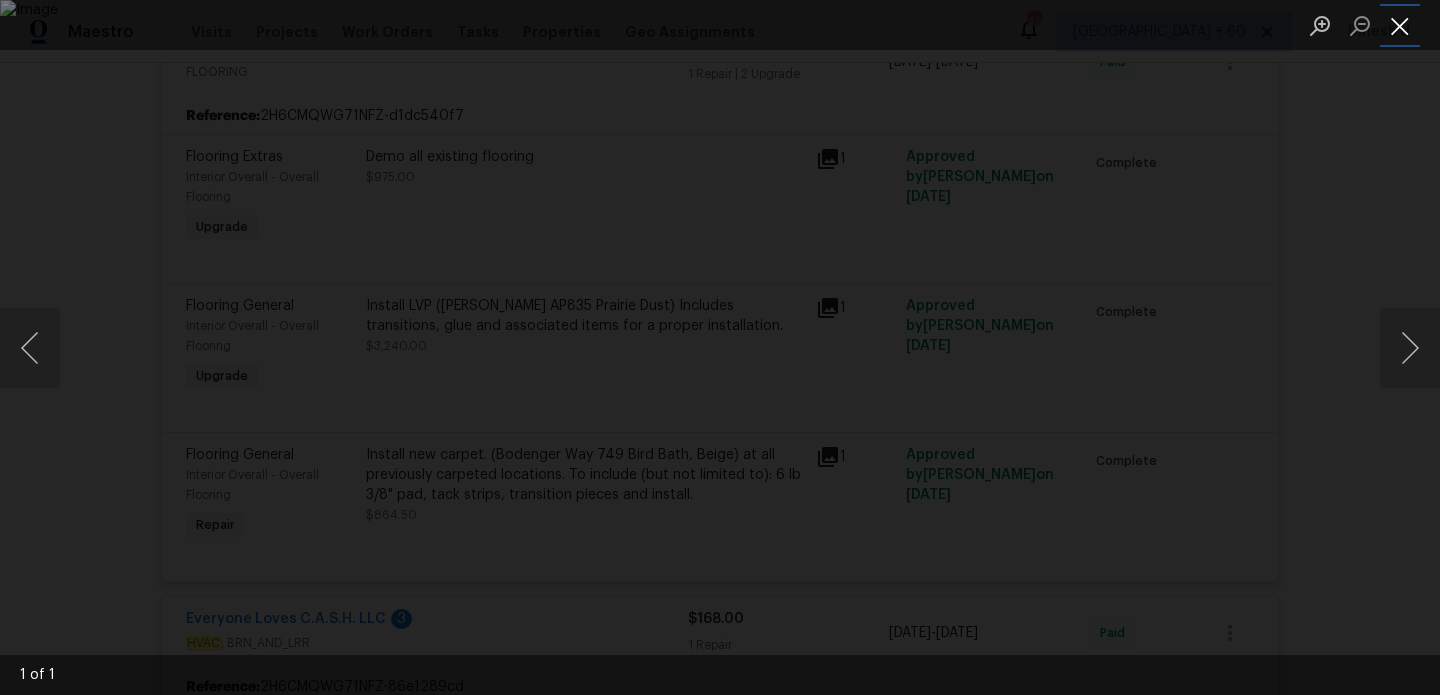 click at bounding box center [1400, 25] 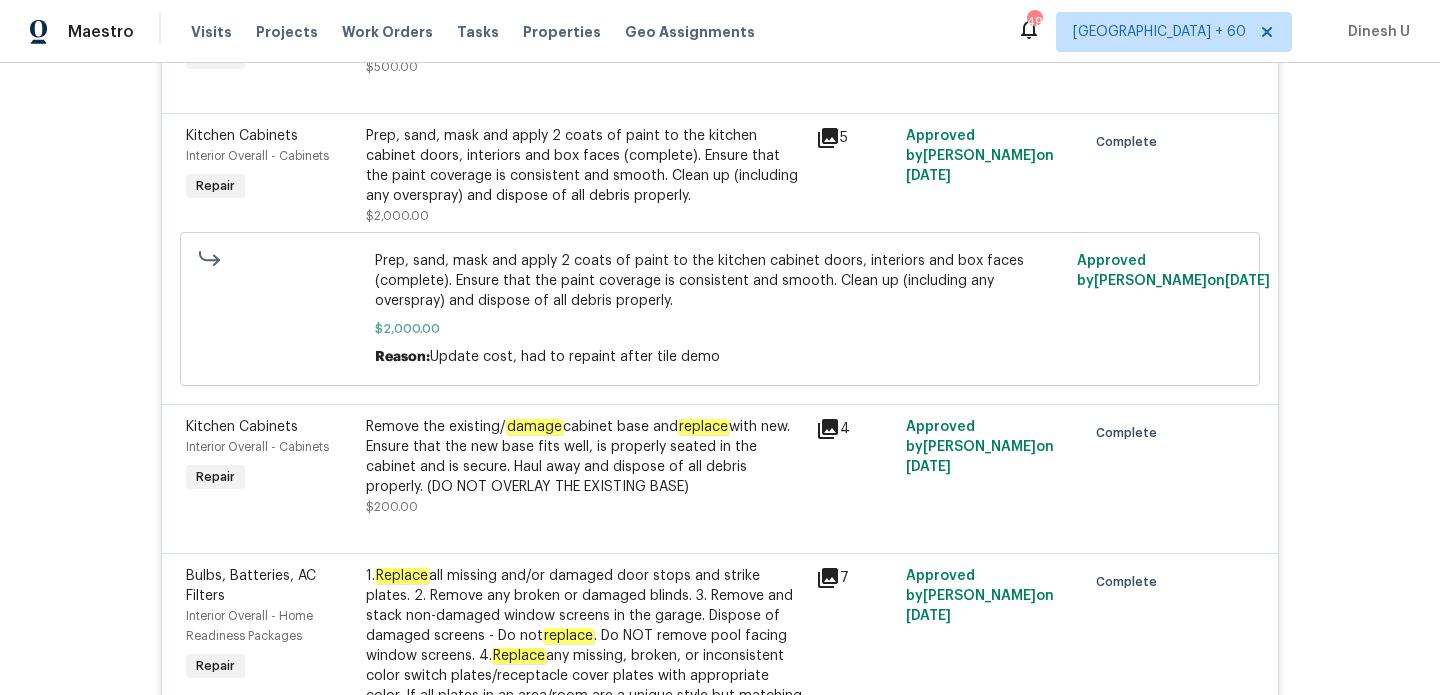 scroll, scrollTop: 8118, scrollLeft: 0, axis: vertical 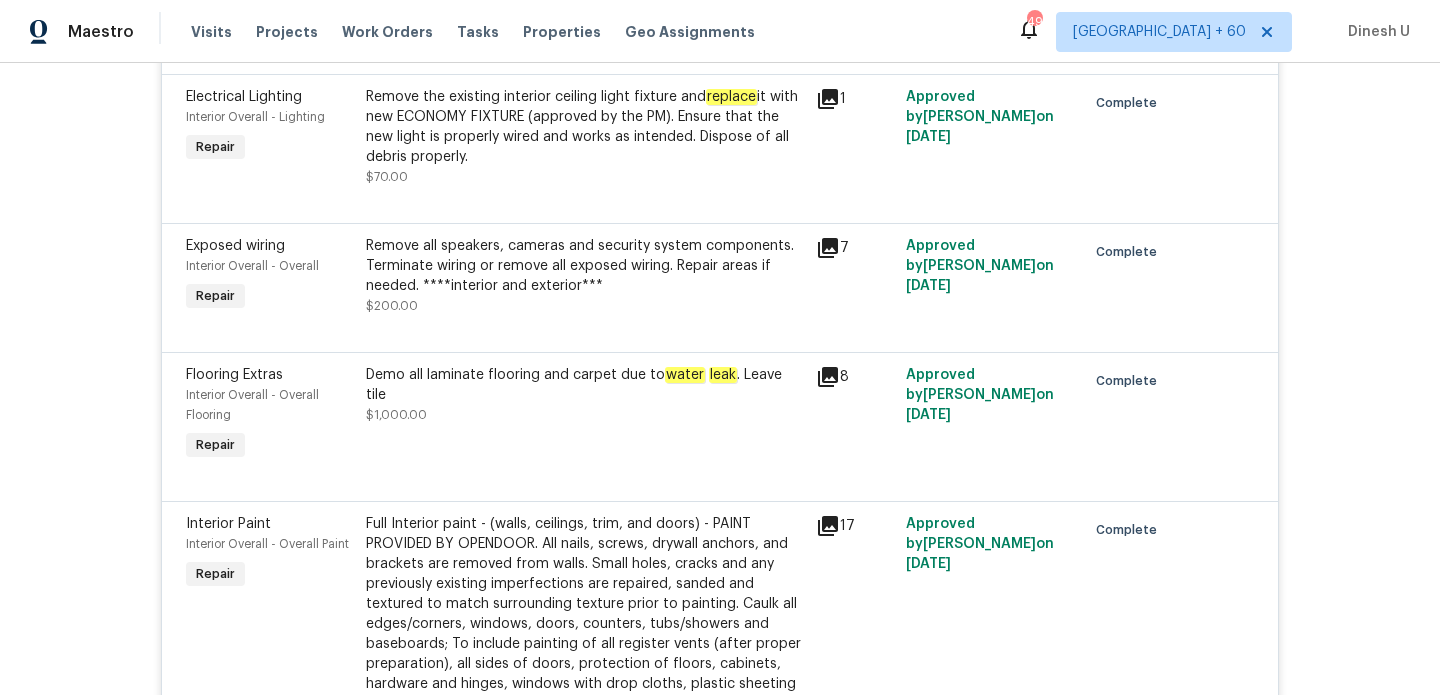 click 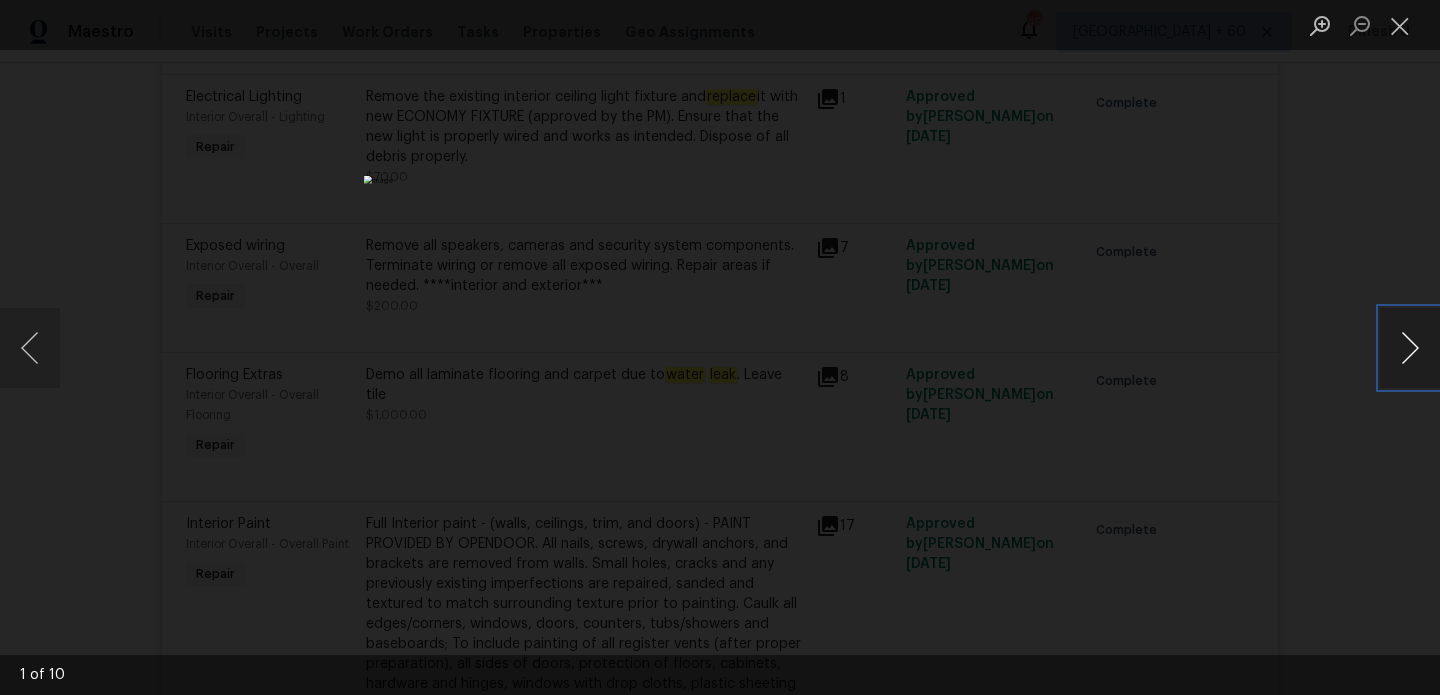 click at bounding box center [1410, 348] 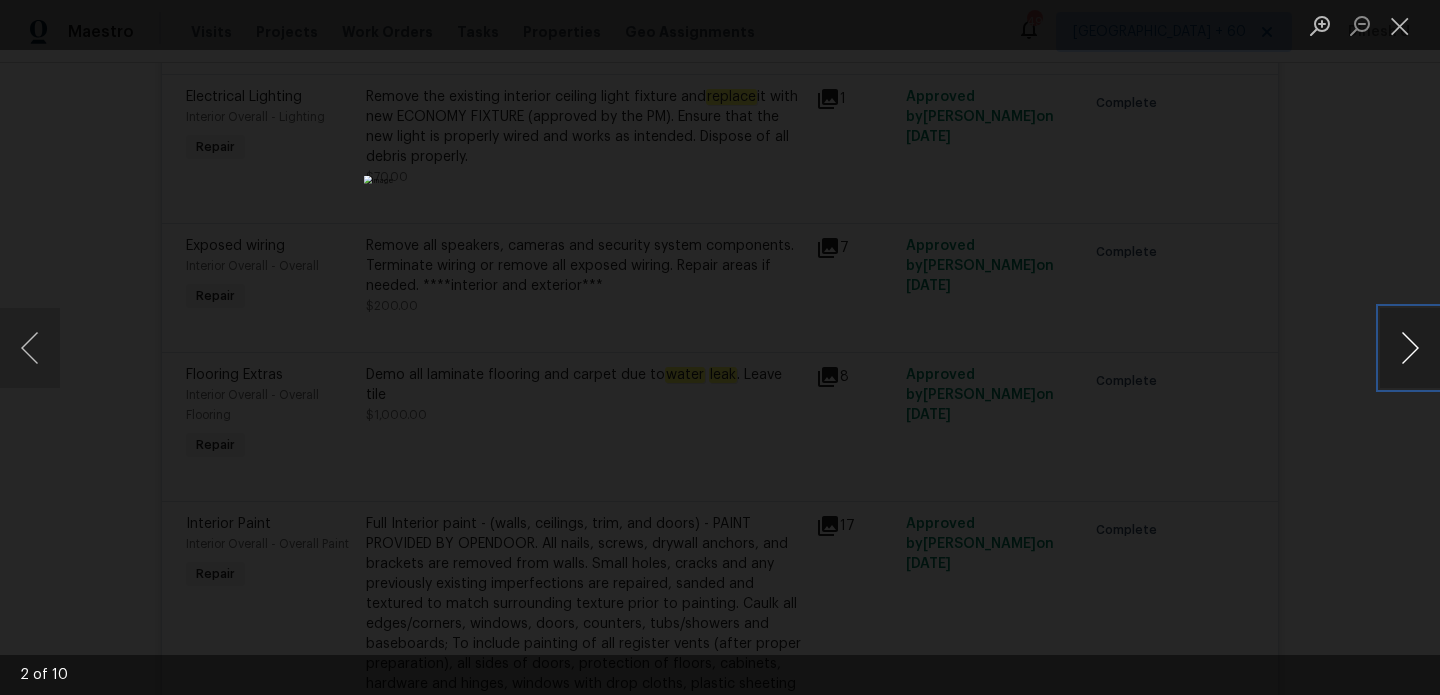 click at bounding box center (1410, 348) 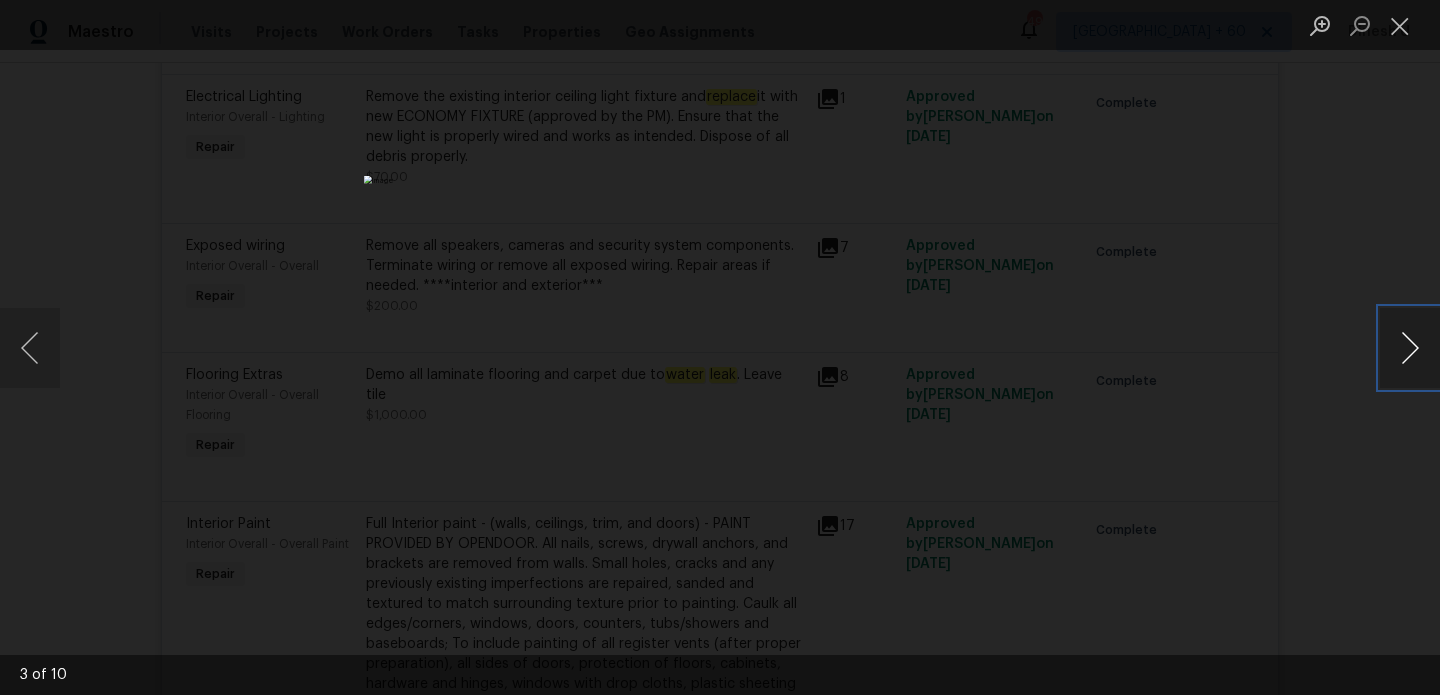 click at bounding box center (1410, 348) 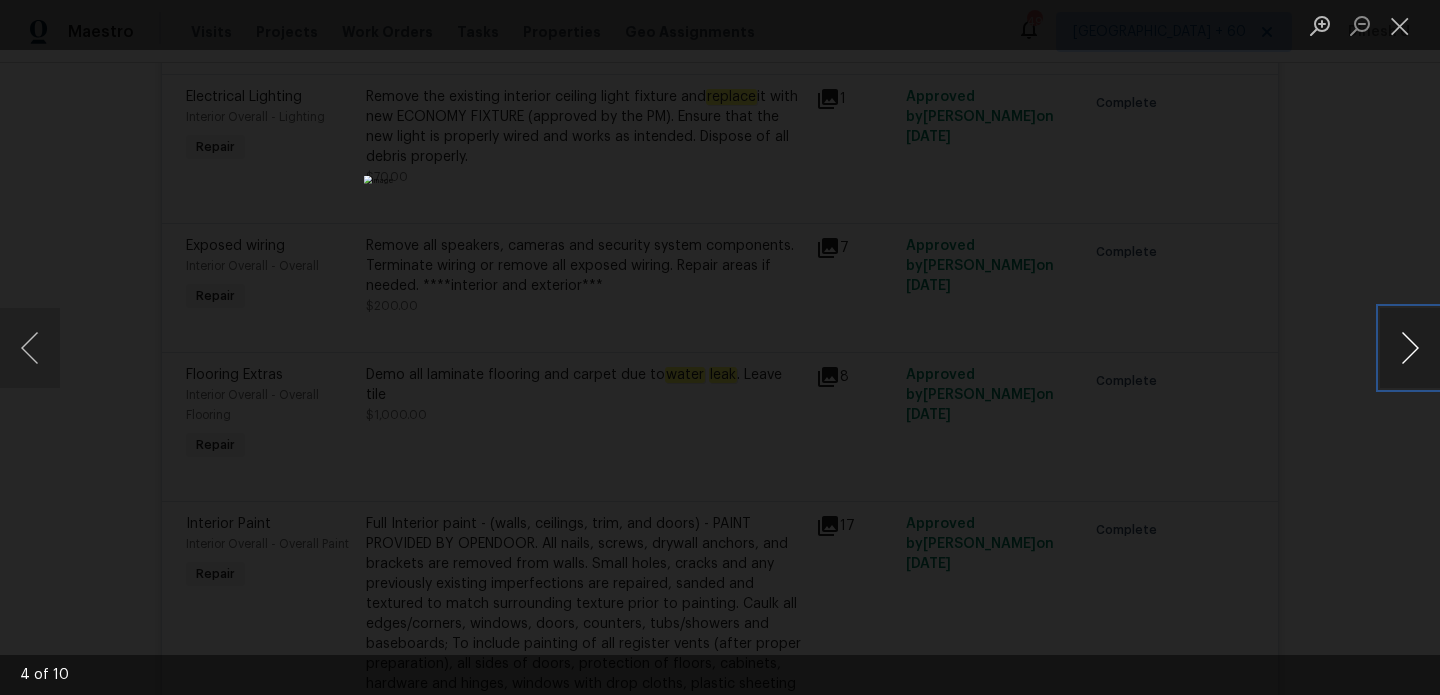 click at bounding box center [1410, 348] 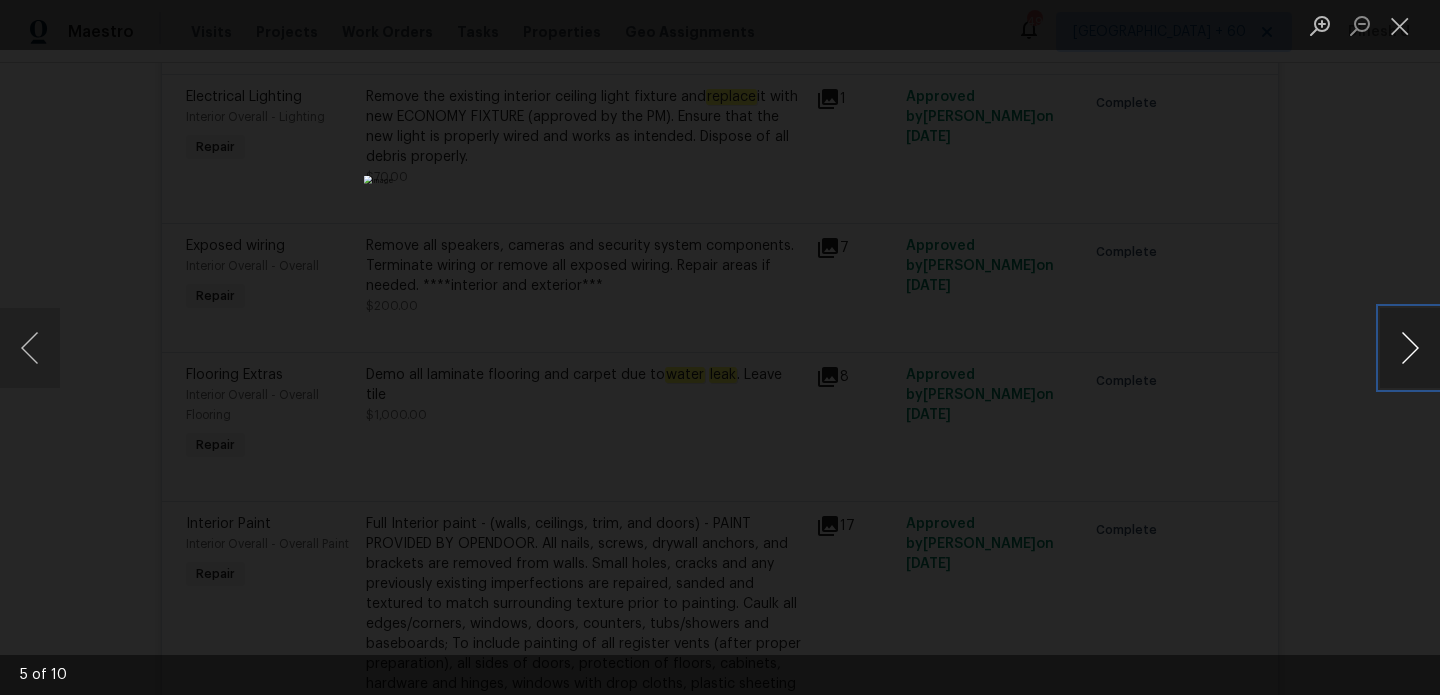click at bounding box center [1410, 348] 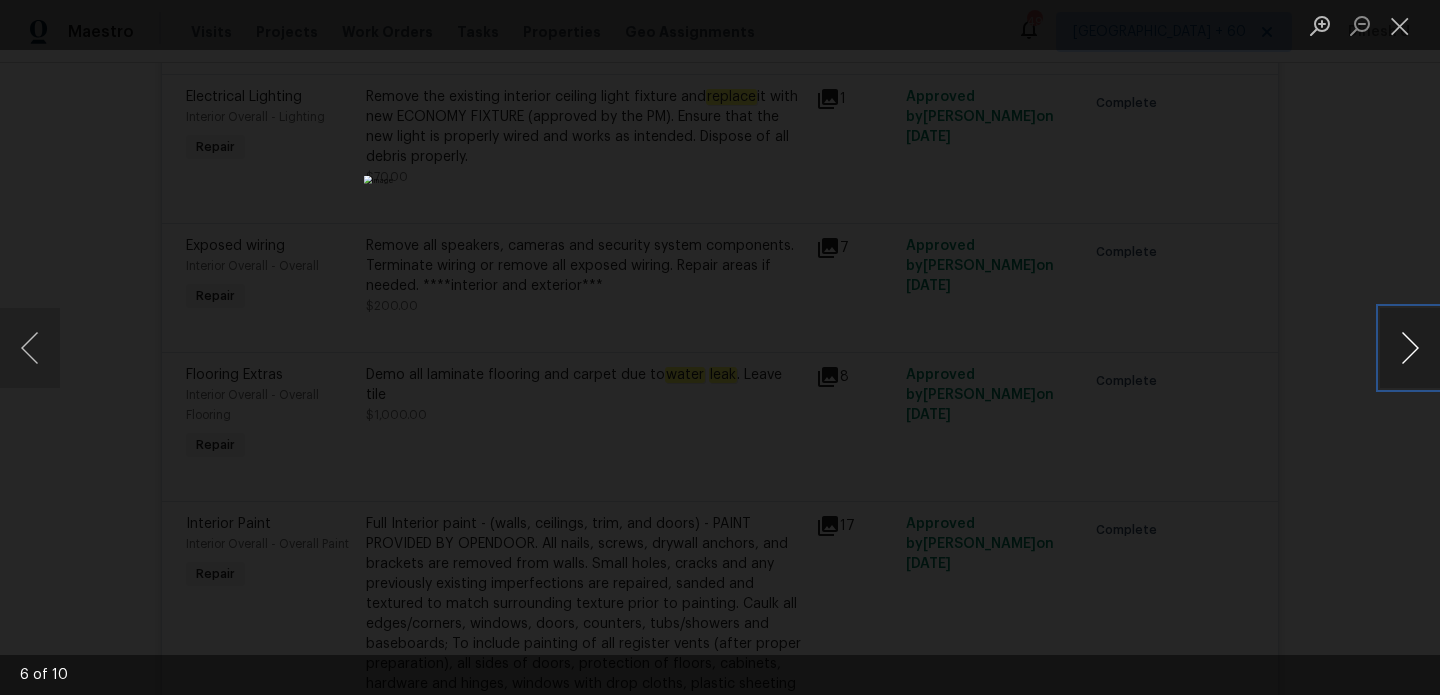 click at bounding box center [1410, 348] 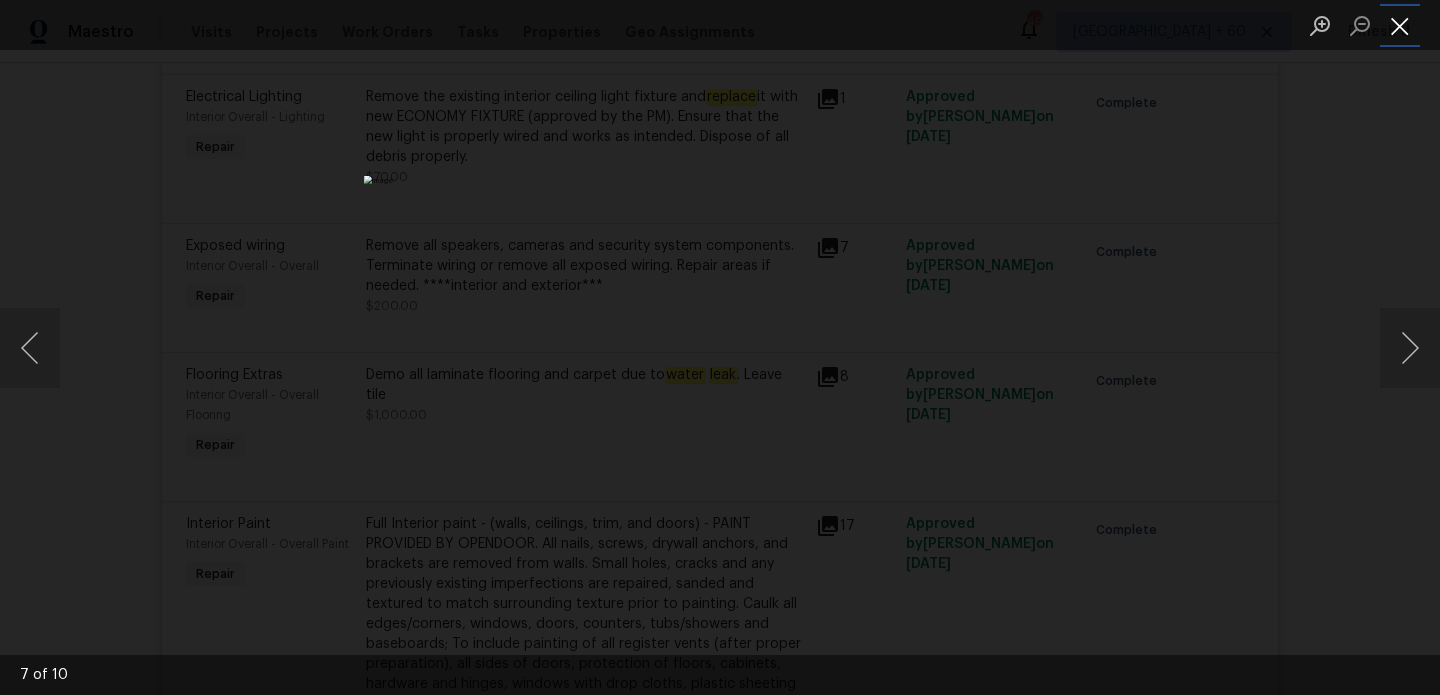 click at bounding box center (1400, 25) 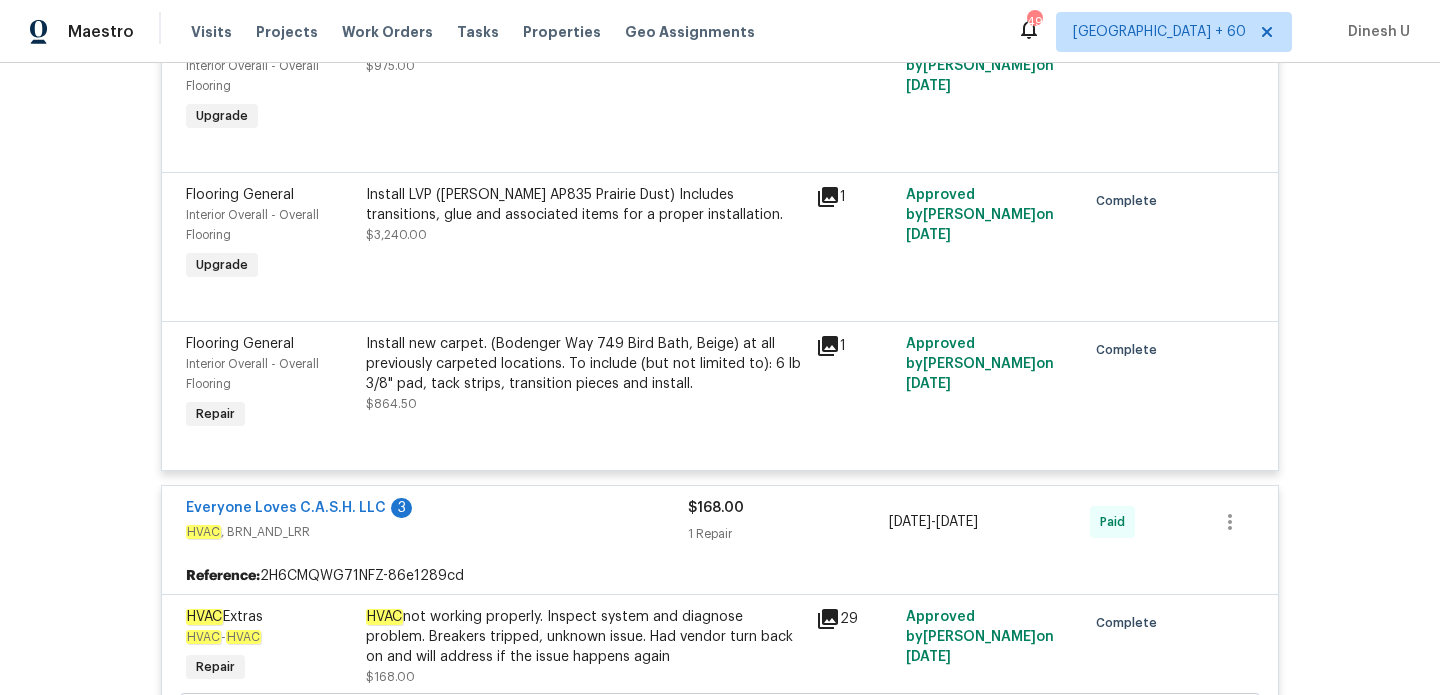 scroll, scrollTop: 2493, scrollLeft: 0, axis: vertical 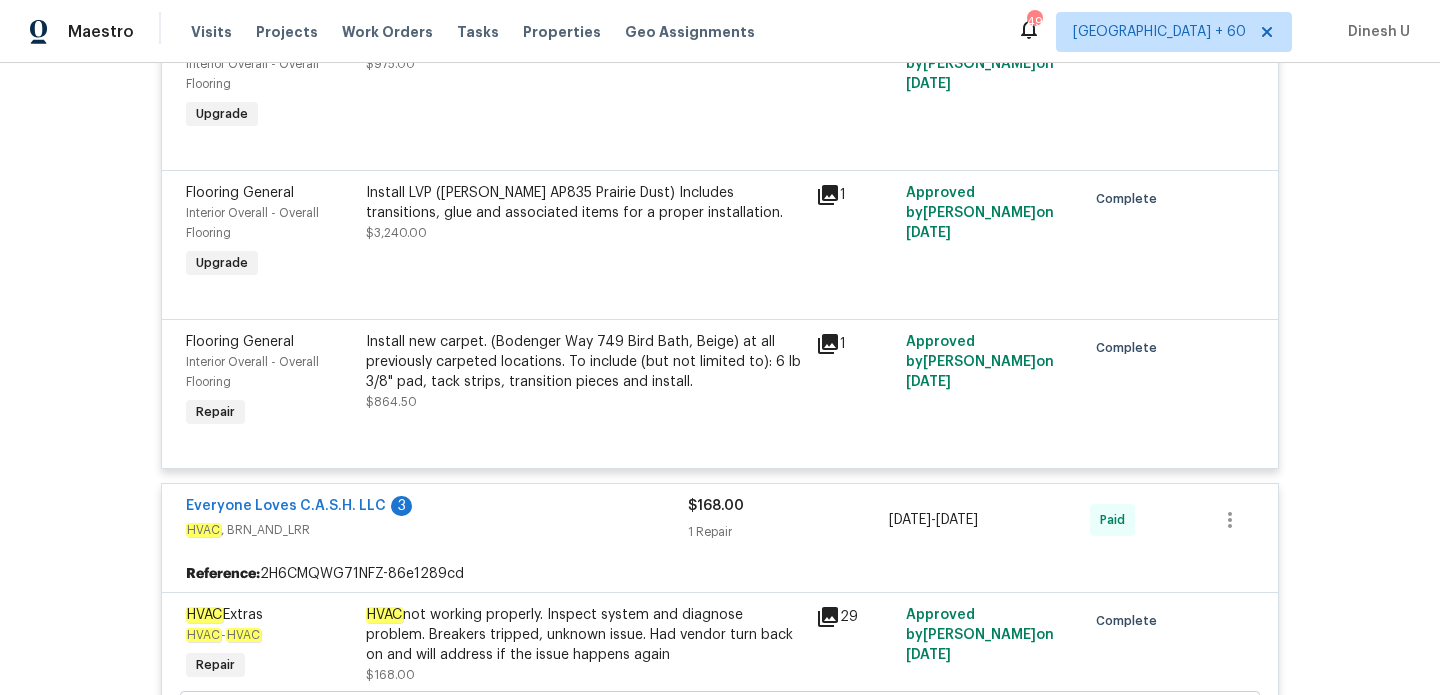 click 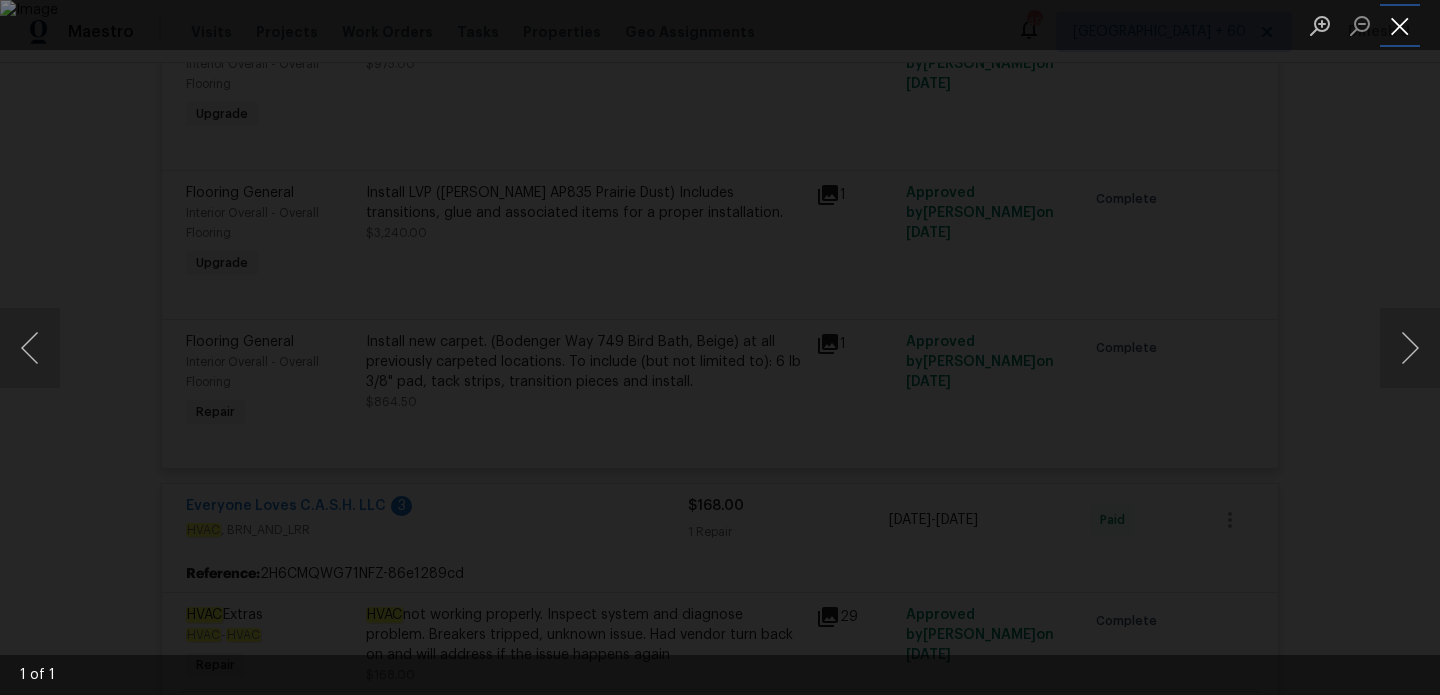 click at bounding box center [1400, 25] 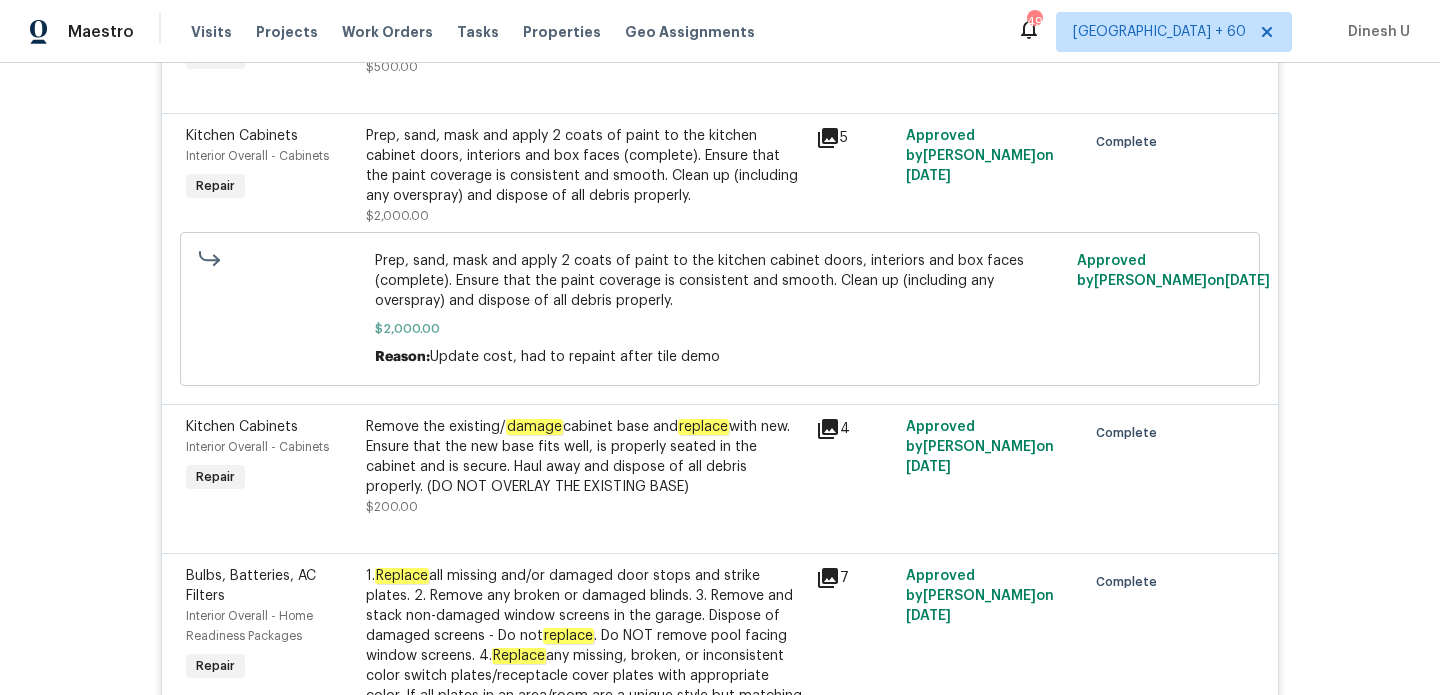 scroll, scrollTop: 8118, scrollLeft: 0, axis: vertical 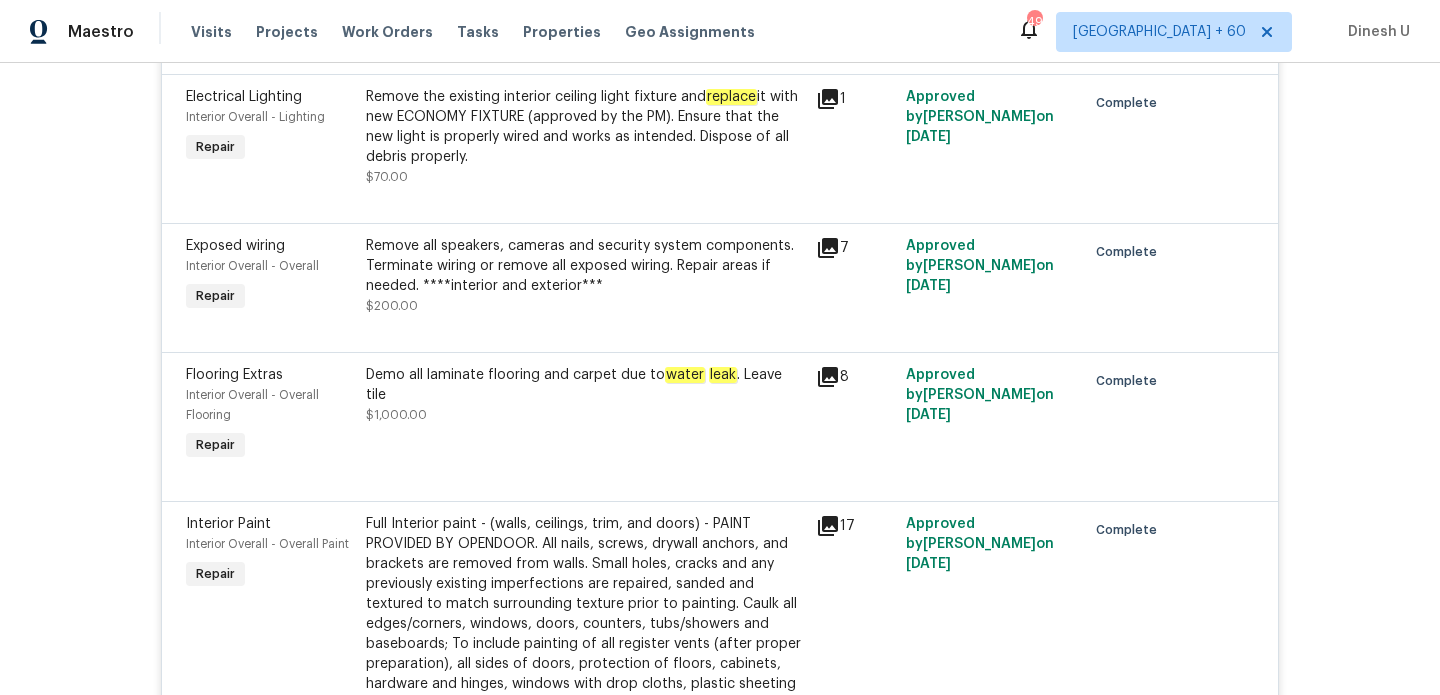 click 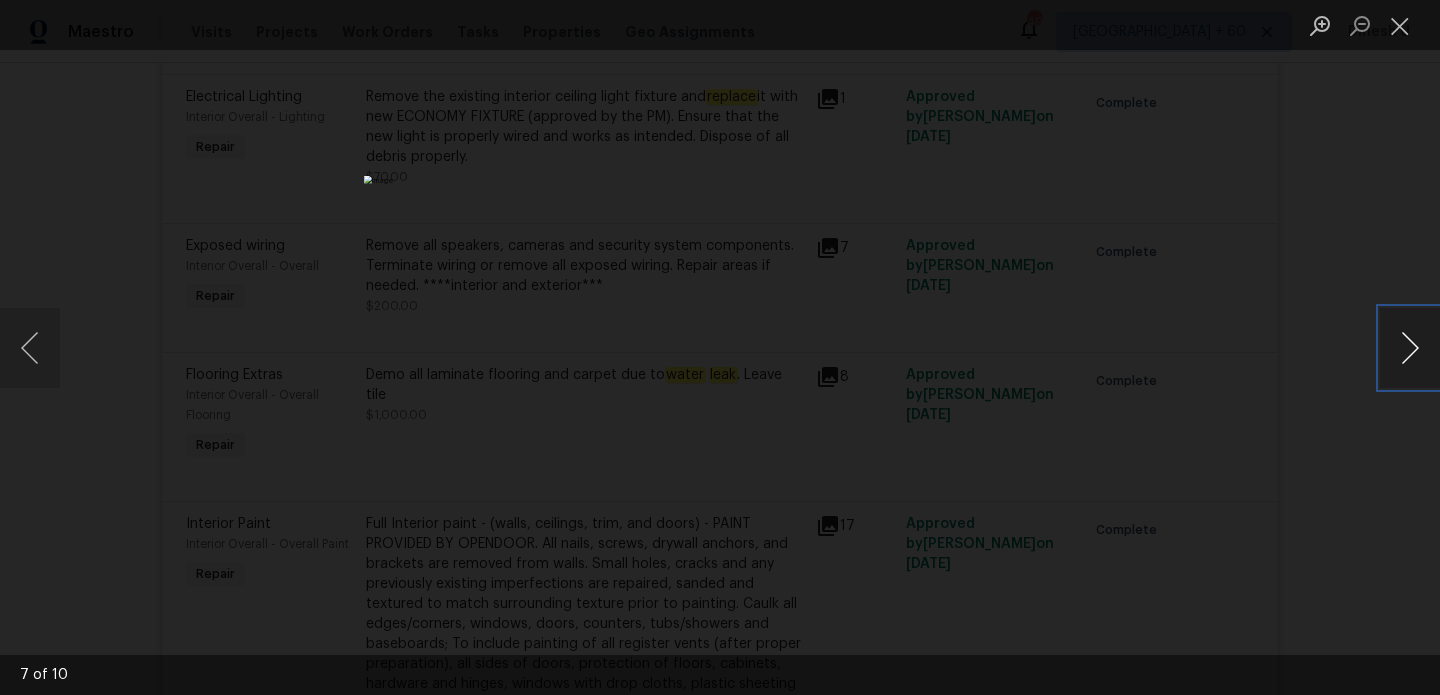 click at bounding box center [1410, 348] 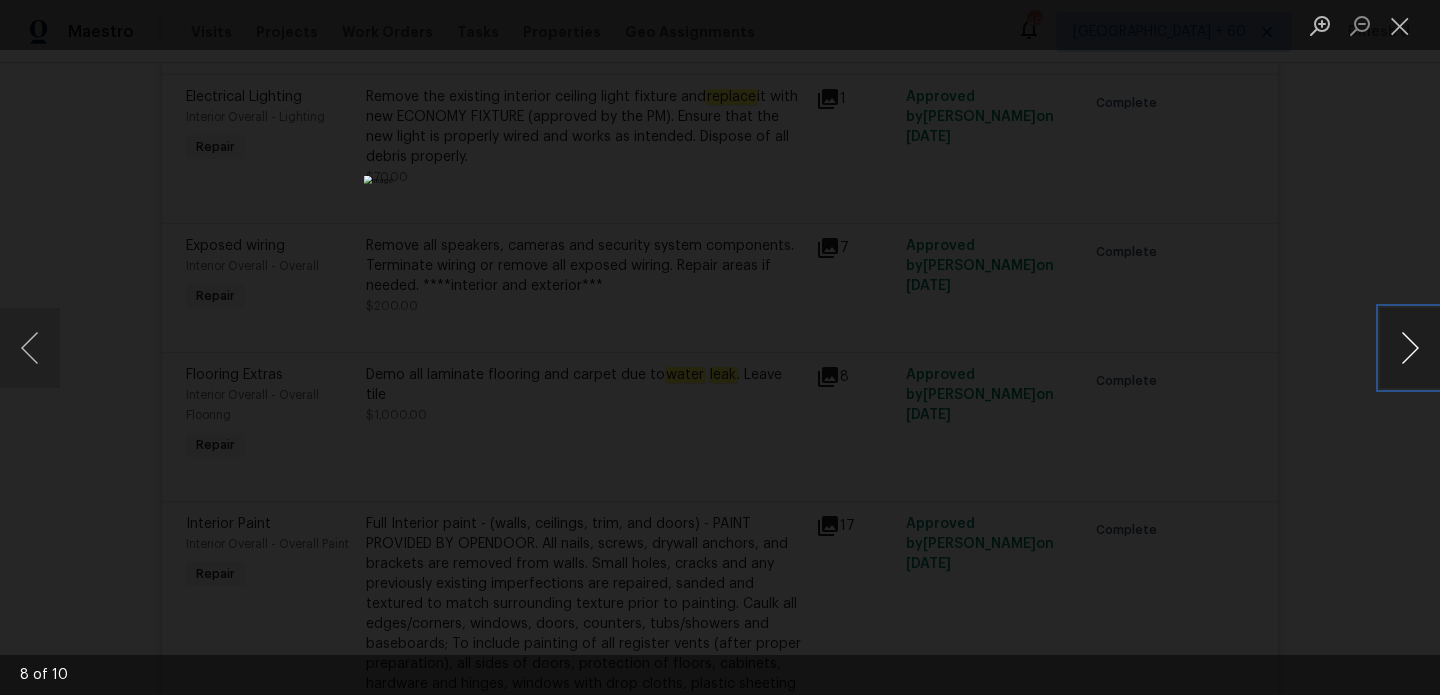 click at bounding box center (1410, 348) 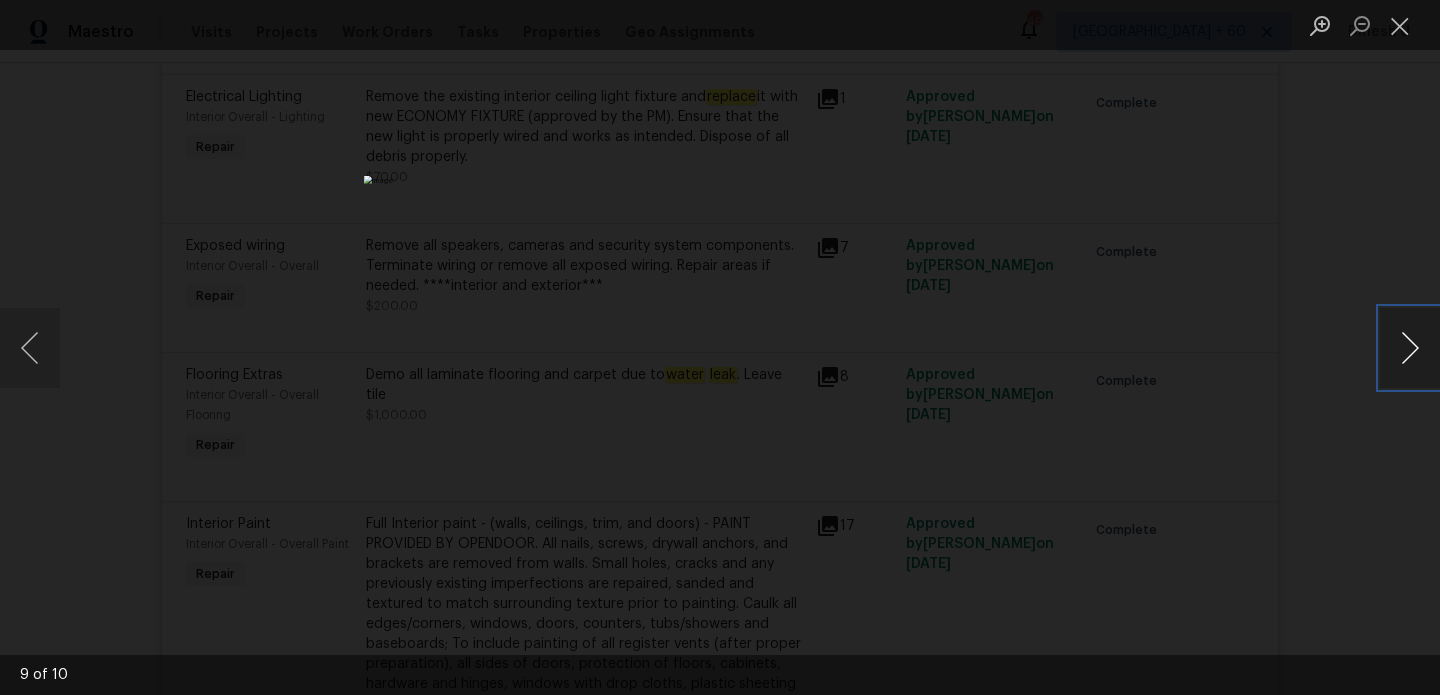 click at bounding box center (1410, 348) 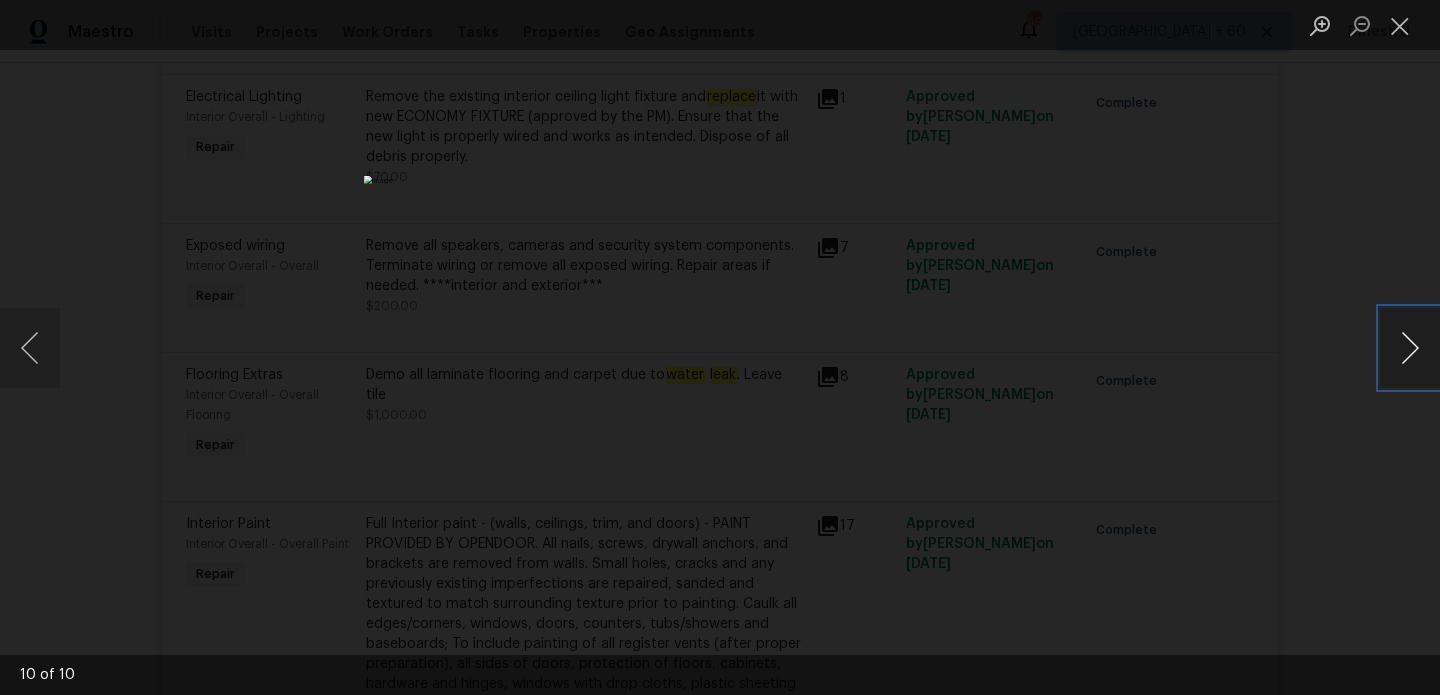 click at bounding box center [1410, 348] 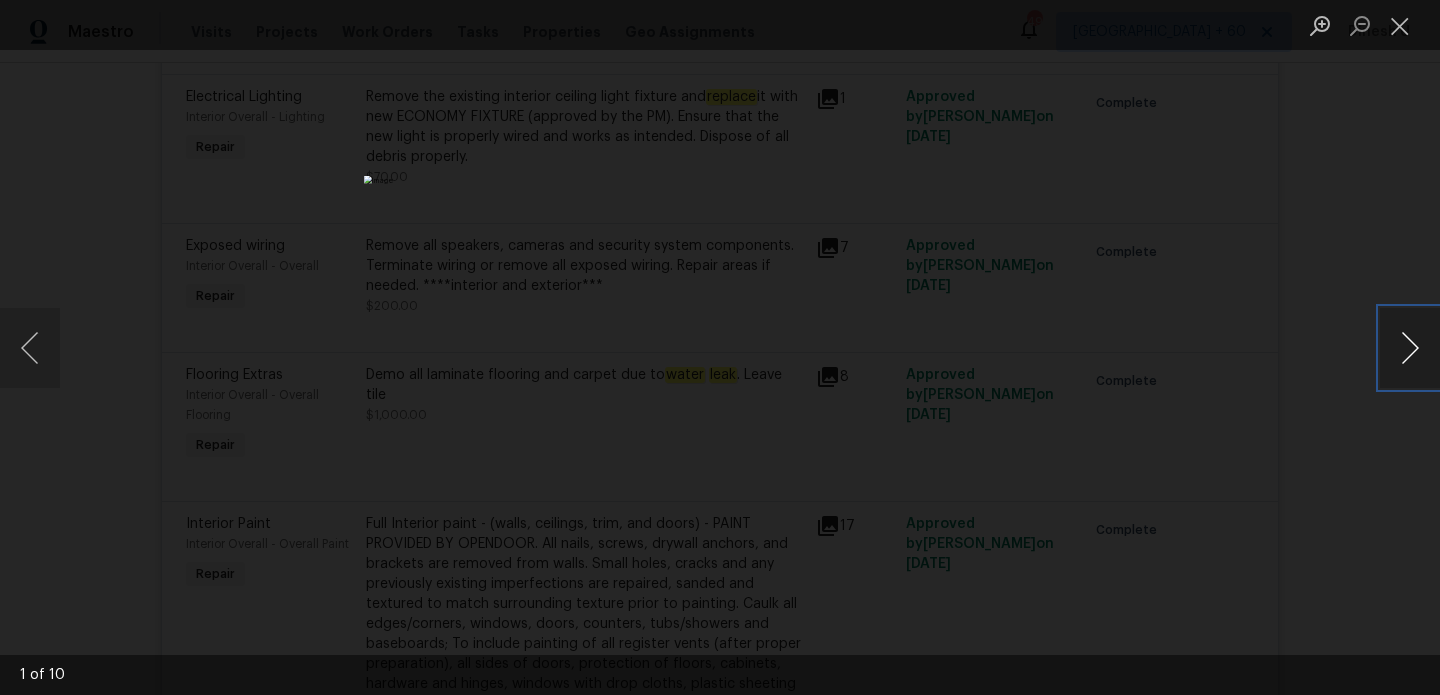 click at bounding box center [1410, 348] 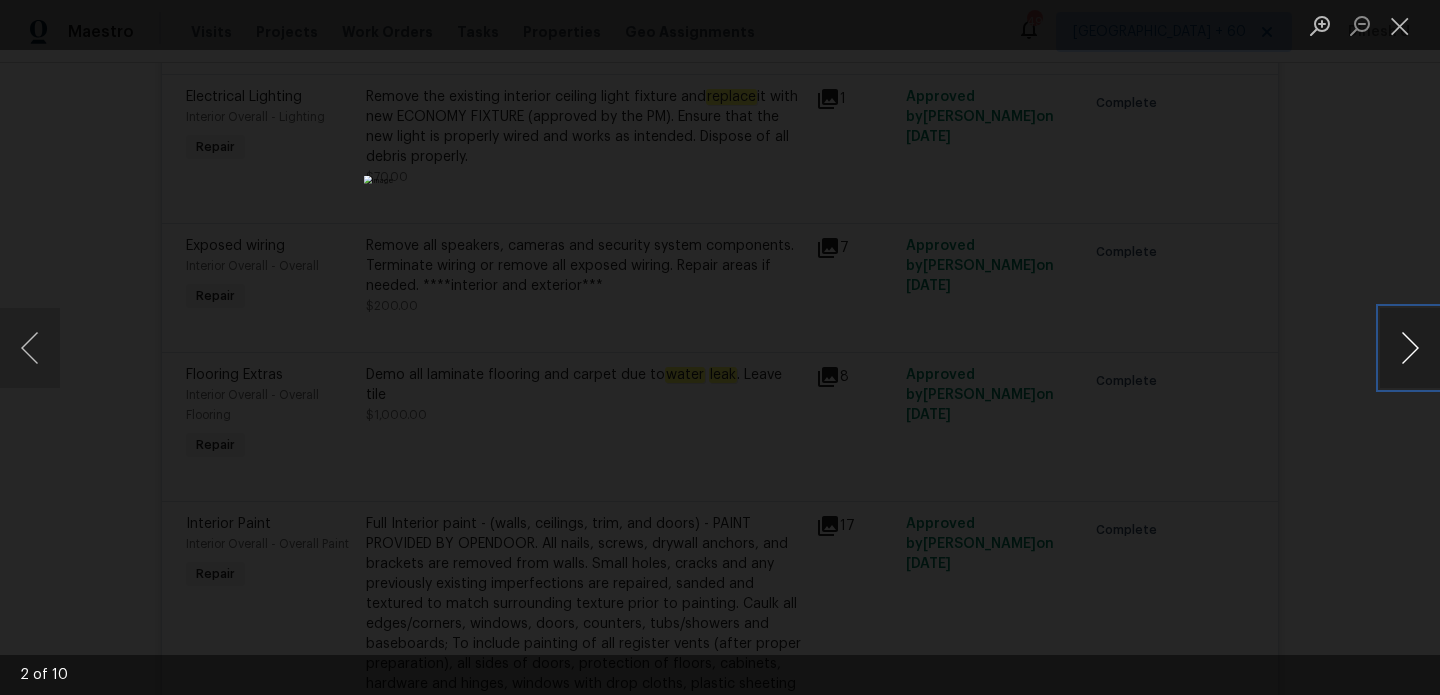 click at bounding box center (1410, 348) 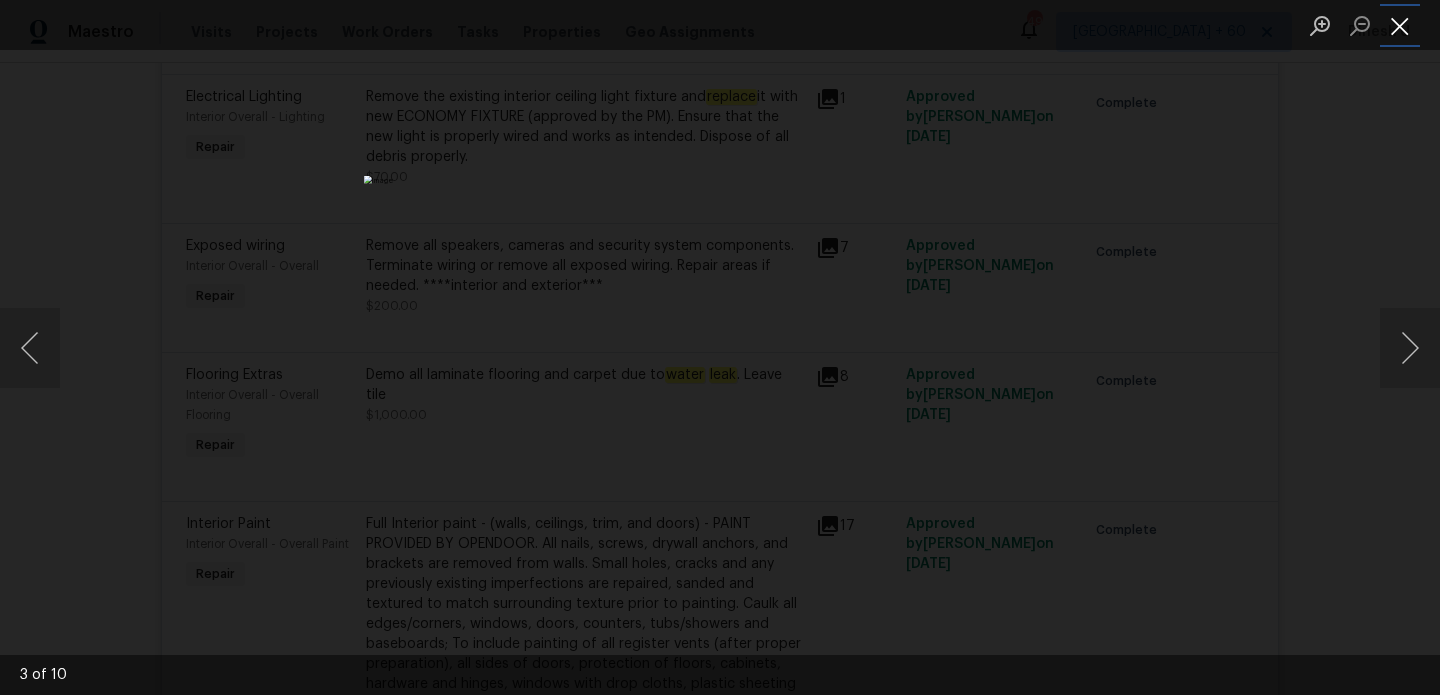 click at bounding box center (1400, 25) 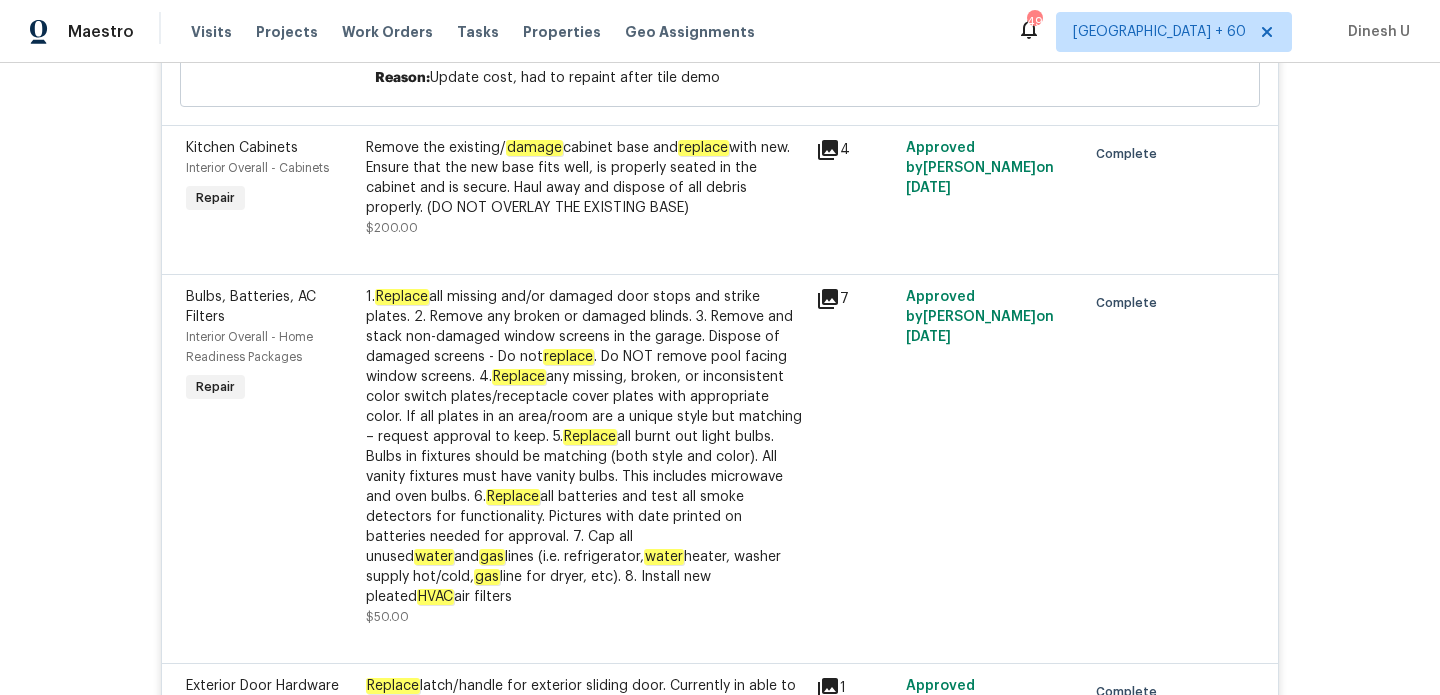 scroll, scrollTop: 3004, scrollLeft: 0, axis: vertical 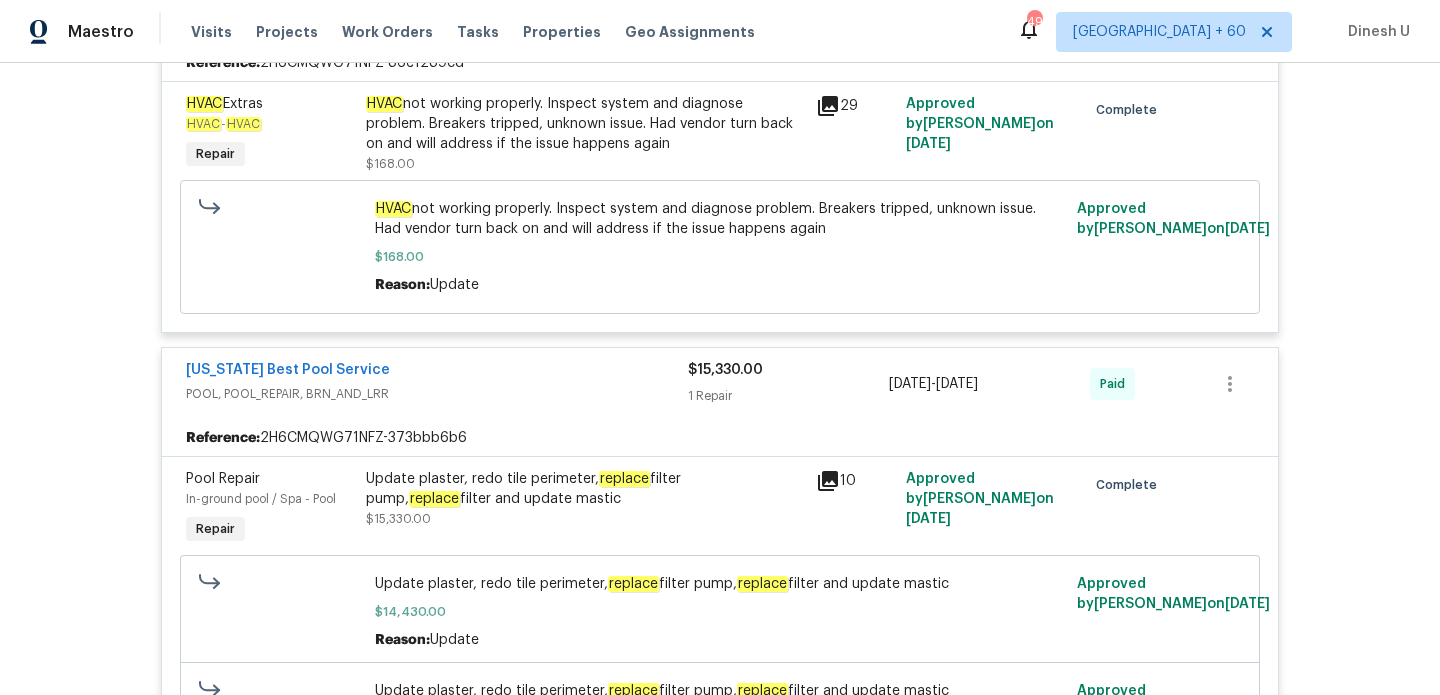 click 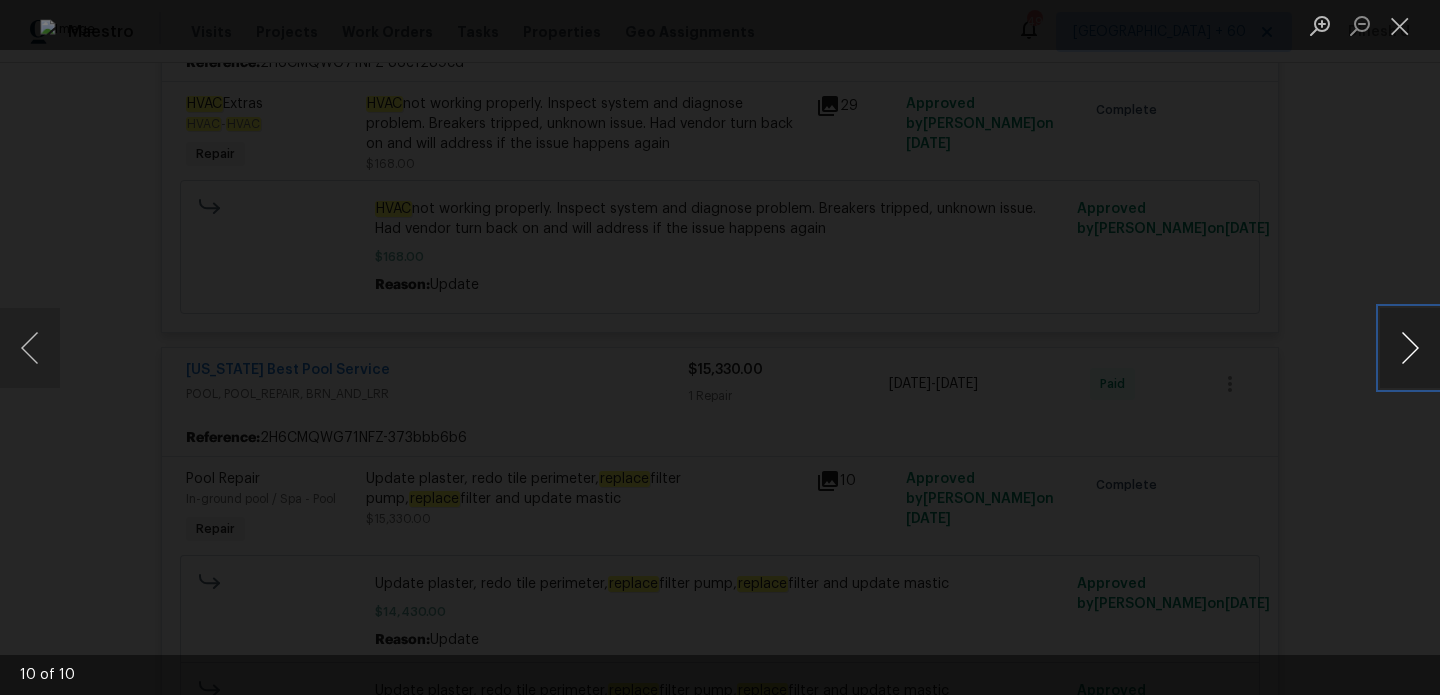 click at bounding box center (1410, 348) 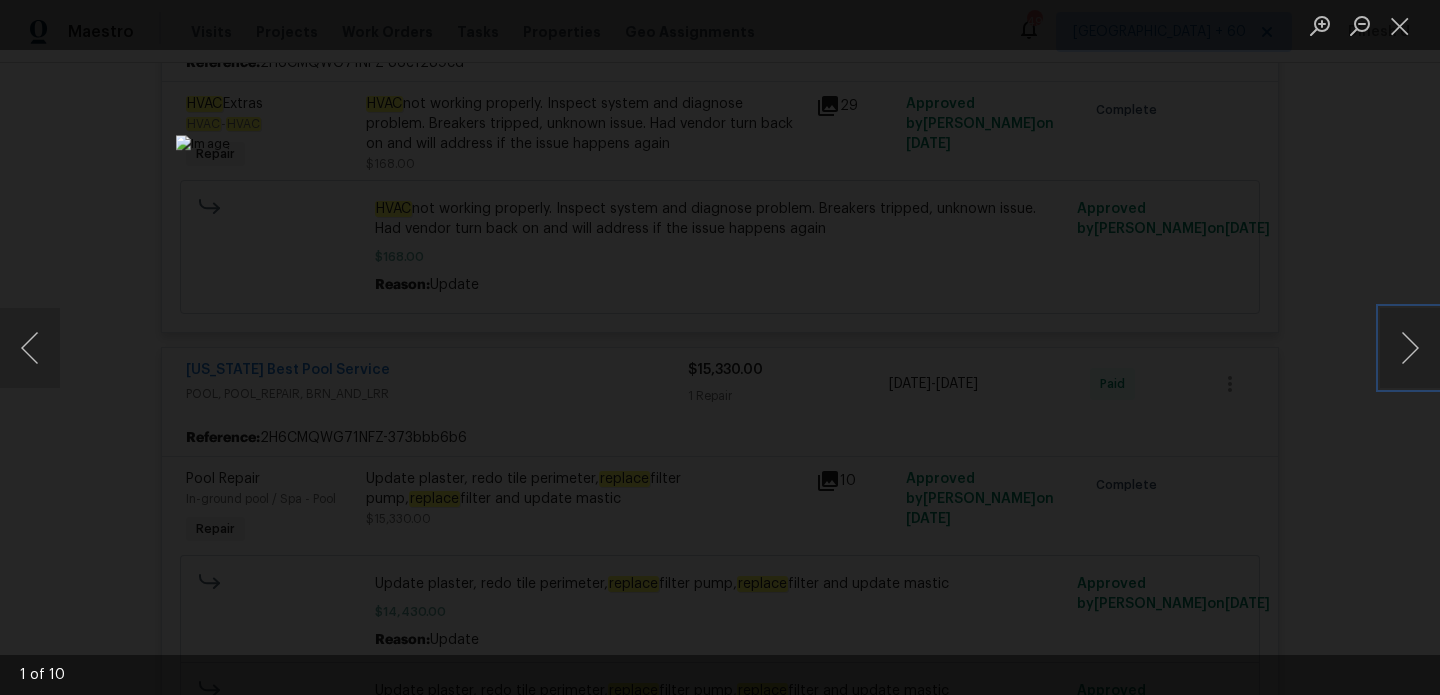 click at bounding box center (847, 459) 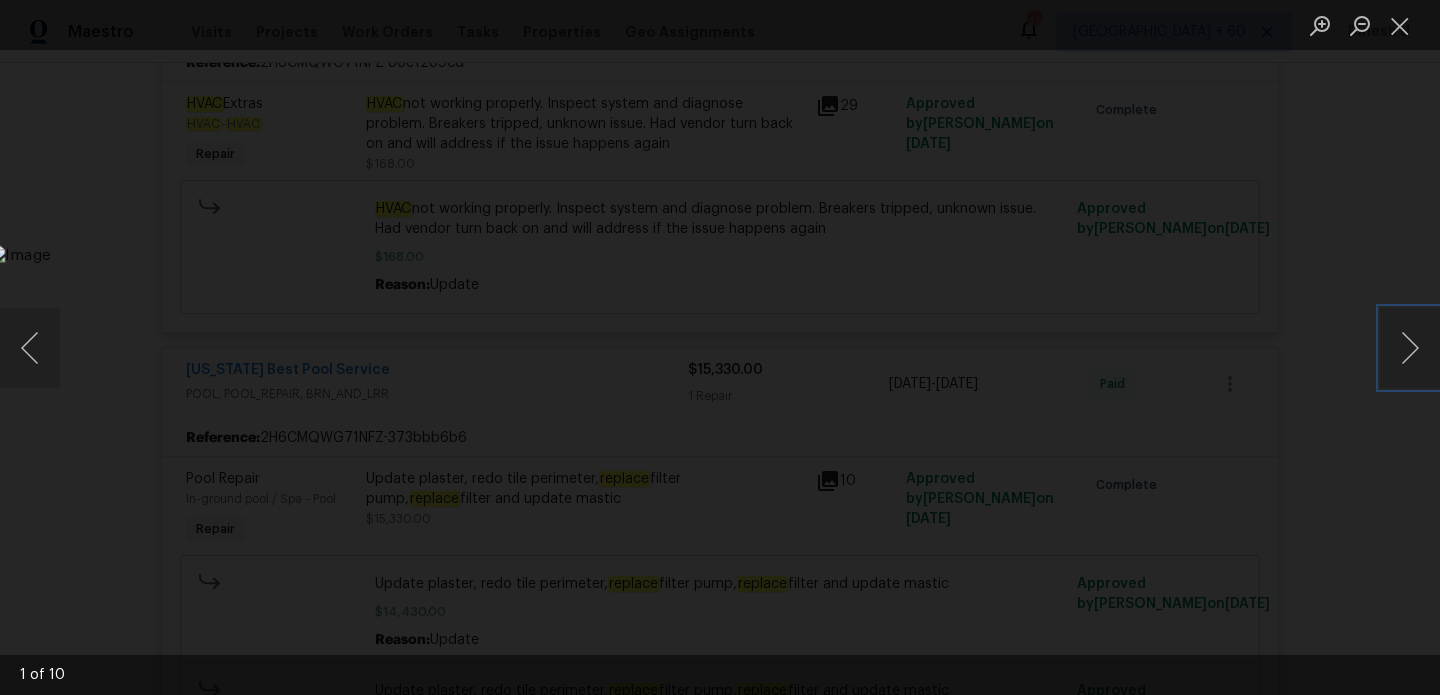 click at bounding box center (776, 625) 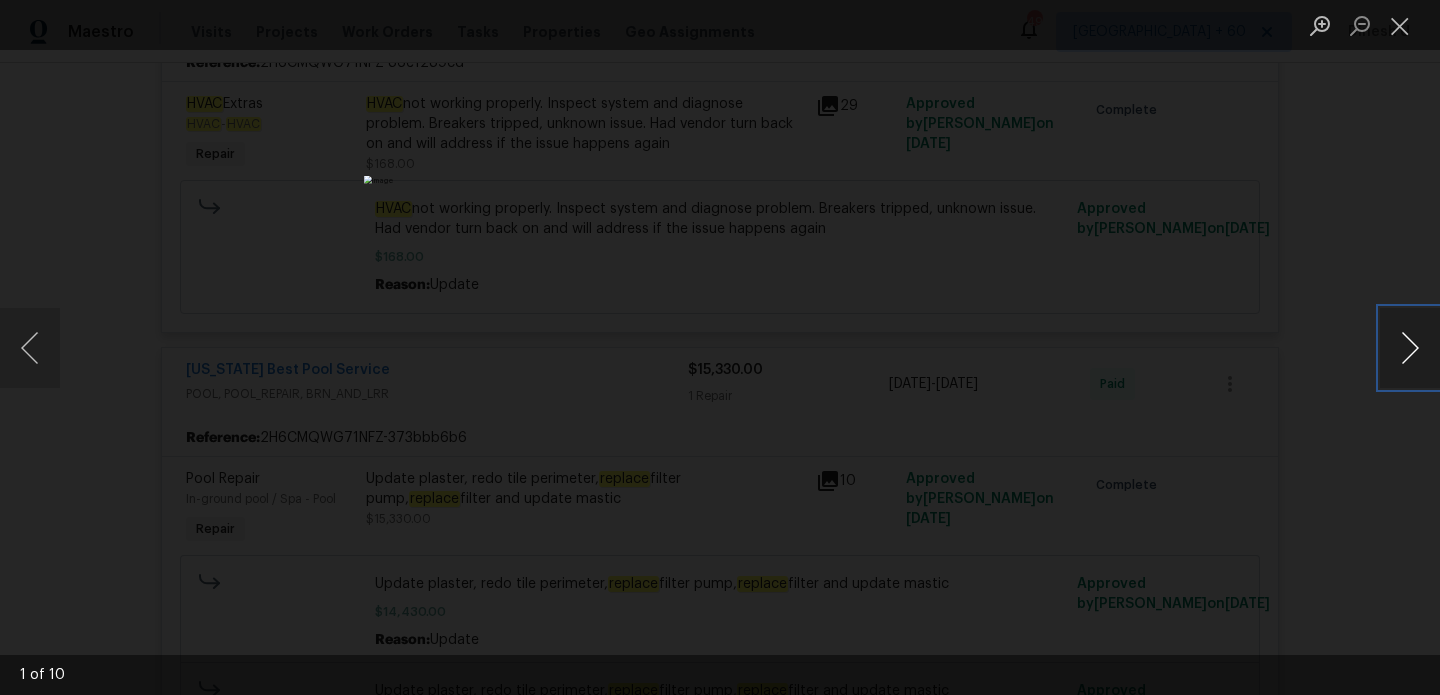 click at bounding box center (1410, 348) 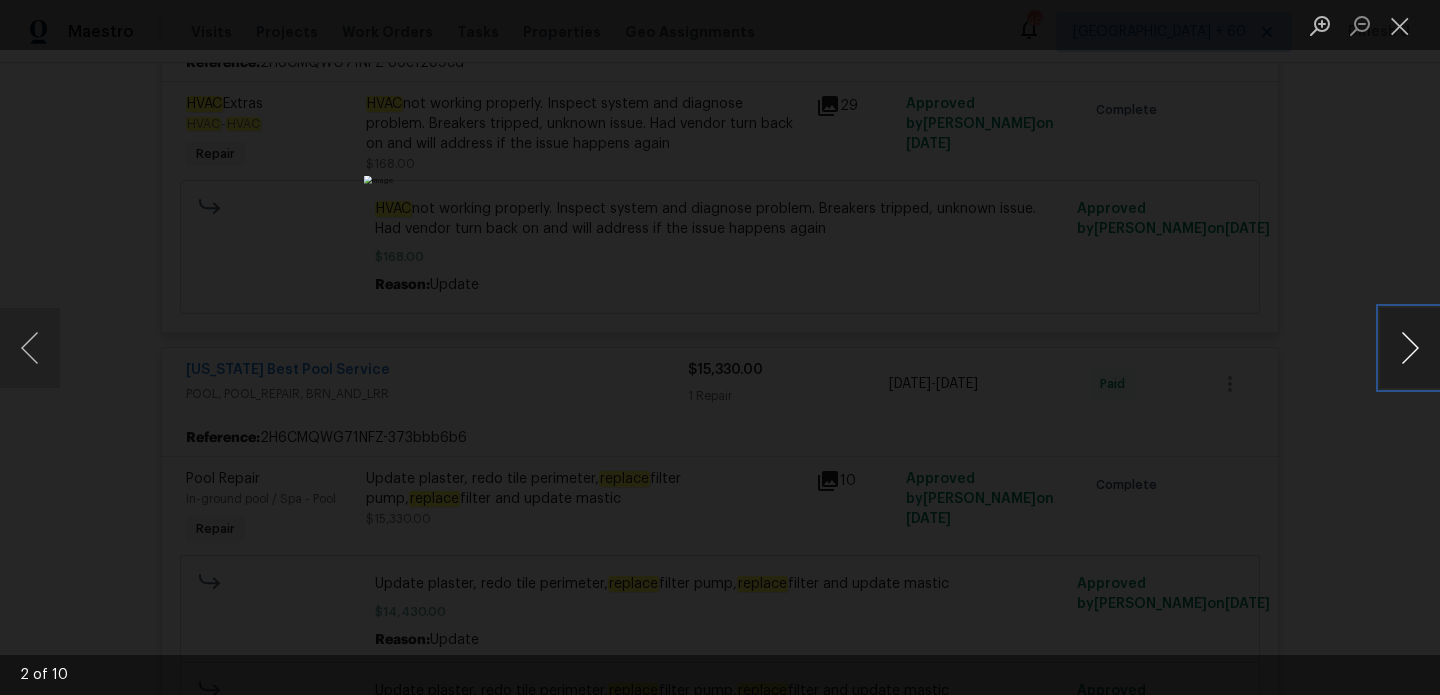 click at bounding box center [1410, 348] 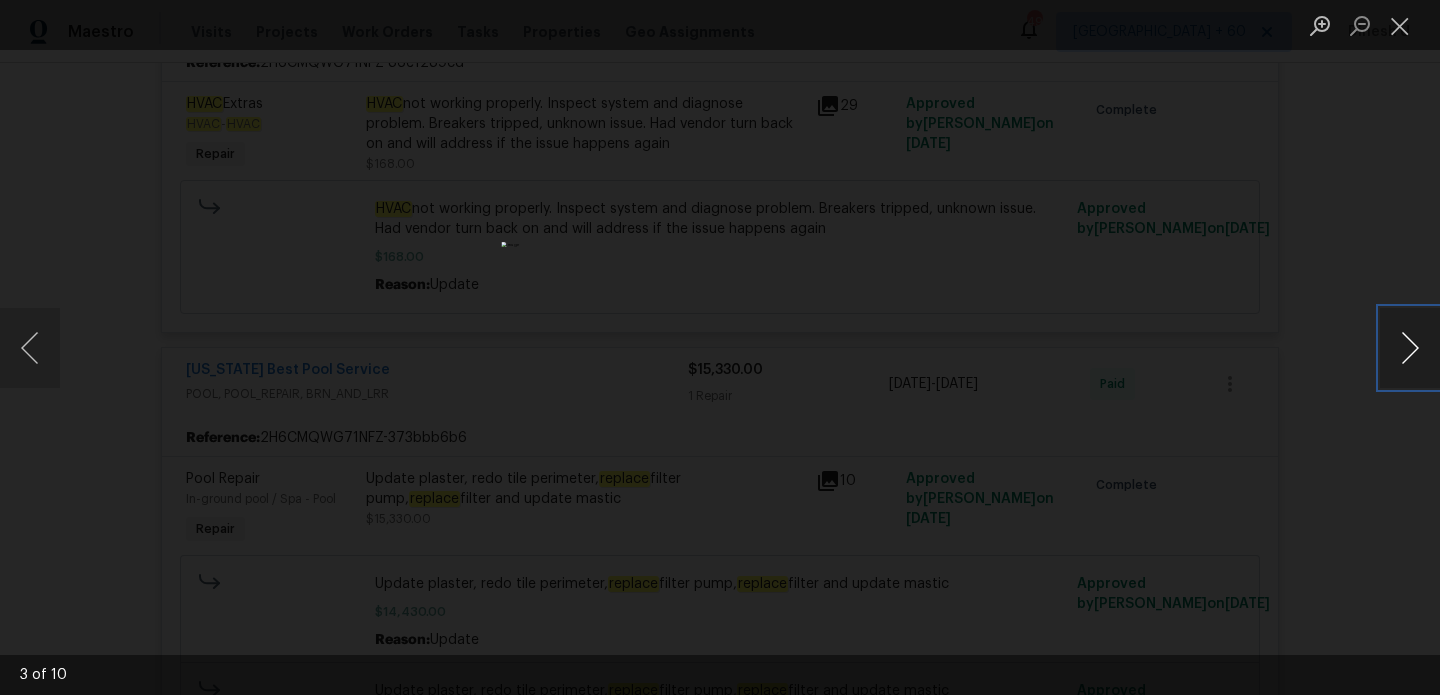 click at bounding box center (1410, 348) 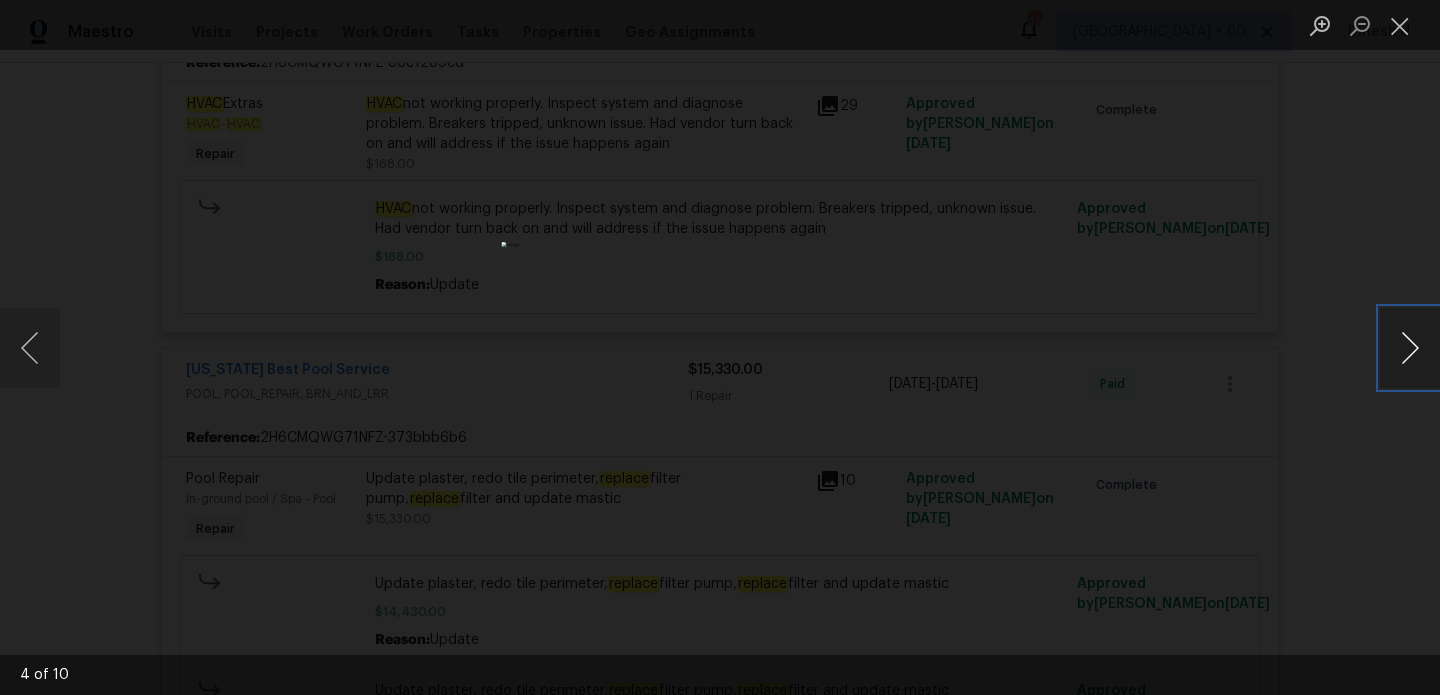 click at bounding box center (1410, 348) 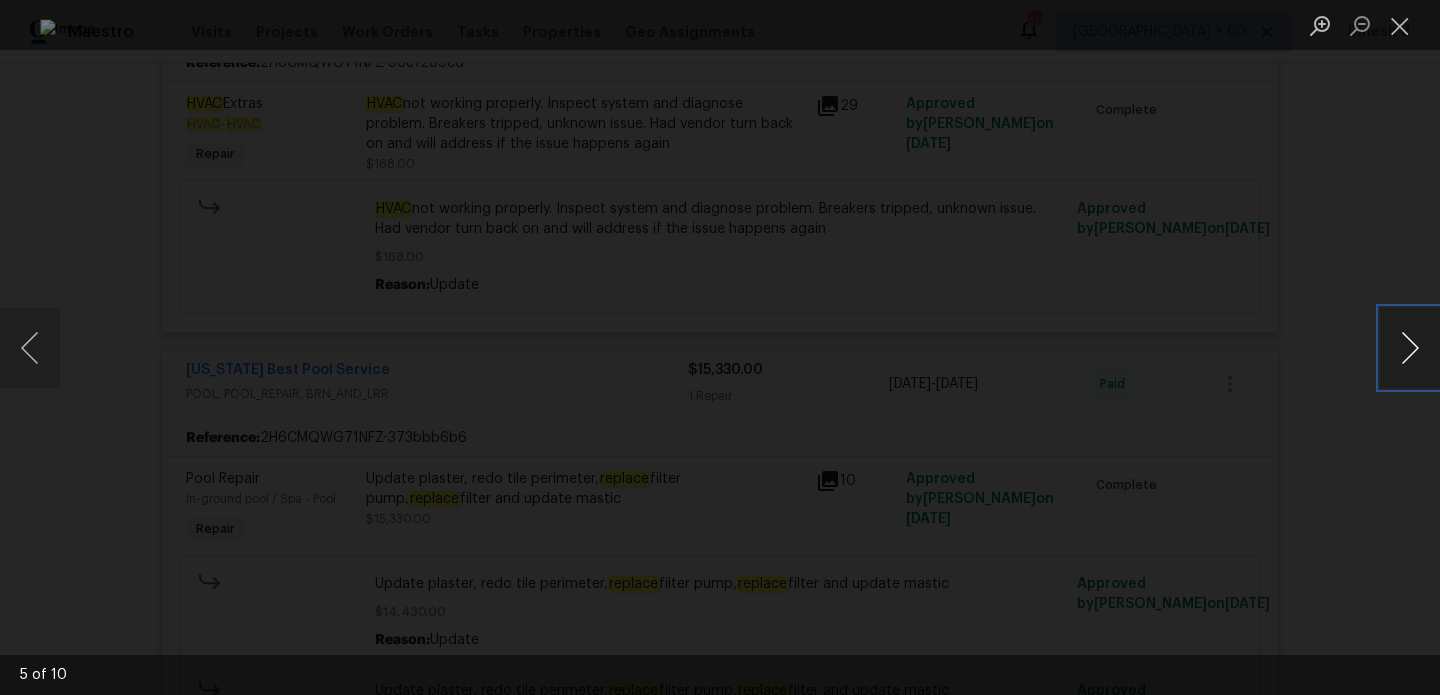 click at bounding box center (1410, 348) 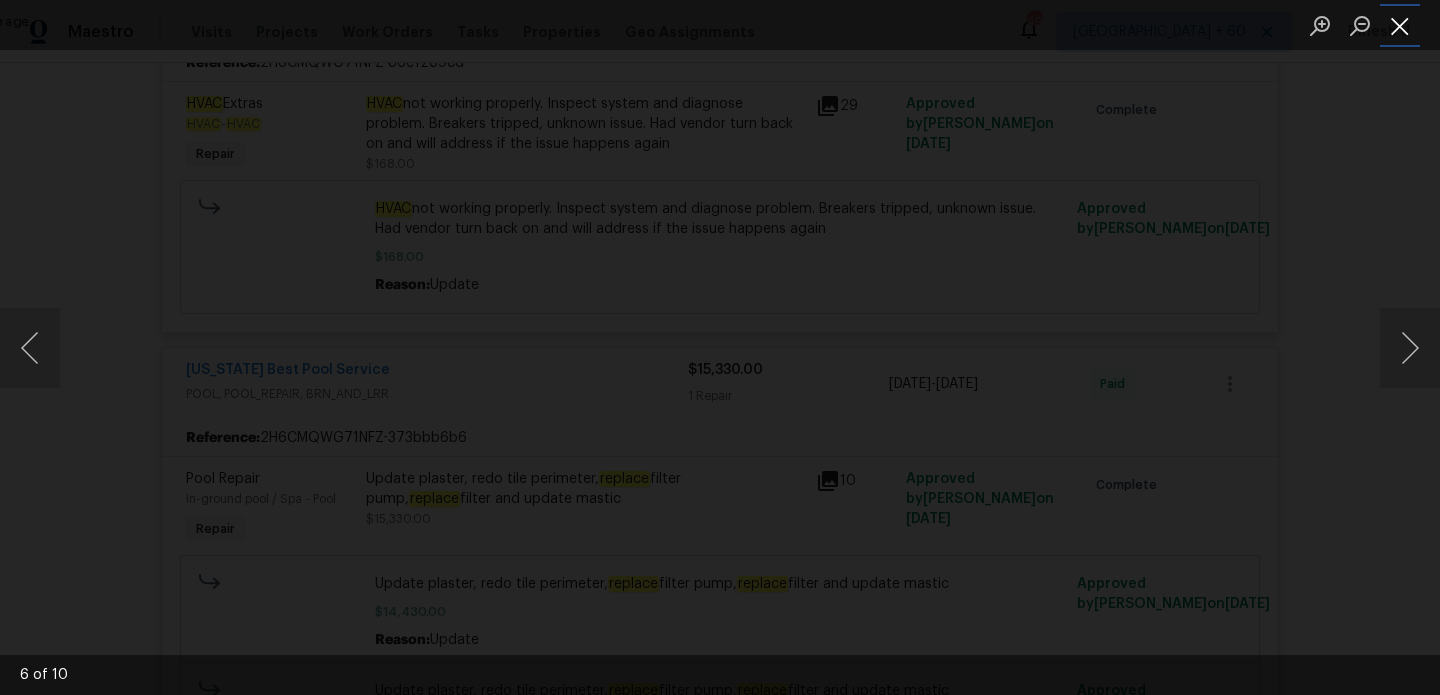 click at bounding box center [1400, 25] 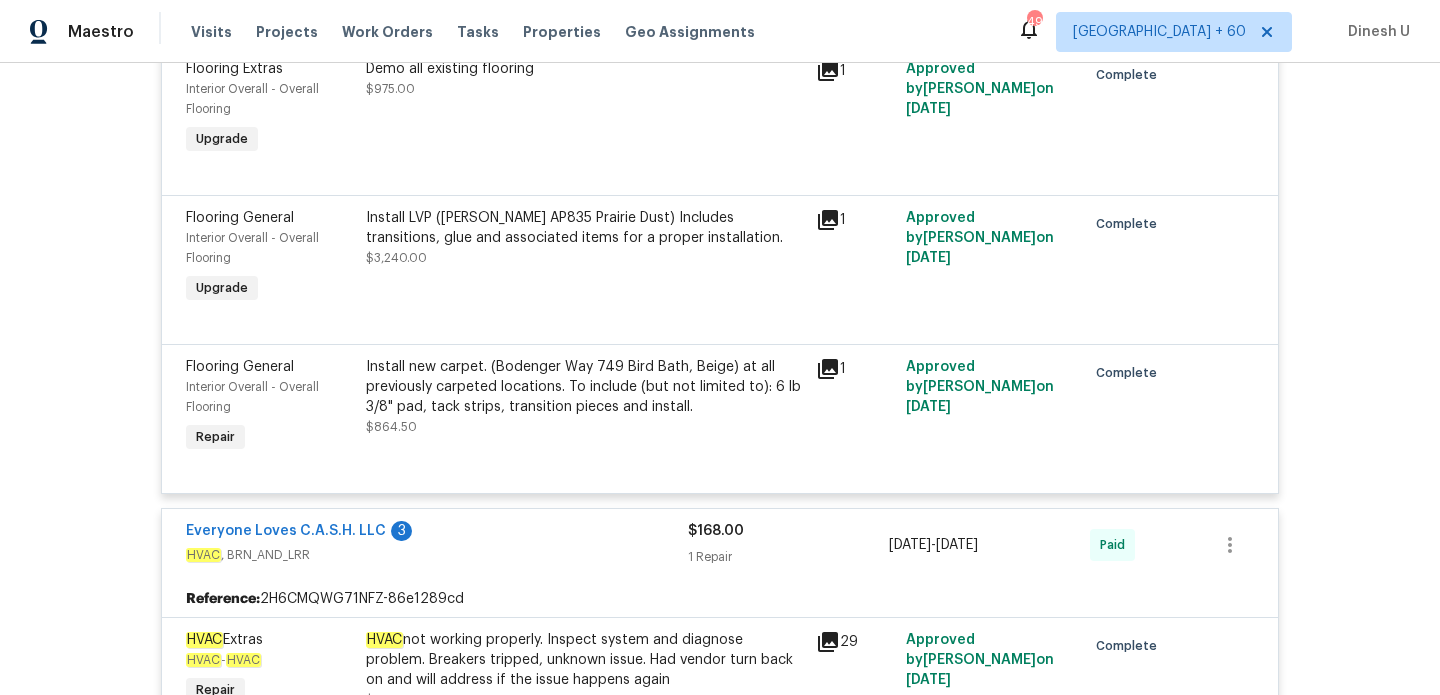 scroll, scrollTop: 2441, scrollLeft: 0, axis: vertical 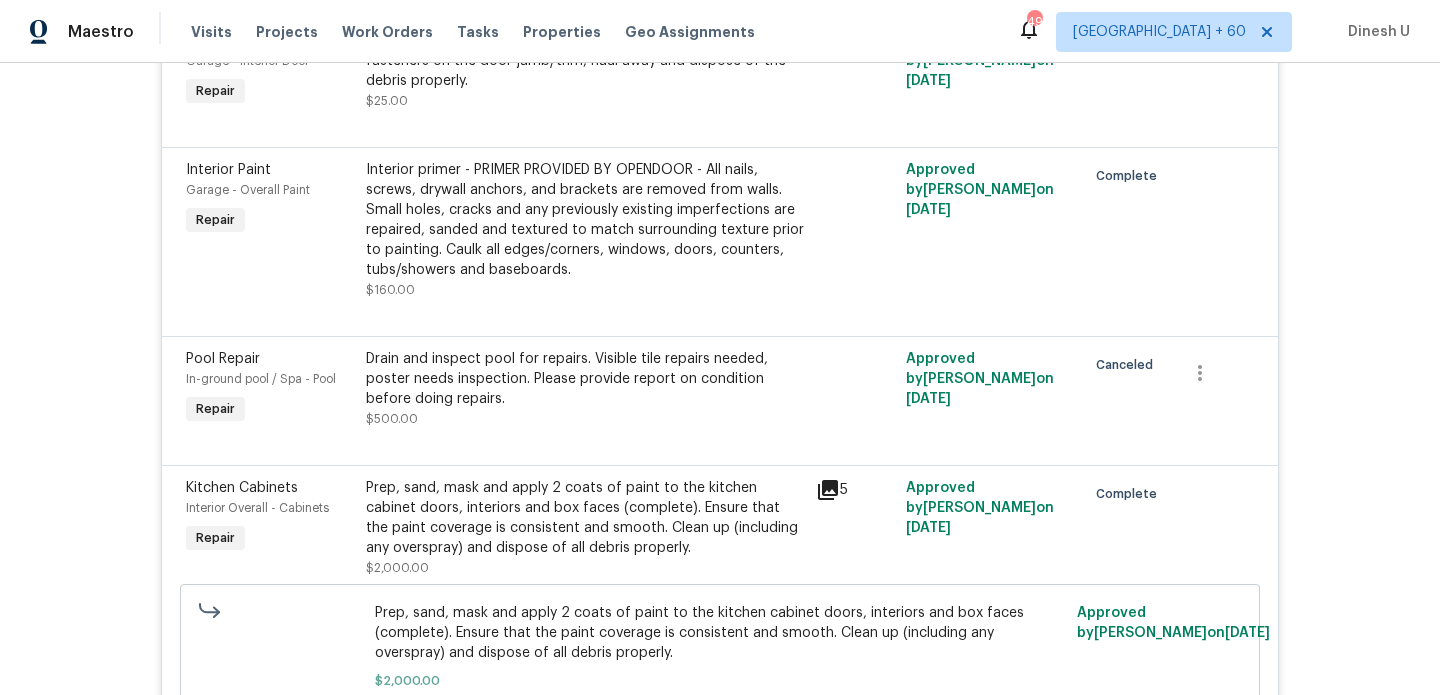 click on "Drain and inspect pool for repairs. Visible tile repairs needed, poster needs inspection. Please provide report on condition before doing repairs. $500.00" at bounding box center (585, 389) 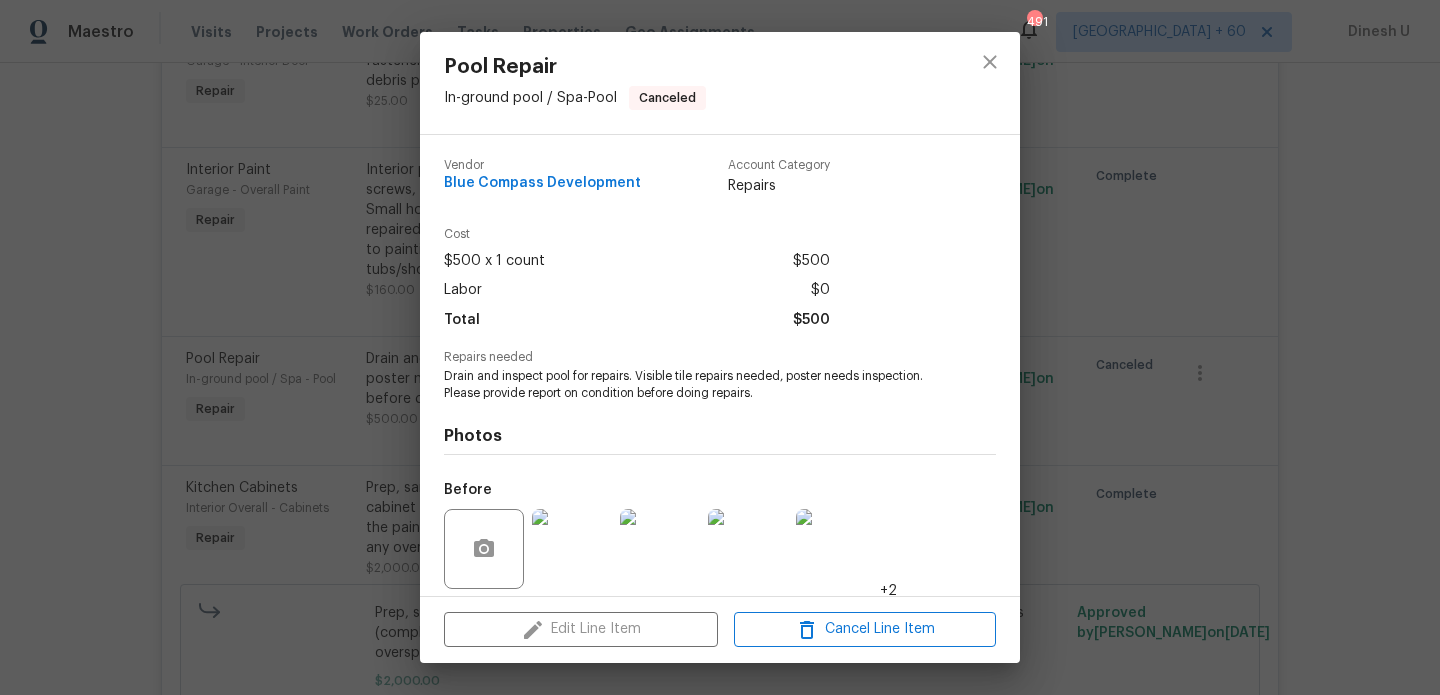click on "Pool Repair In-ground pool / Spa  -  Pool Canceled Vendor Blue Compass Development Account Category Repairs Cost $500 x 1 count $500 Labor $0 Total $500 Repairs needed Drain and inspect pool for repairs. Visible tile repairs needed, poster needs inspection. Please provide report on condition before doing repairs. Photos Before  +2 After  Edit Line Item  Cancel Line Item" at bounding box center [720, 347] 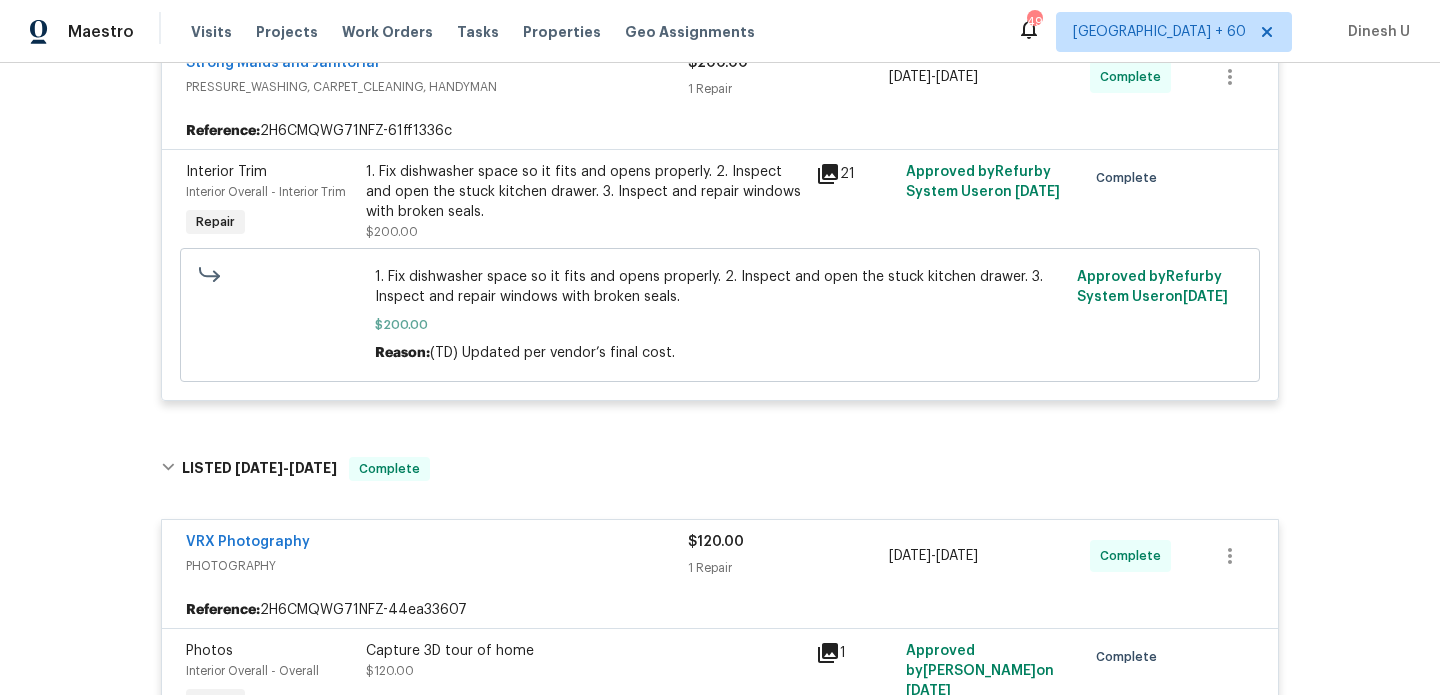 scroll, scrollTop: 0, scrollLeft: 0, axis: both 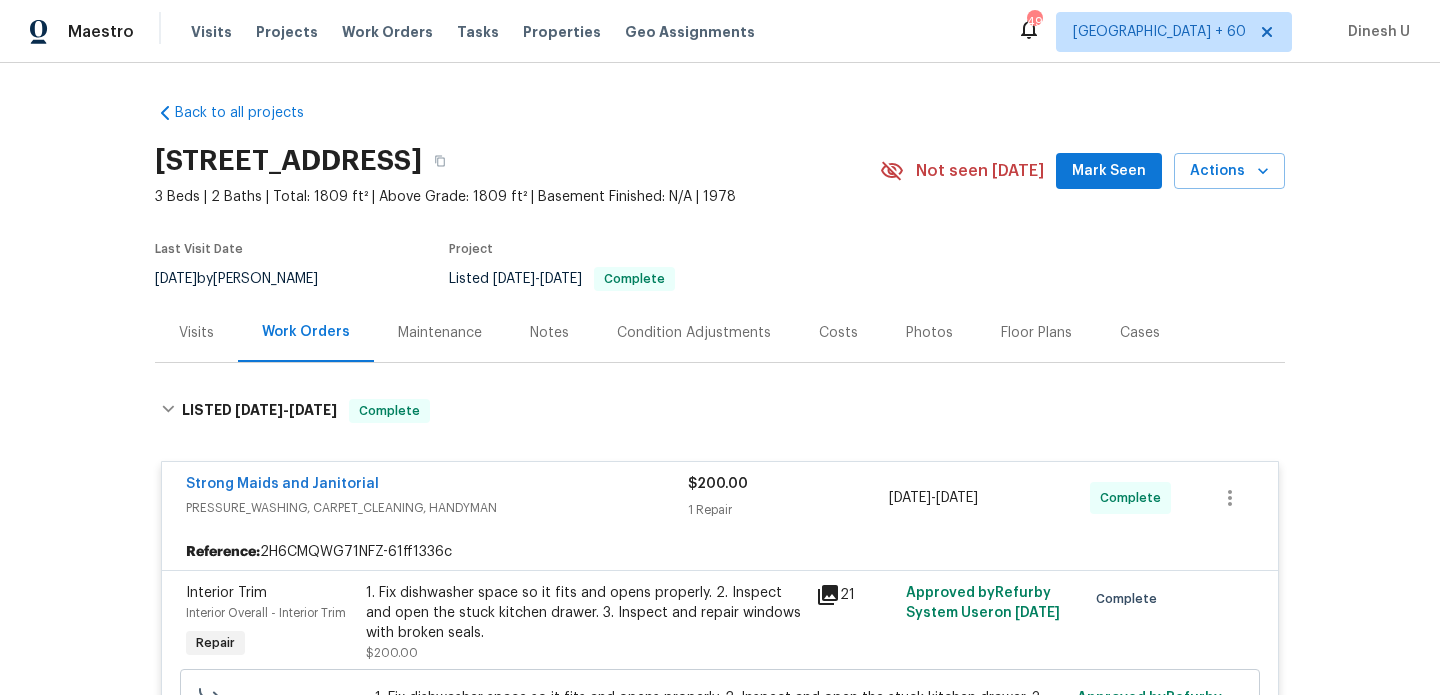 click on "Visits" at bounding box center [196, 333] 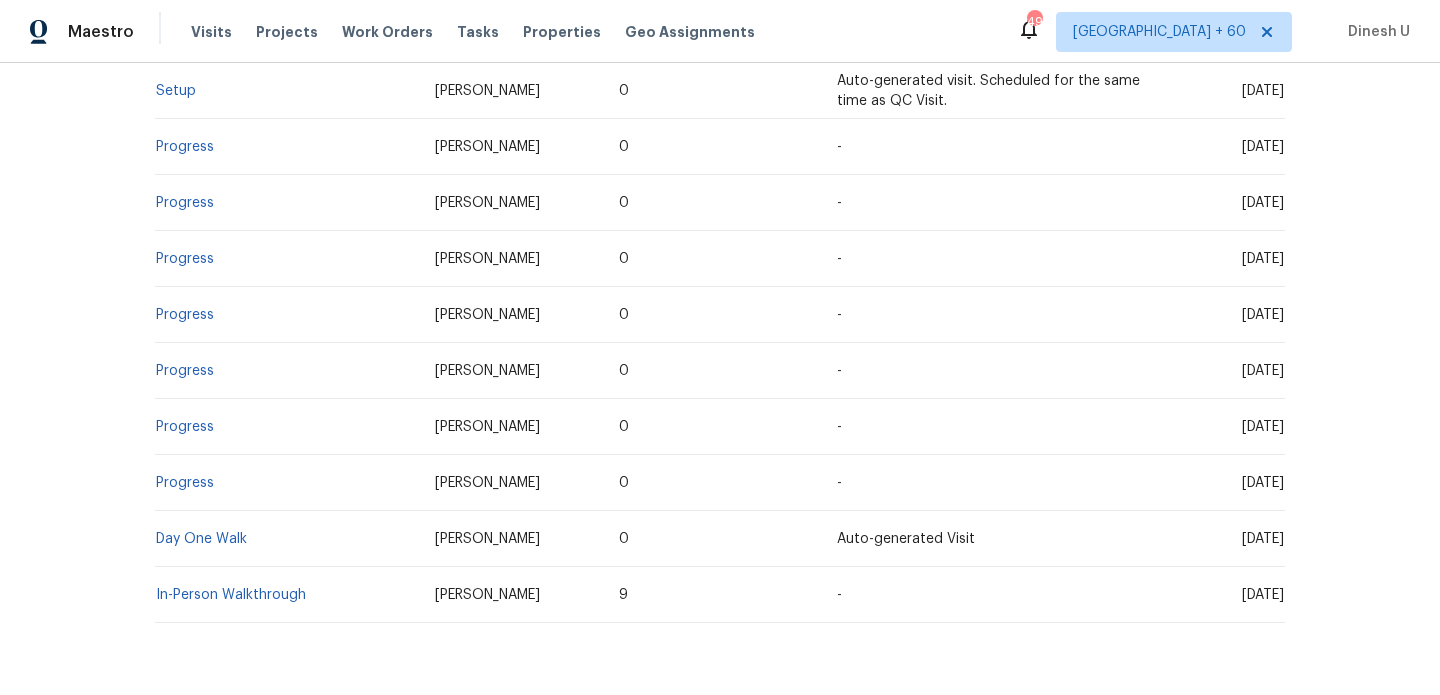 scroll, scrollTop: 1007, scrollLeft: 0, axis: vertical 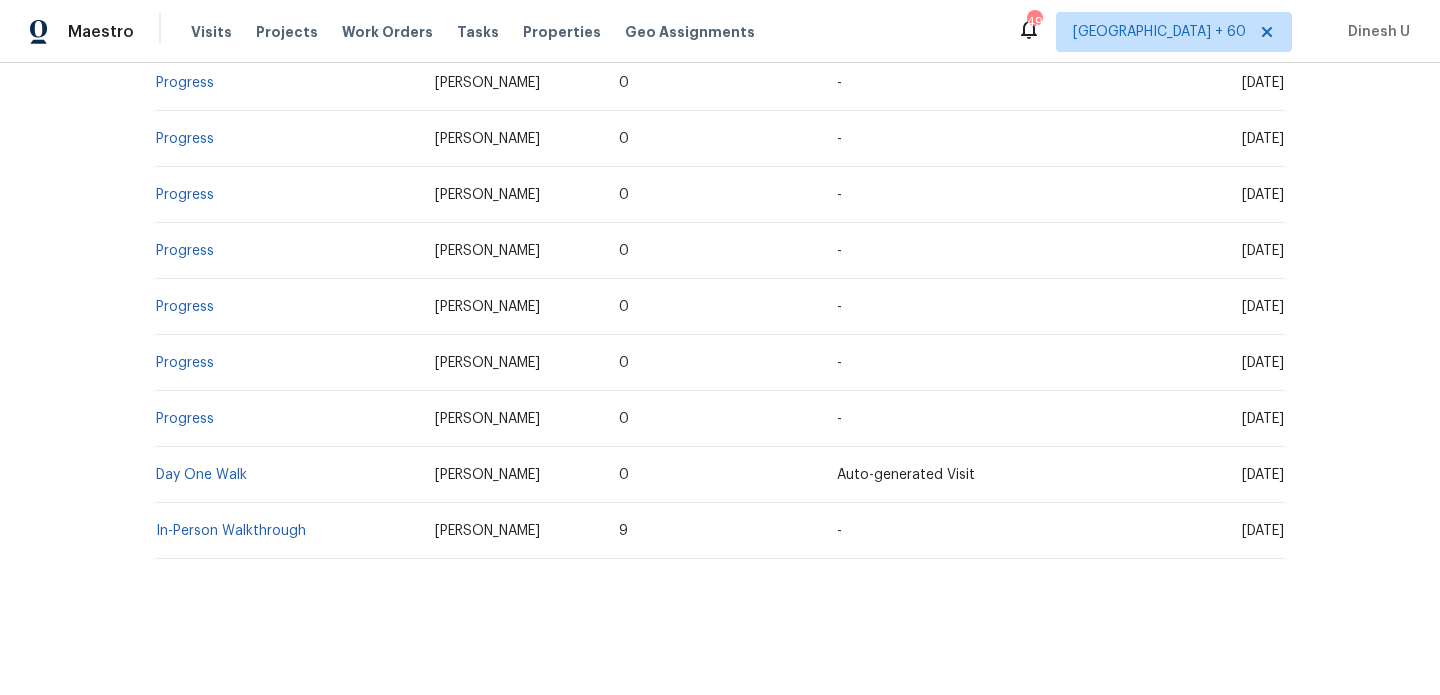 click on "In-Person Walkthrough" at bounding box center (287, 531) 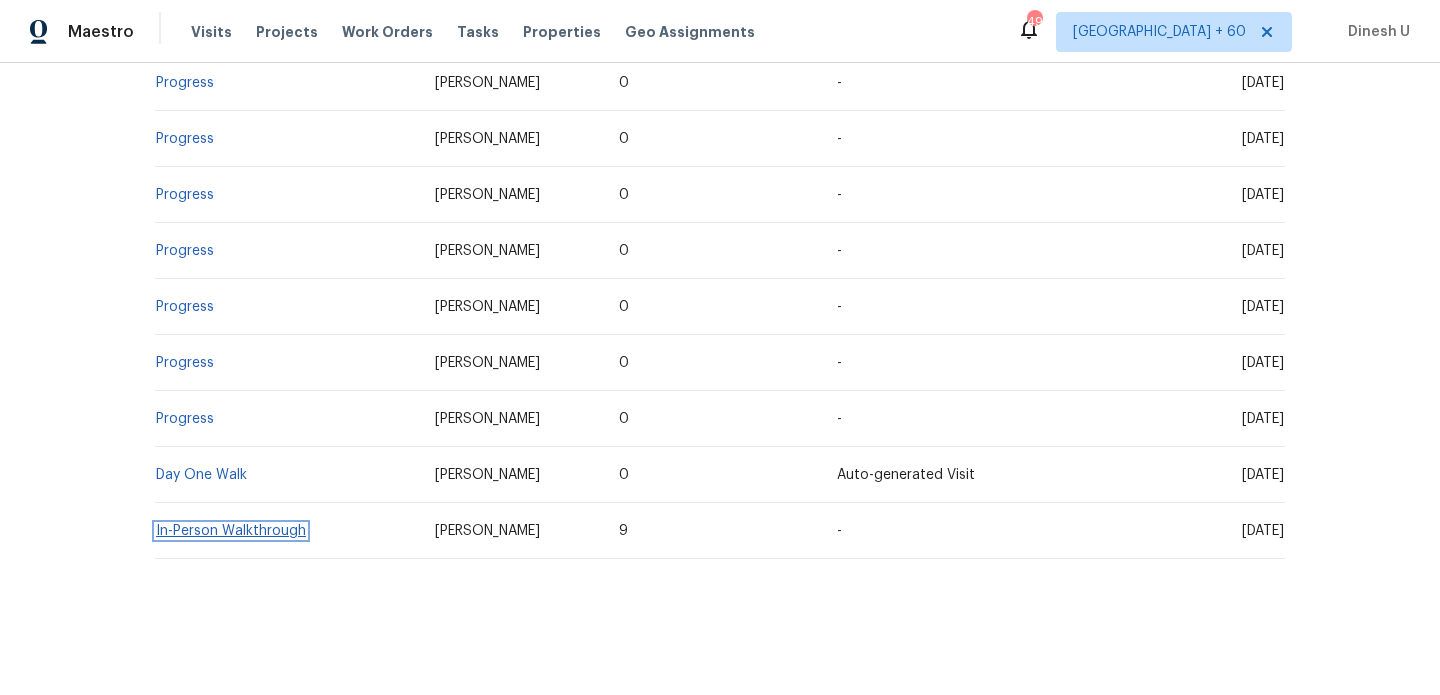 click on "In-Person Walkthrough" at bounding box center [231, 531] 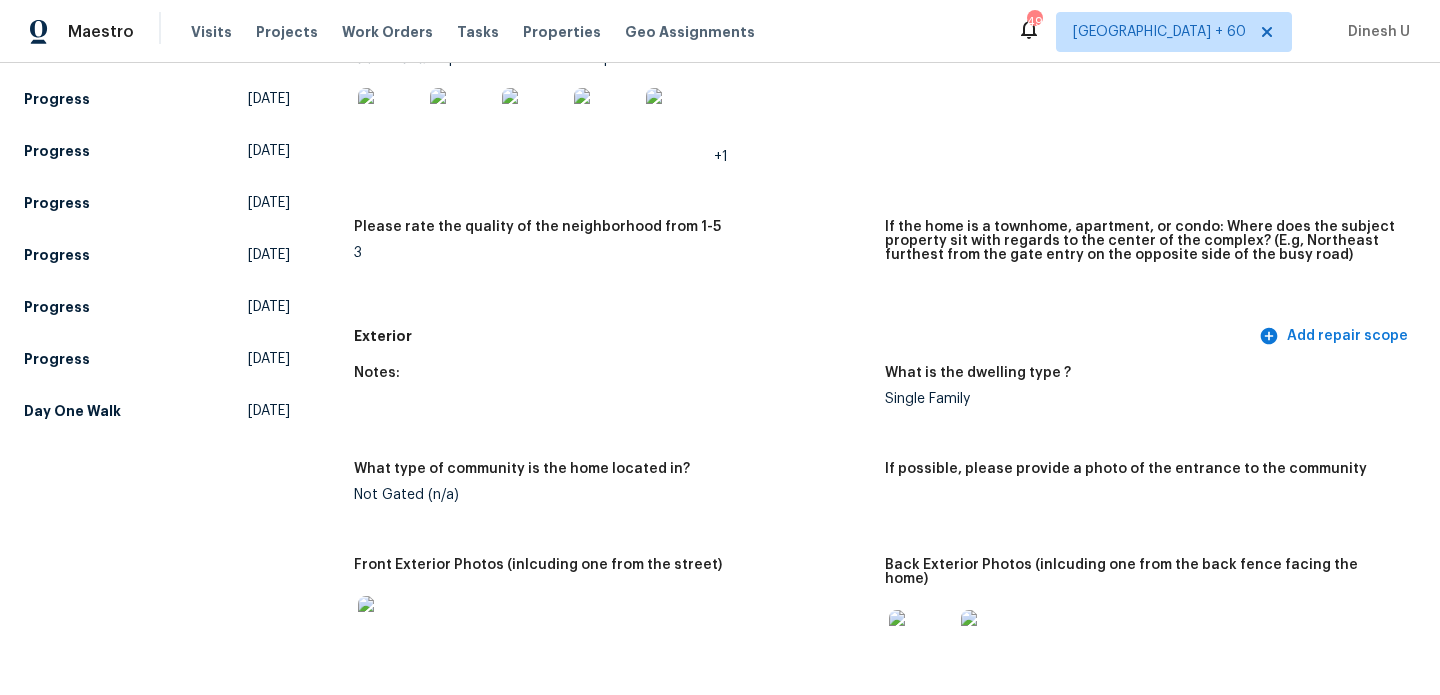 scroll, scrollTop: 443, scrollLeft: 0, axis: vertical 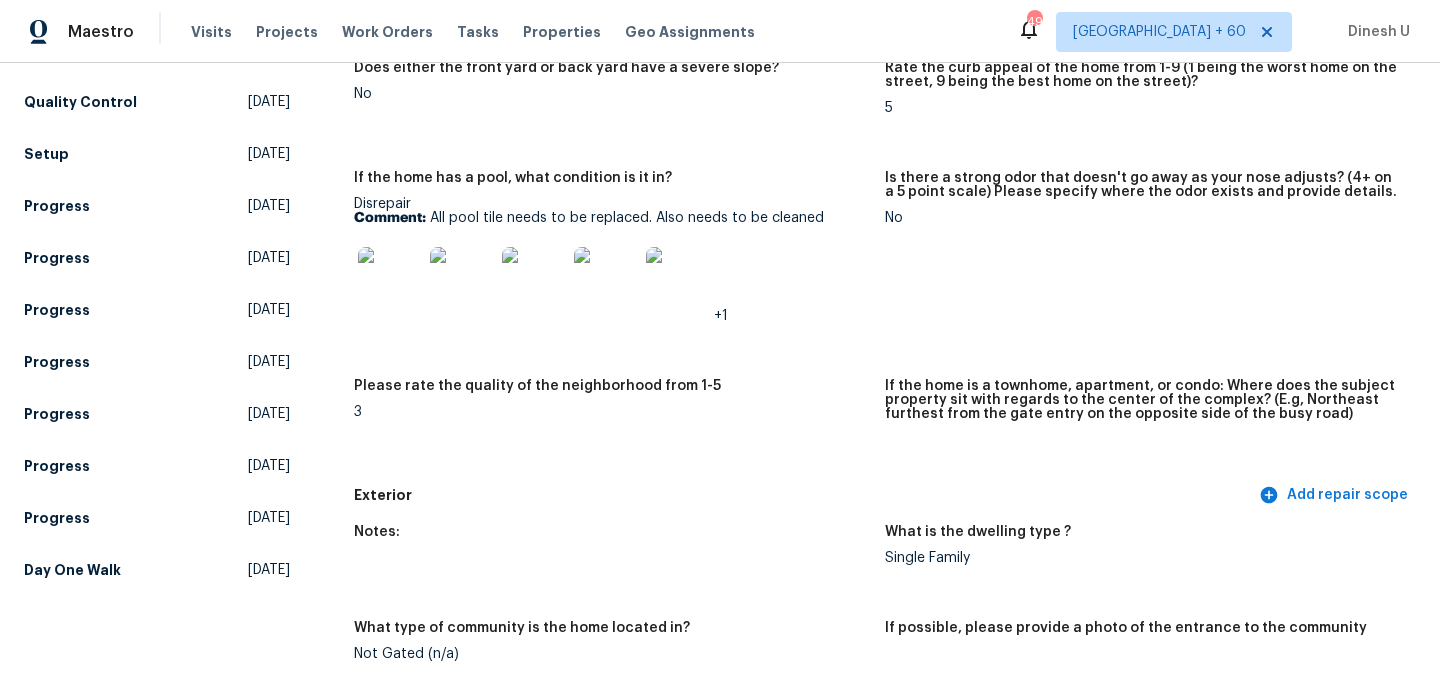 click at bounding box center [390, 279] 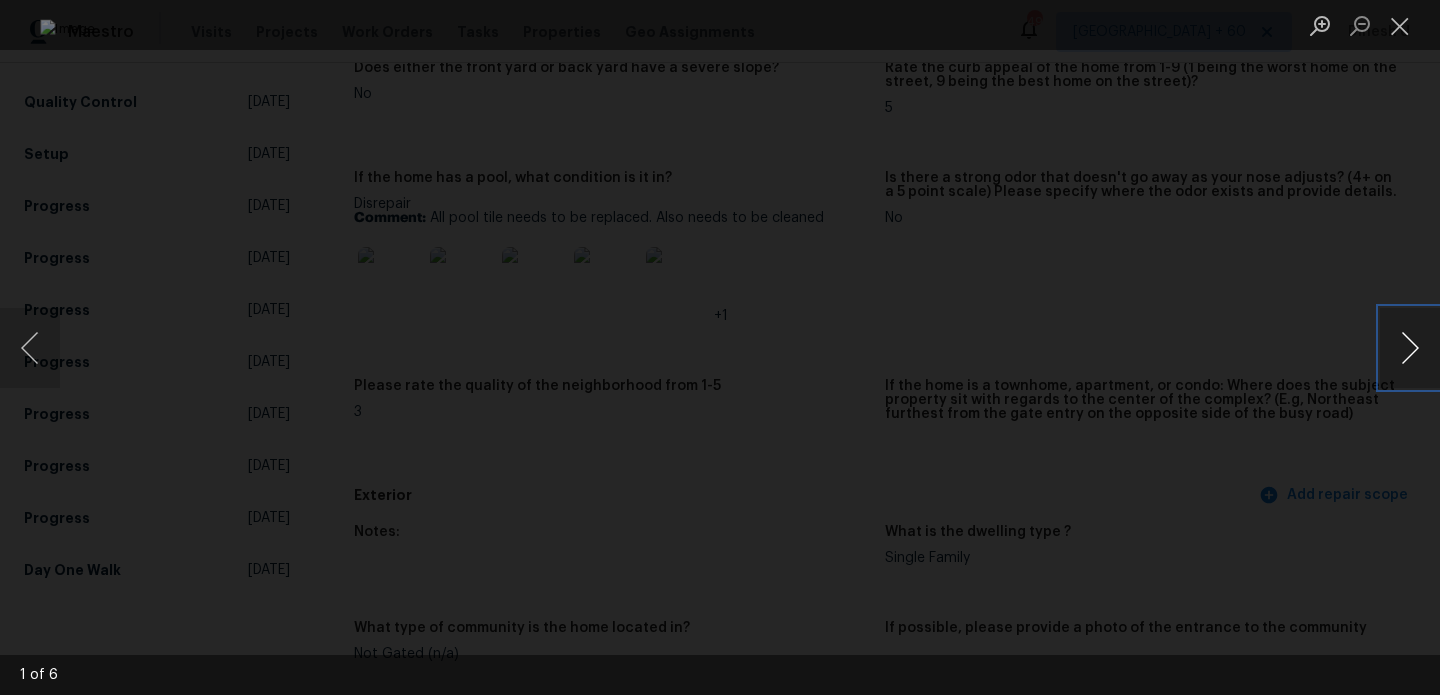 click at bounding box center [1410, 348] 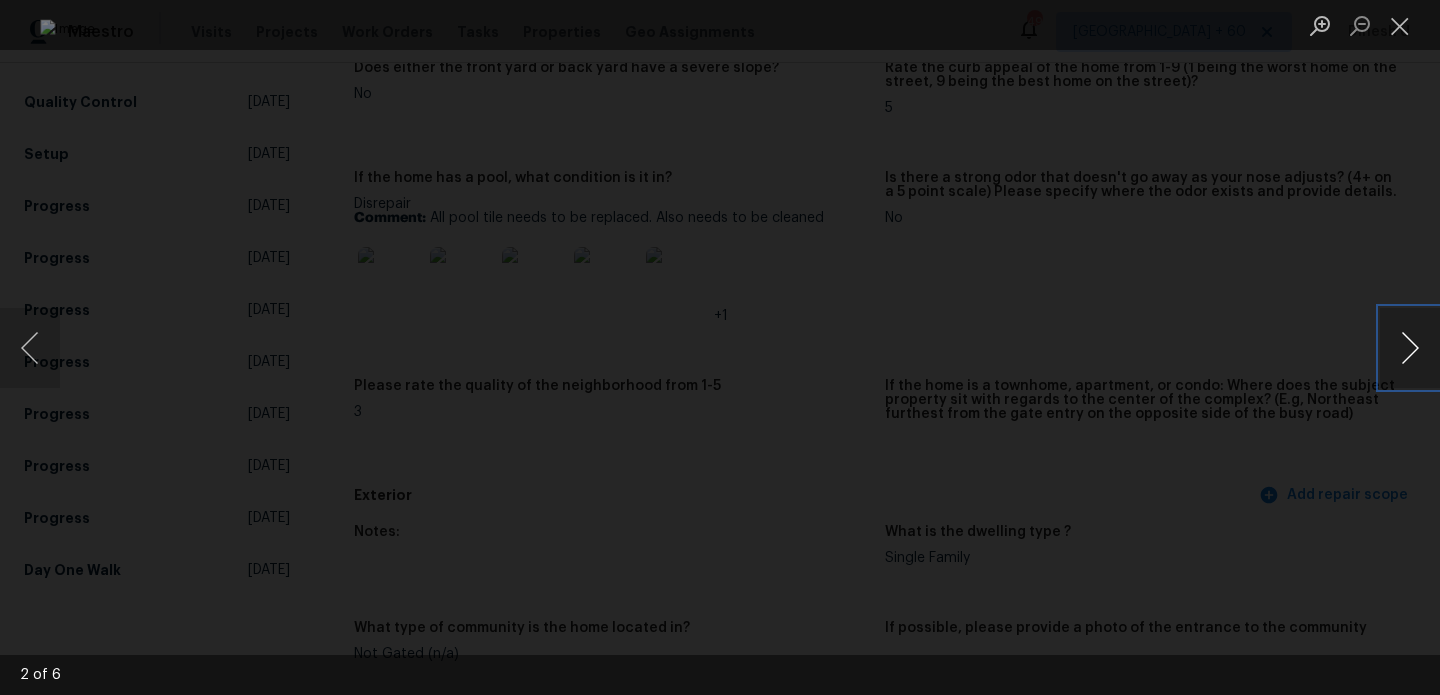 click at bounding box center [1410, 348] 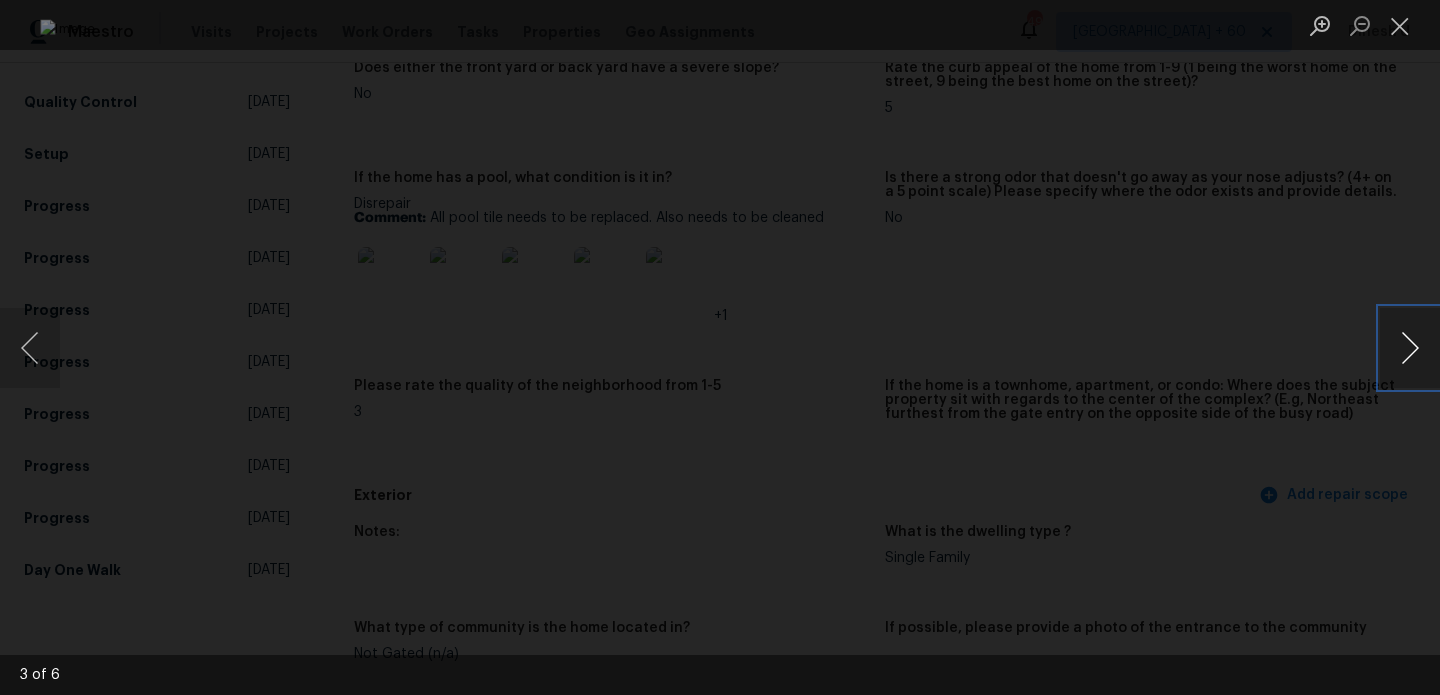 click at bounding box center (1410, 348) 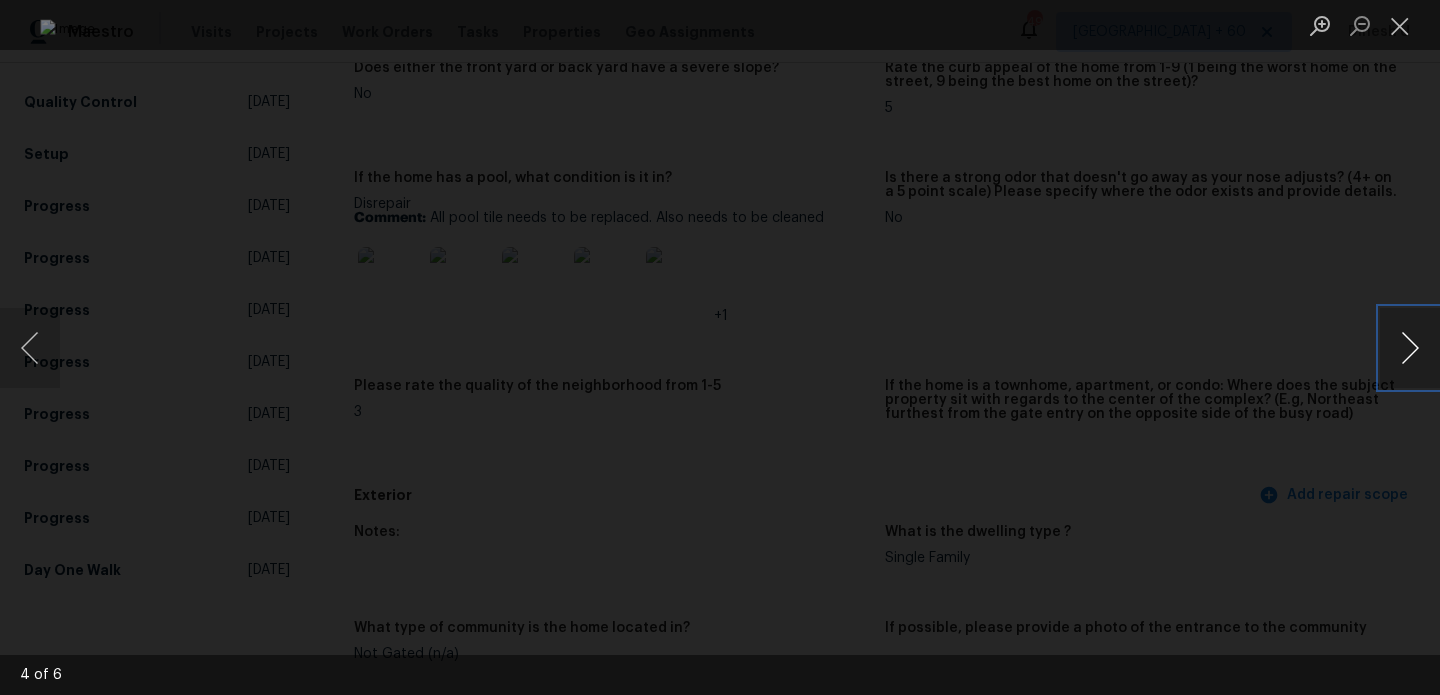 click at bounding box center [1410, 348] 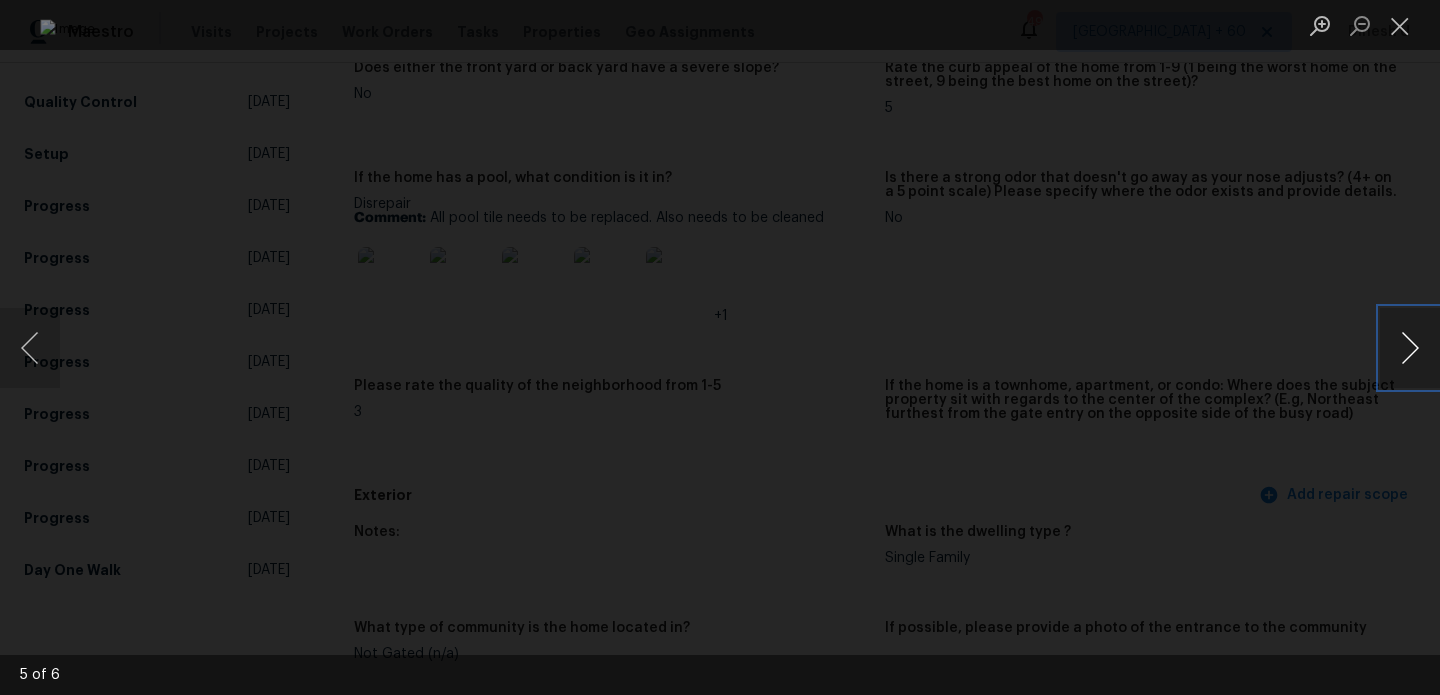 click at bounding box center (1410, 348) 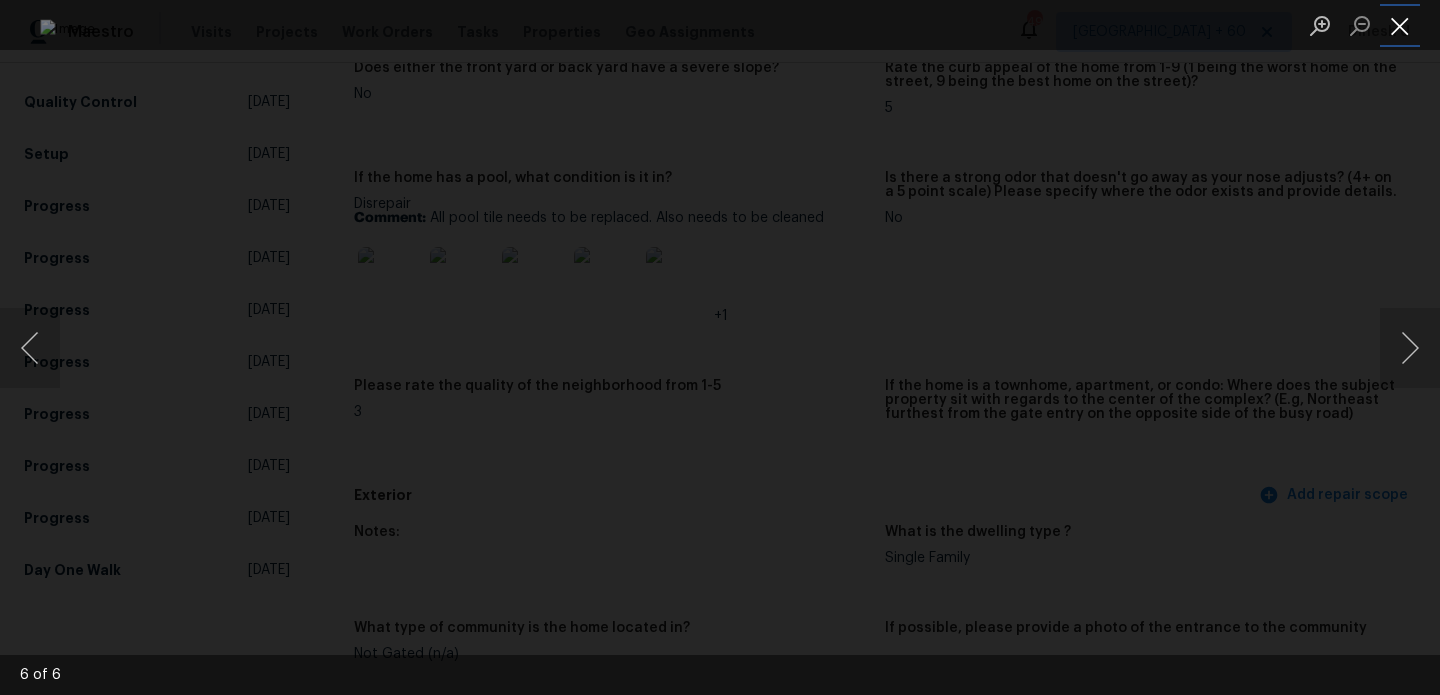 click at bounding box center (1400, 25) 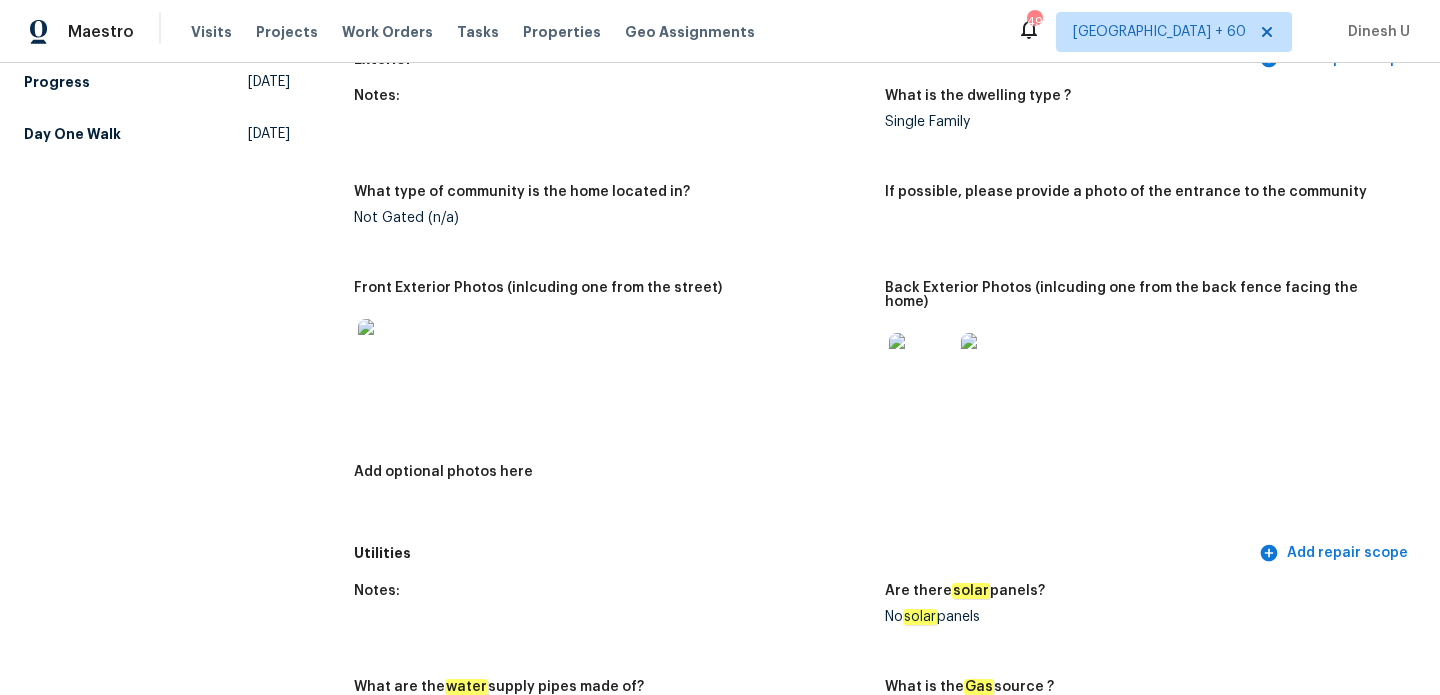 scroll, scrollTop: 926, scrollLeft: 0, axis: vertical 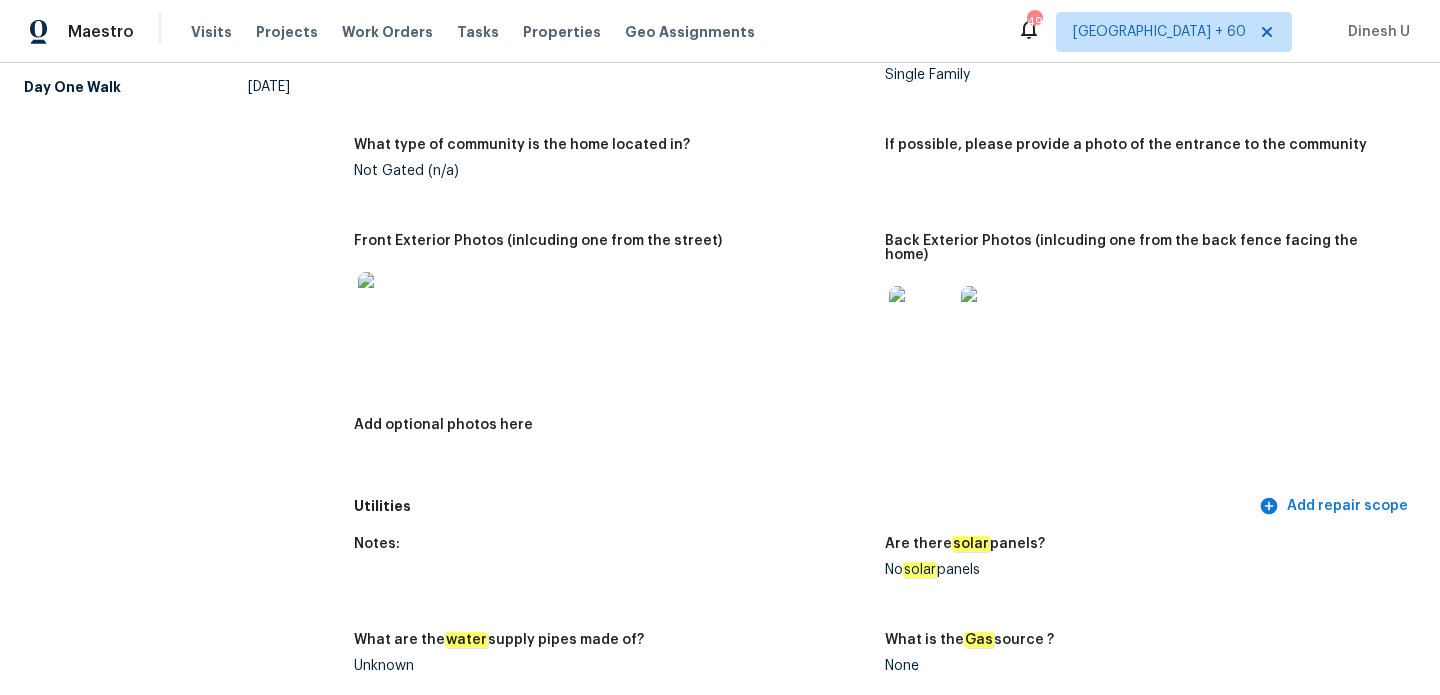 click at bounding box center (921, 318) 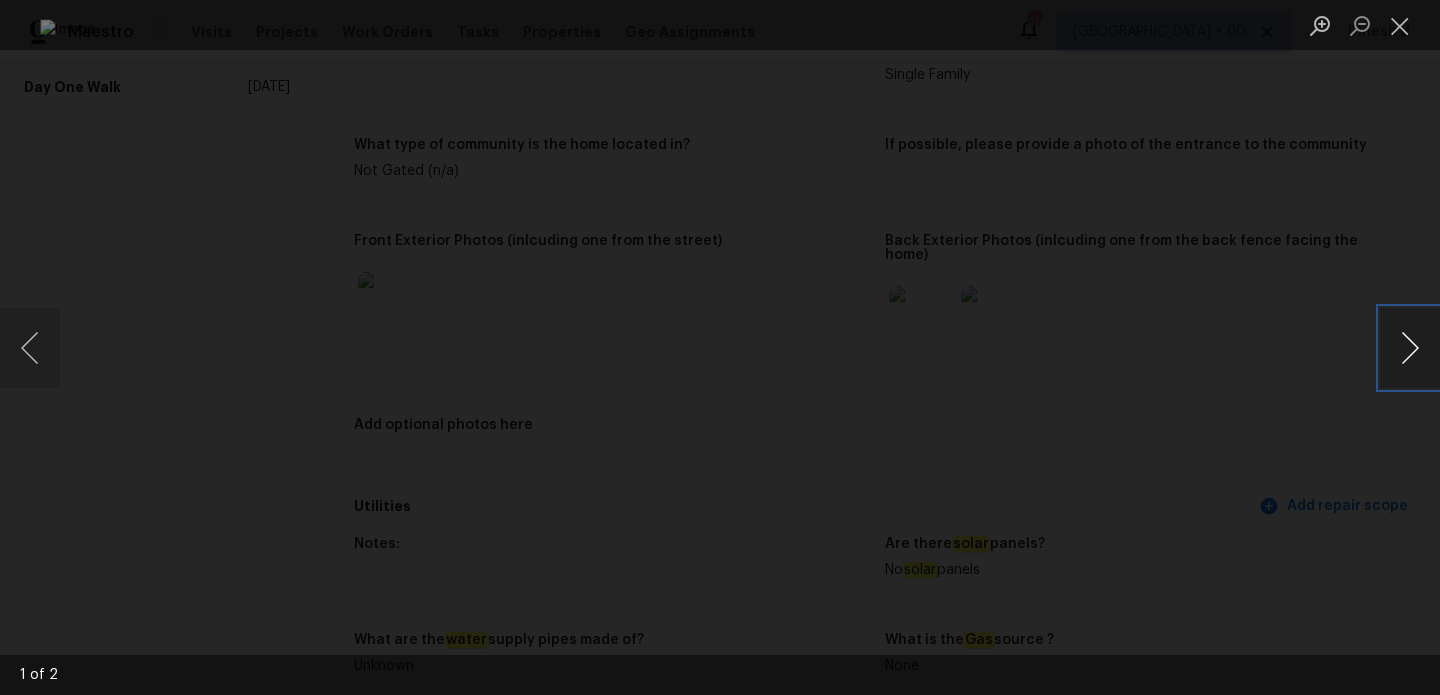 click at bounding box center [1410, 348] 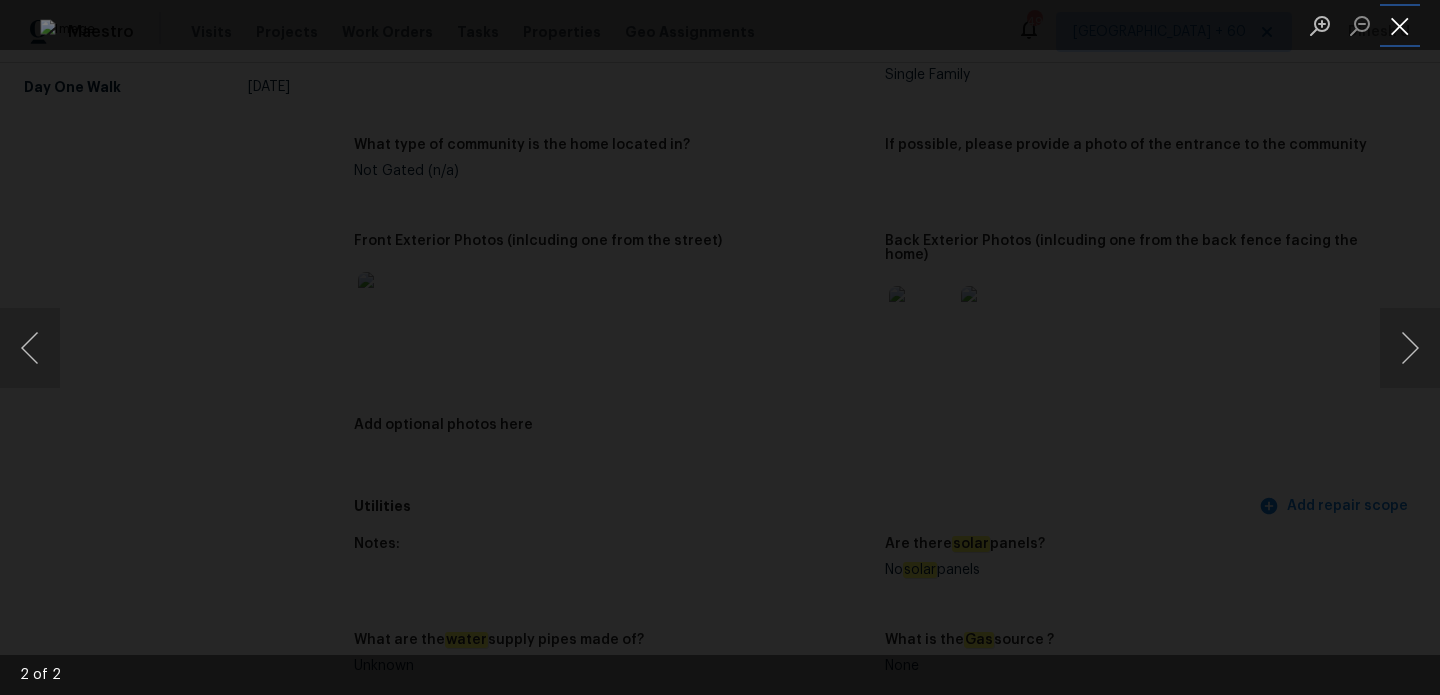 click at bounding box center [1400, 25] 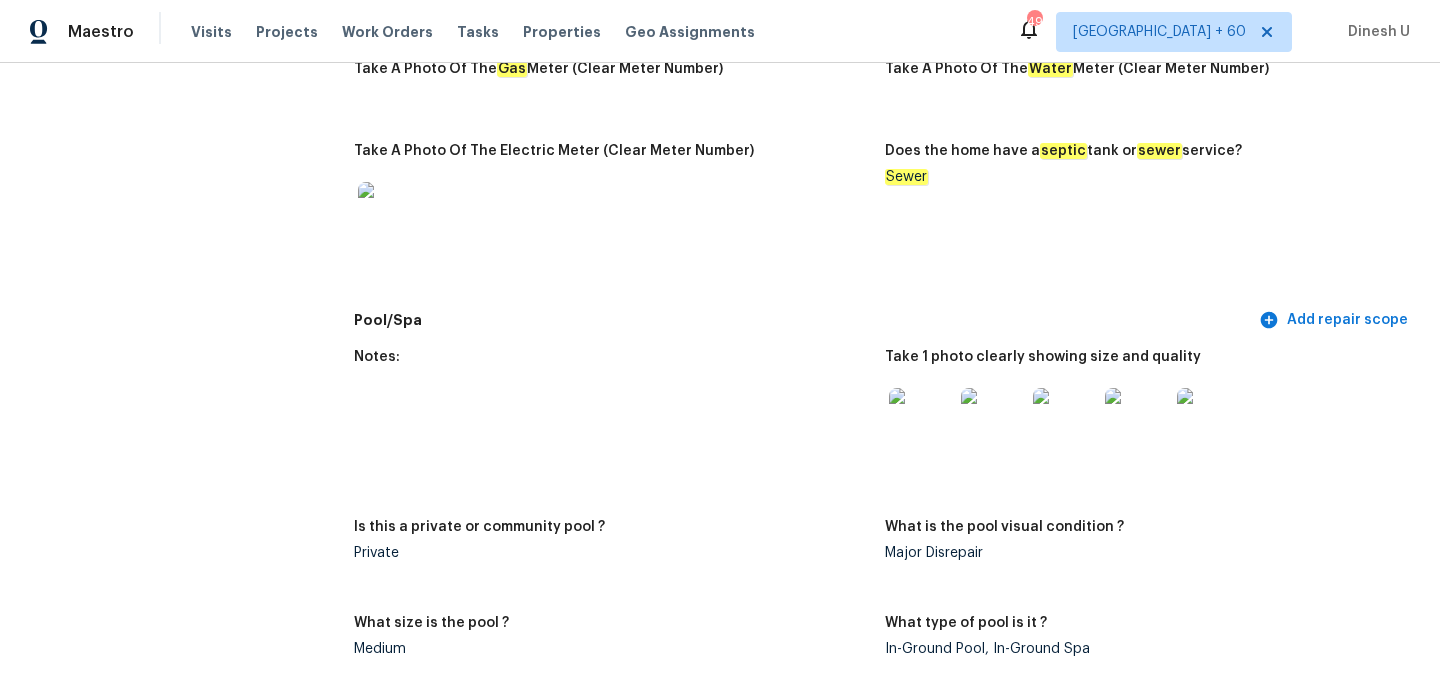 scroll, scrollTop: 1614, scrollLeft: 0, axis: vertical 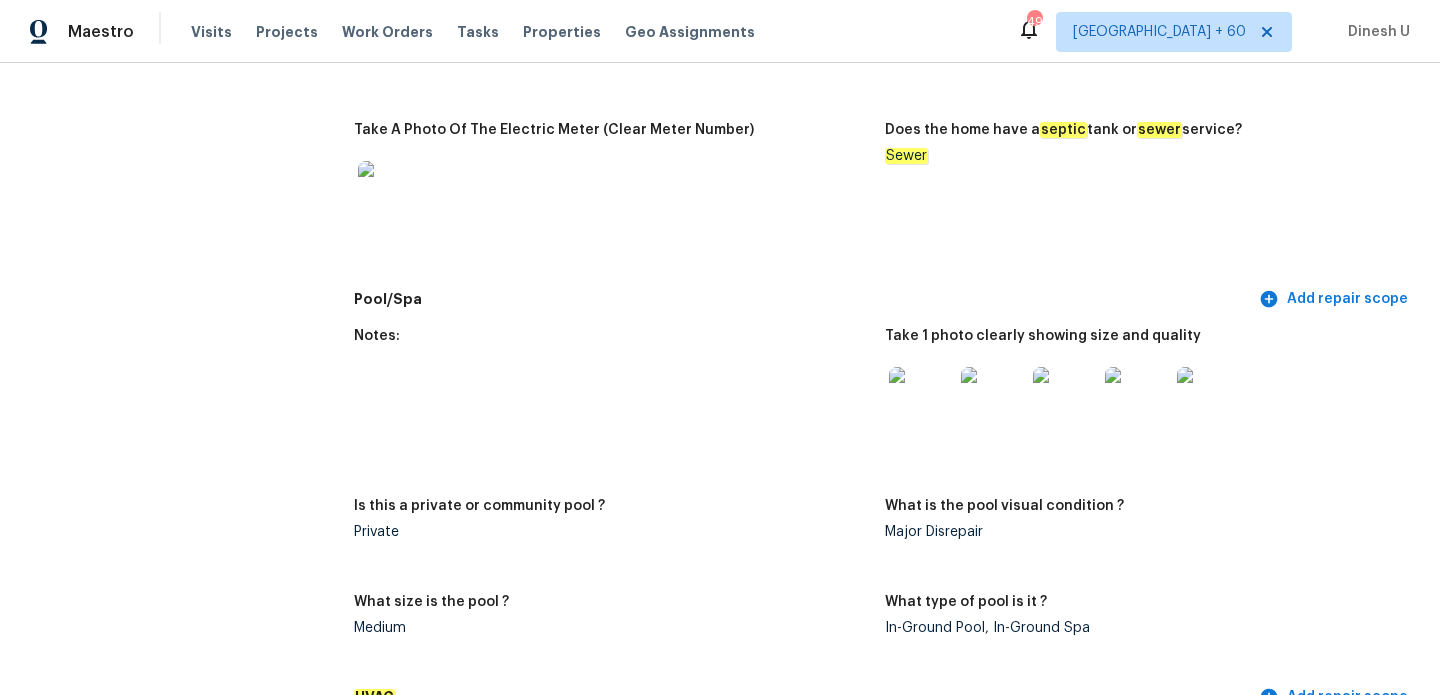 click at bounding box center (921, 399) 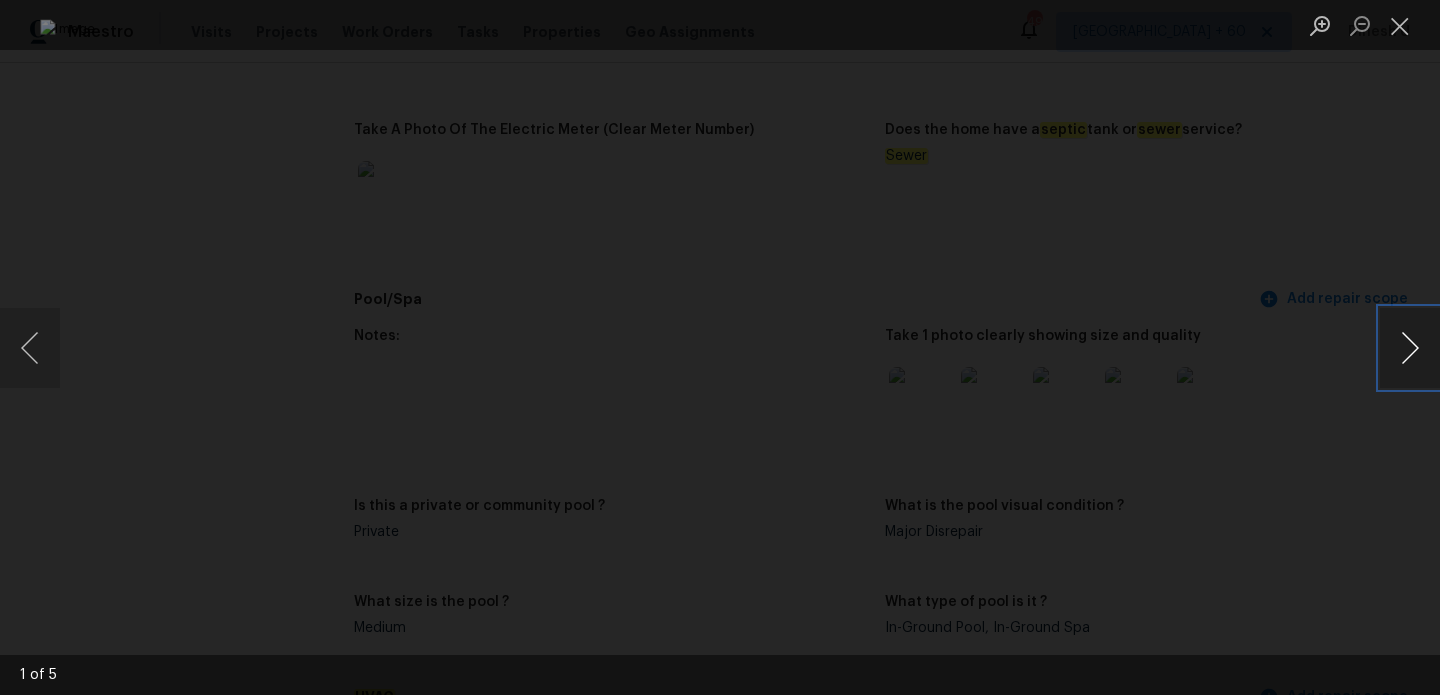 click at bounding box center (1410, 348) 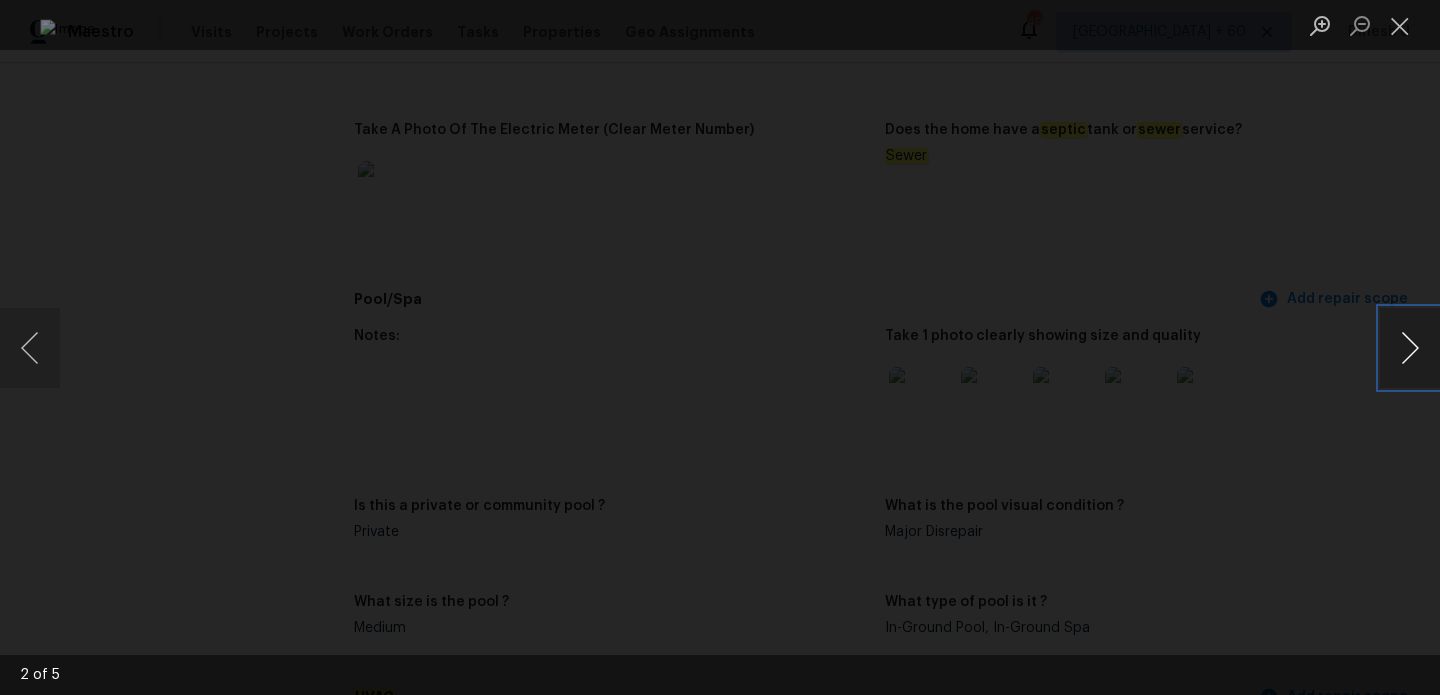 click at bounding box center [1410, 348] 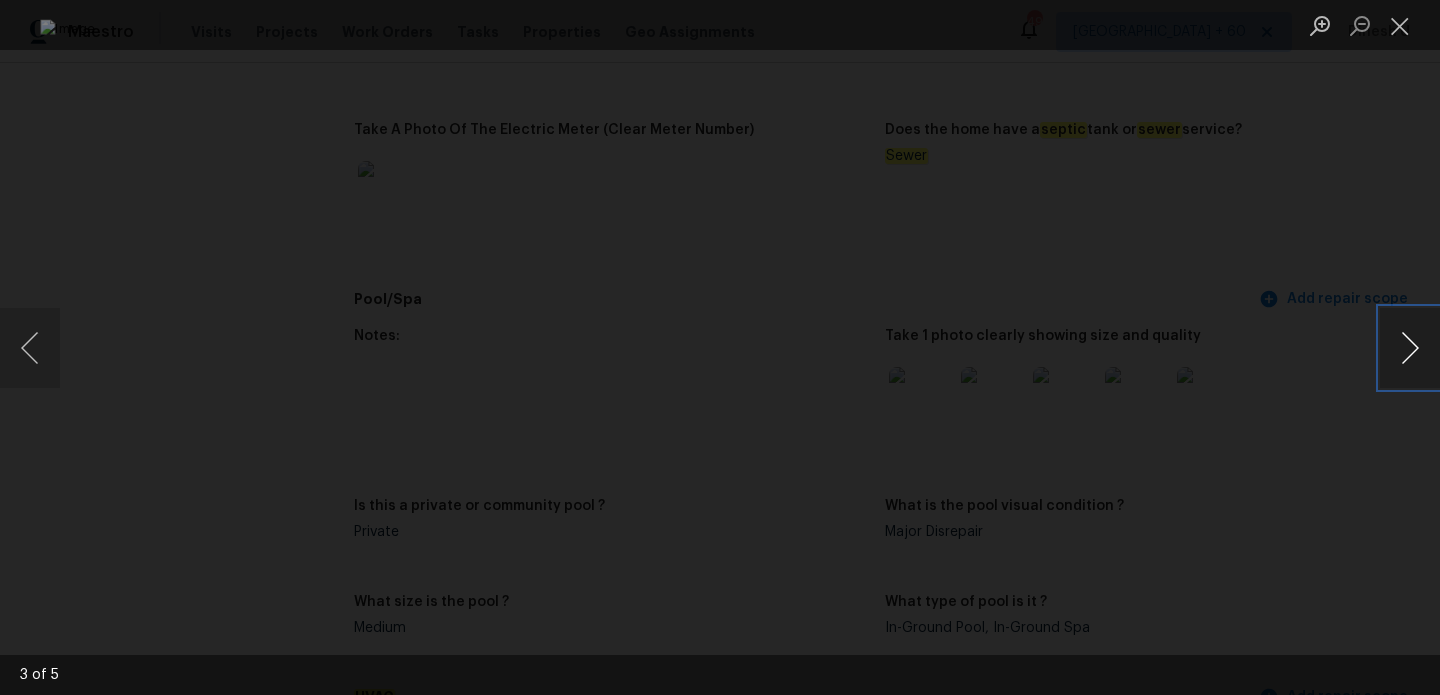 click at bounding box center [1410, 348] 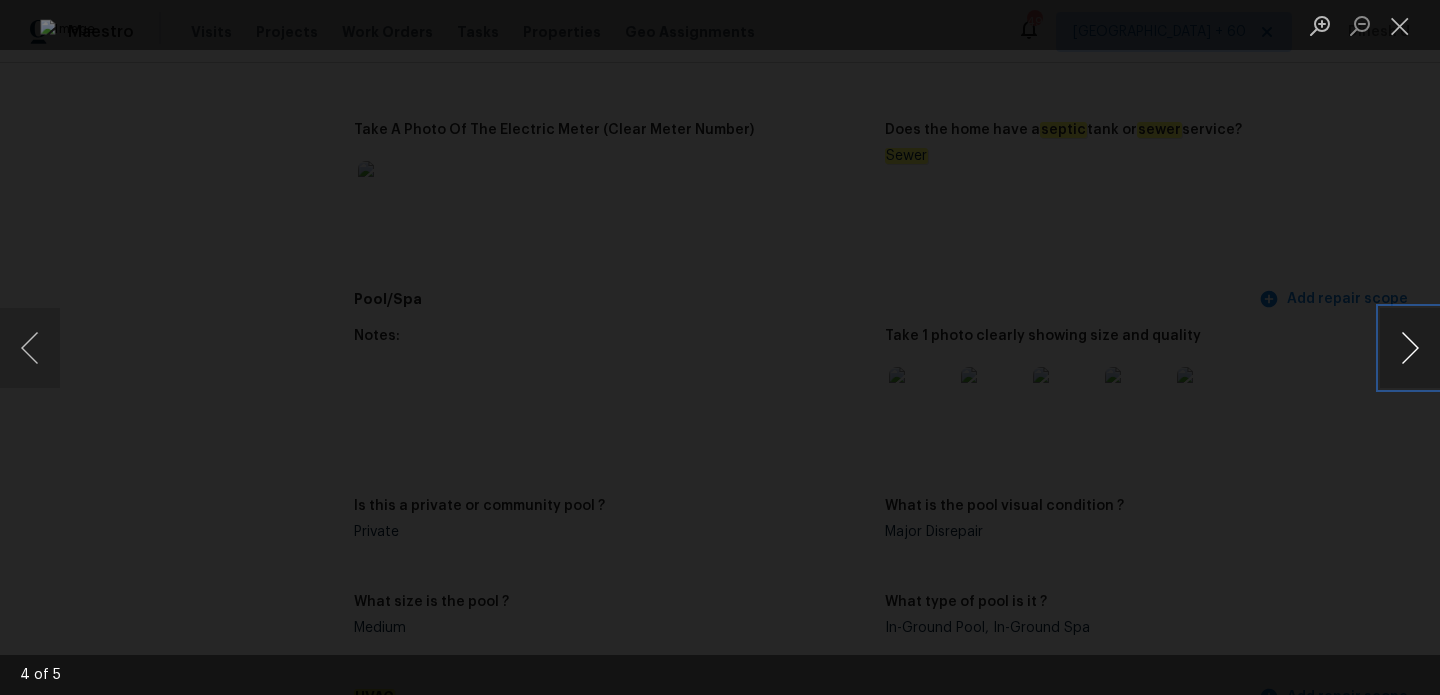 click at bounding box center (1410, 348) 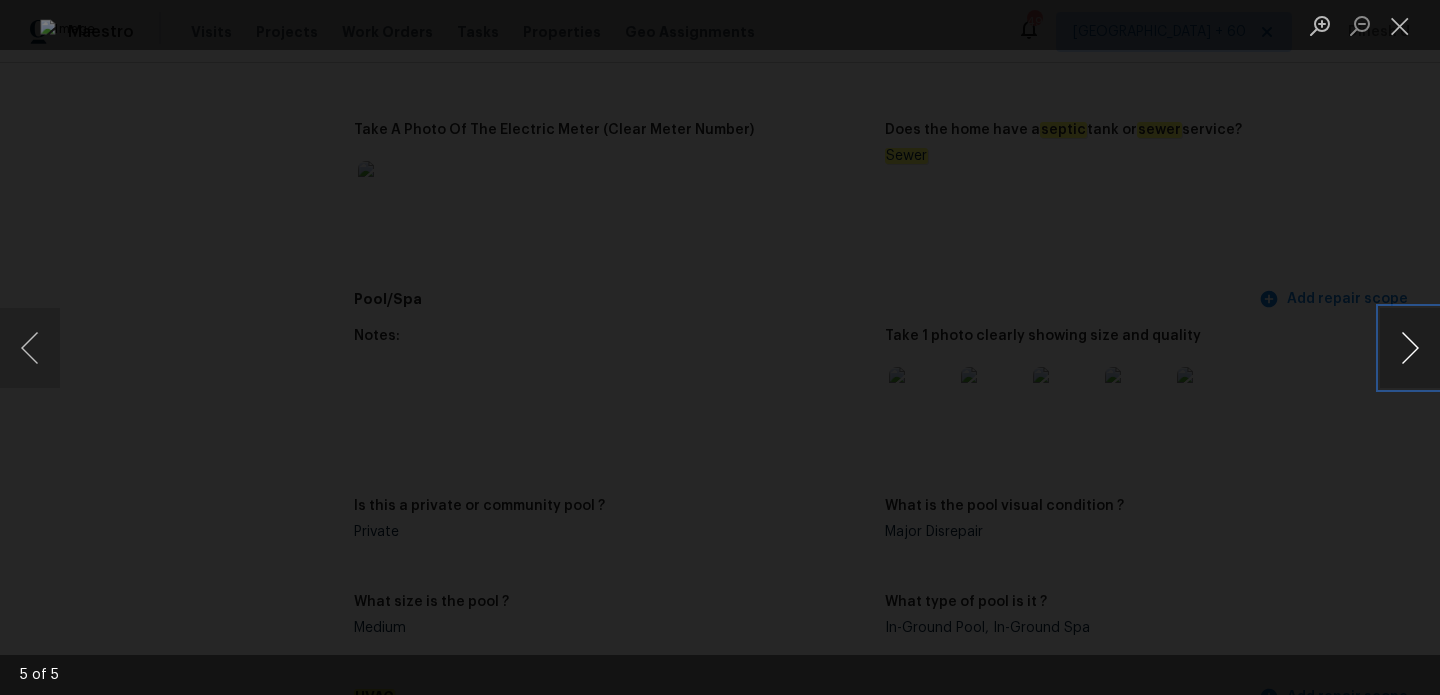 click at bounding box center (1410, 348) 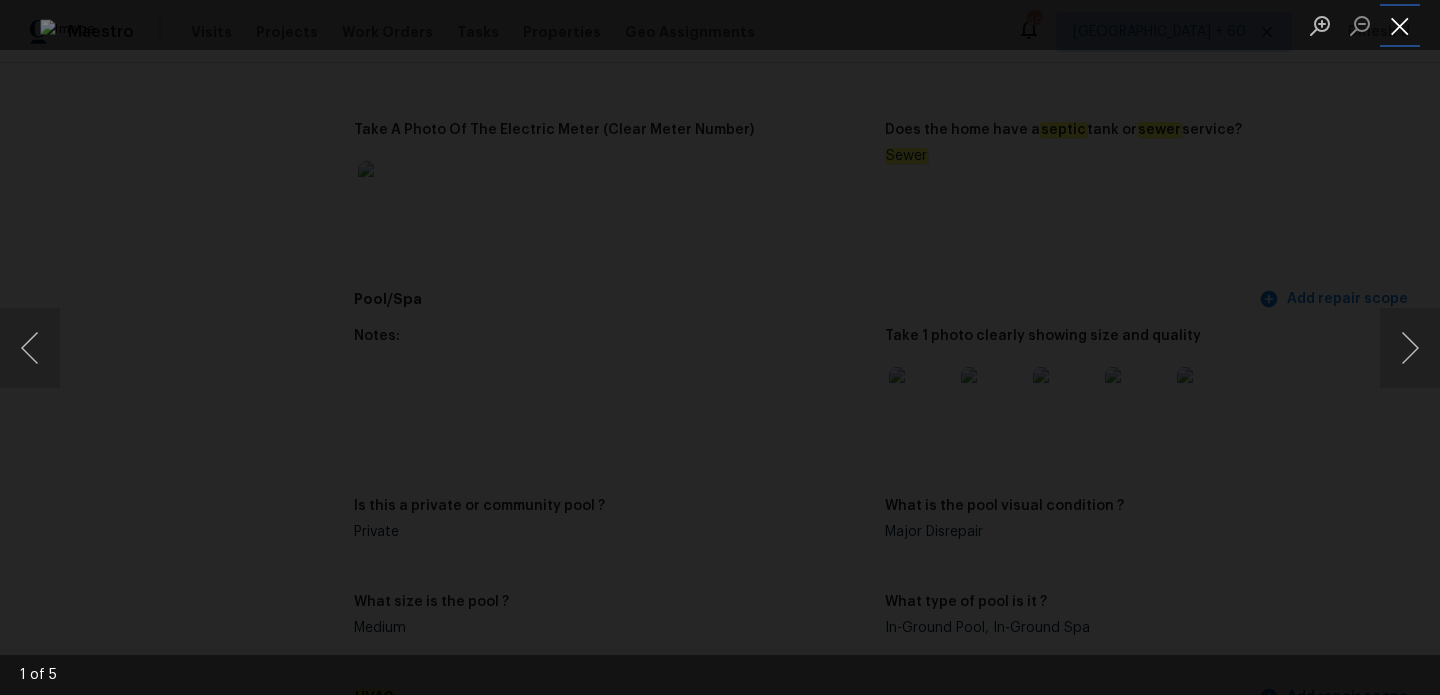 click at bounding box center (1400, 25) 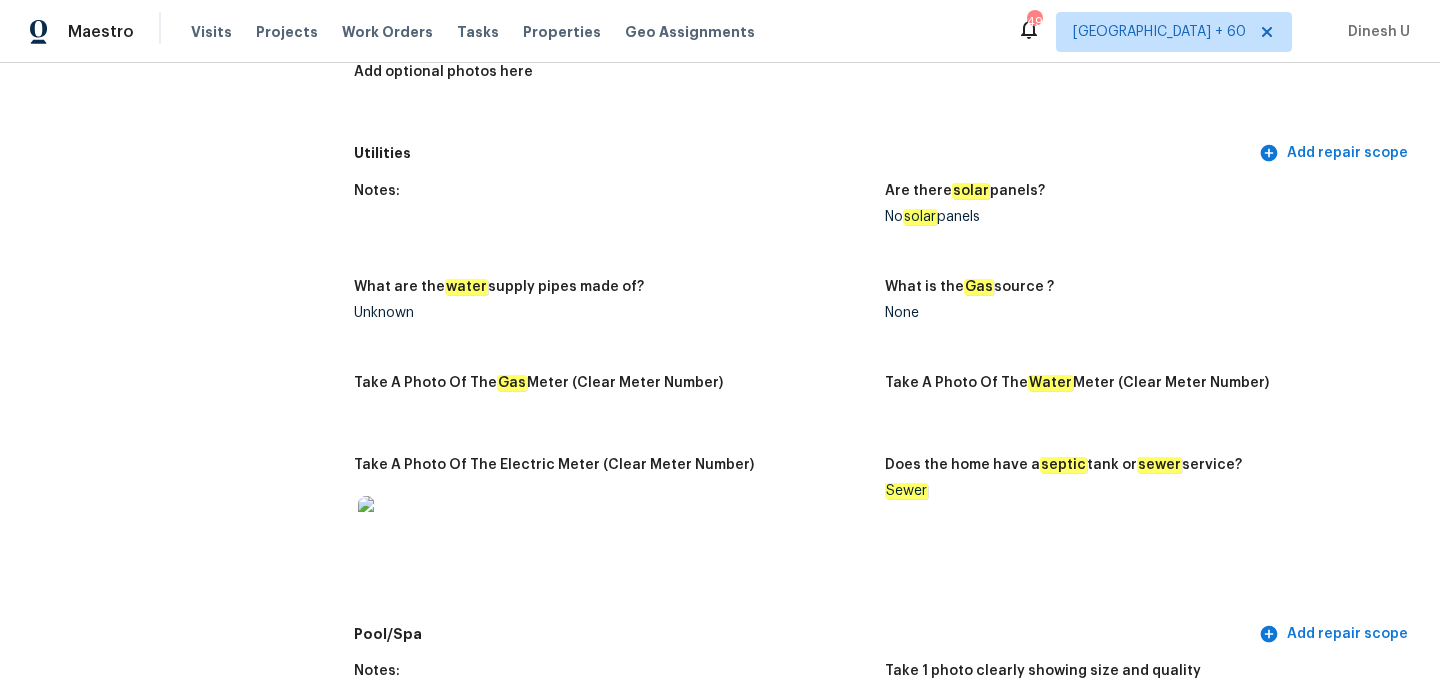 scroll, scrollTop: 0, scrollLeft: 0, axis: both 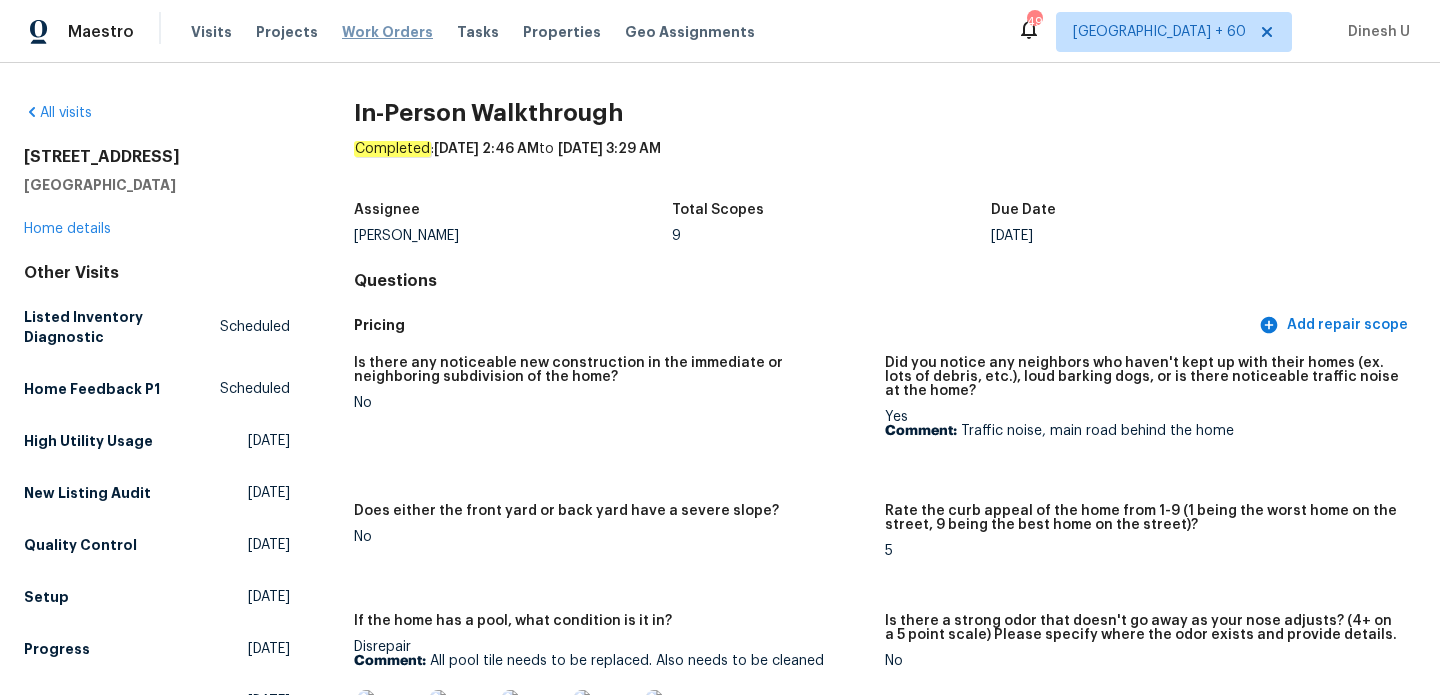 click on "Work Orders" at bounding box center [387, 32] 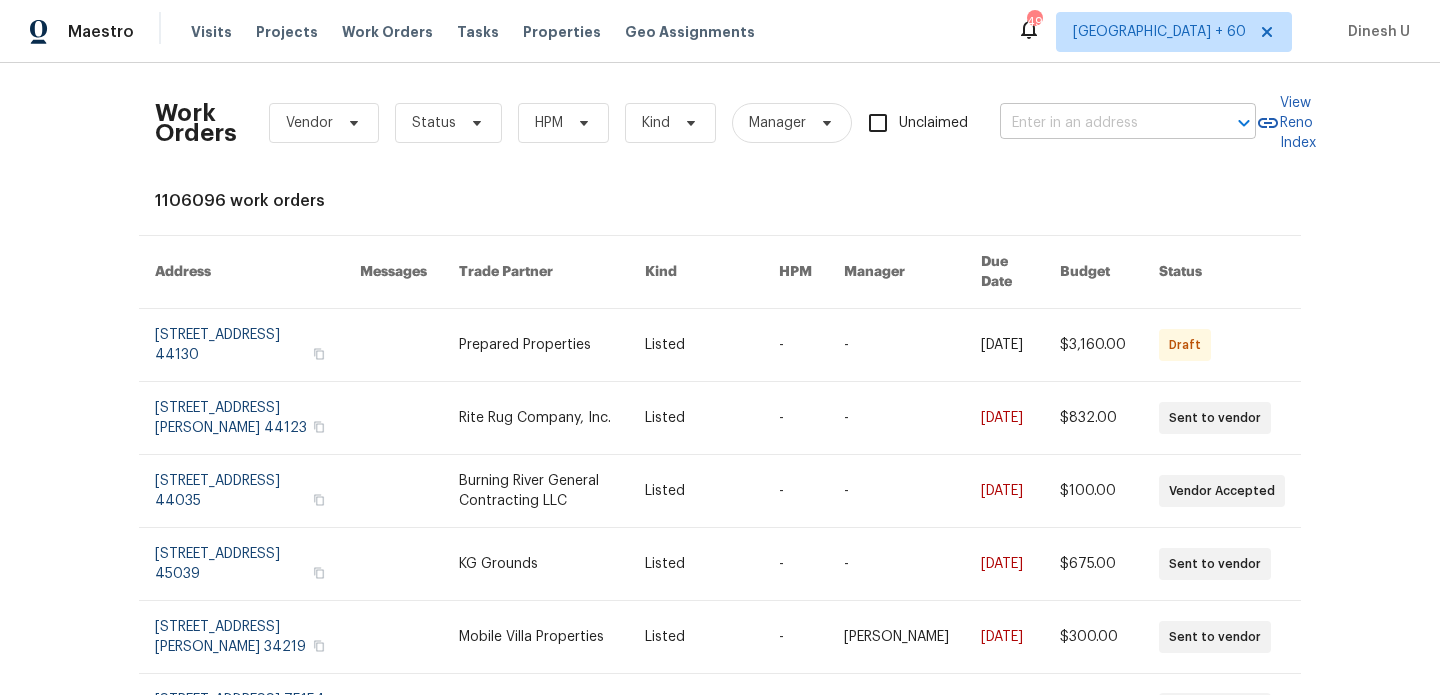 click at bounding box center (1100, 123) 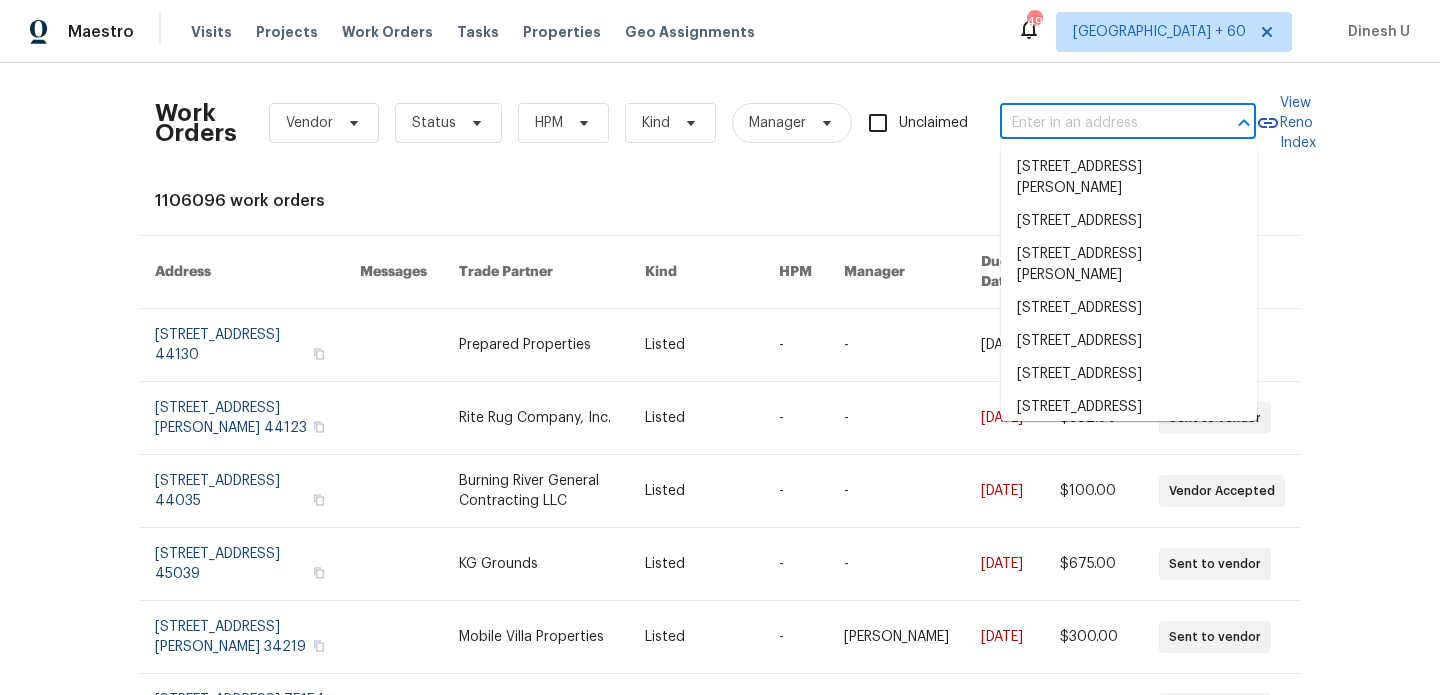 paste on "[STREET_ADDRESS]" 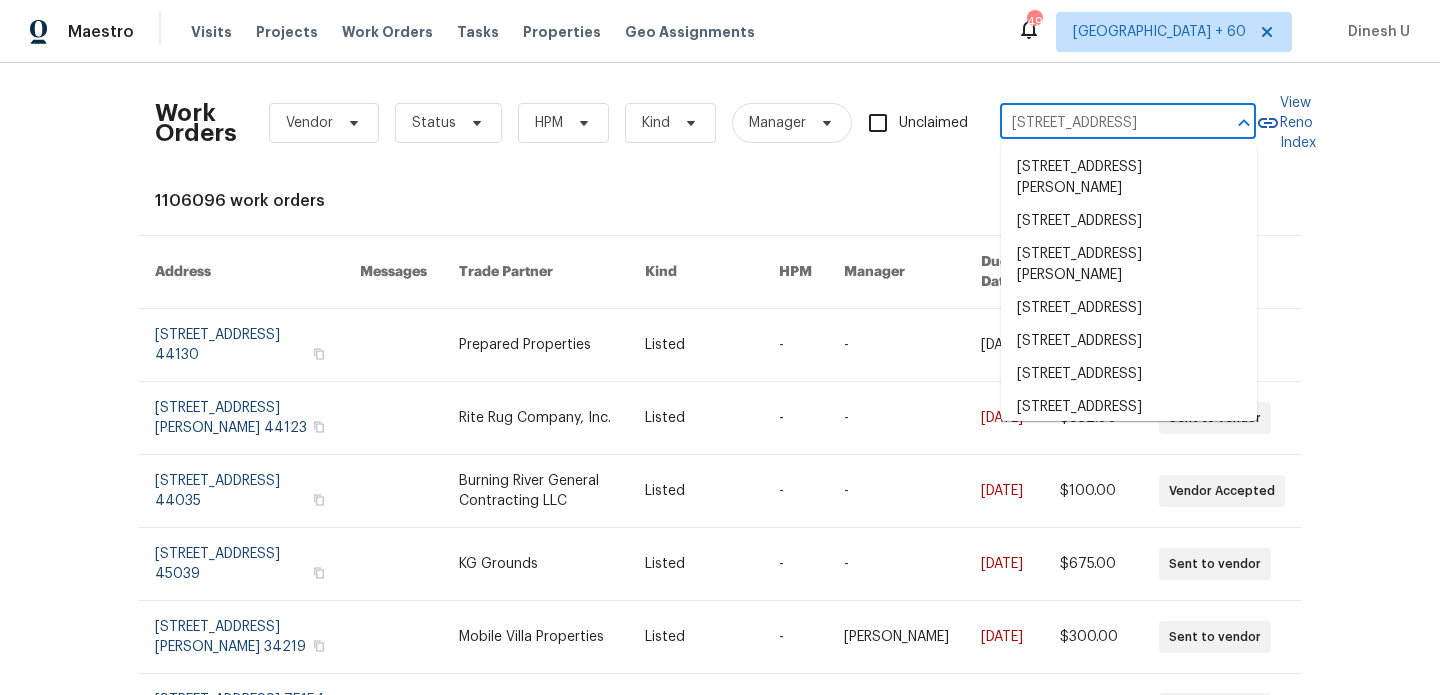 scroll, scrollTop: 0, scrollLeft: 58, axis: horizontal 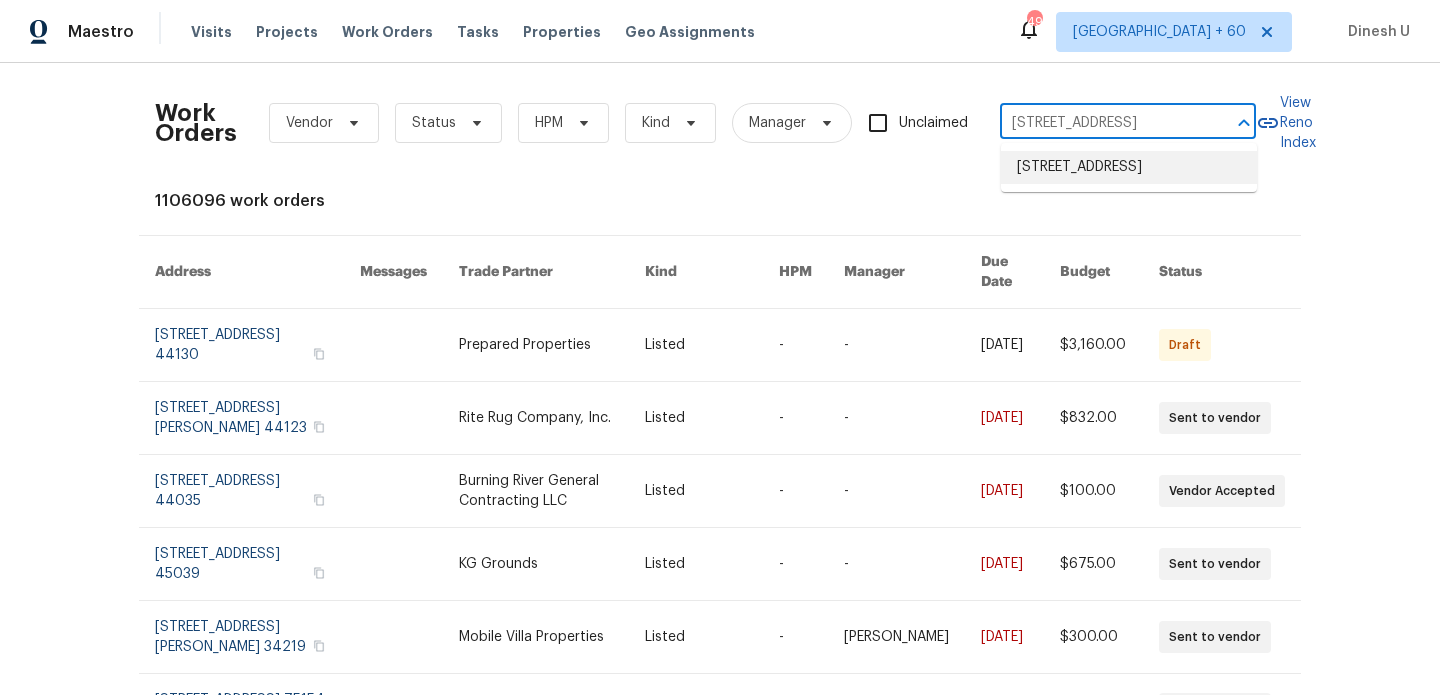 click on "[STREET_ADDRESS]" at bounding box center (1129, 167) 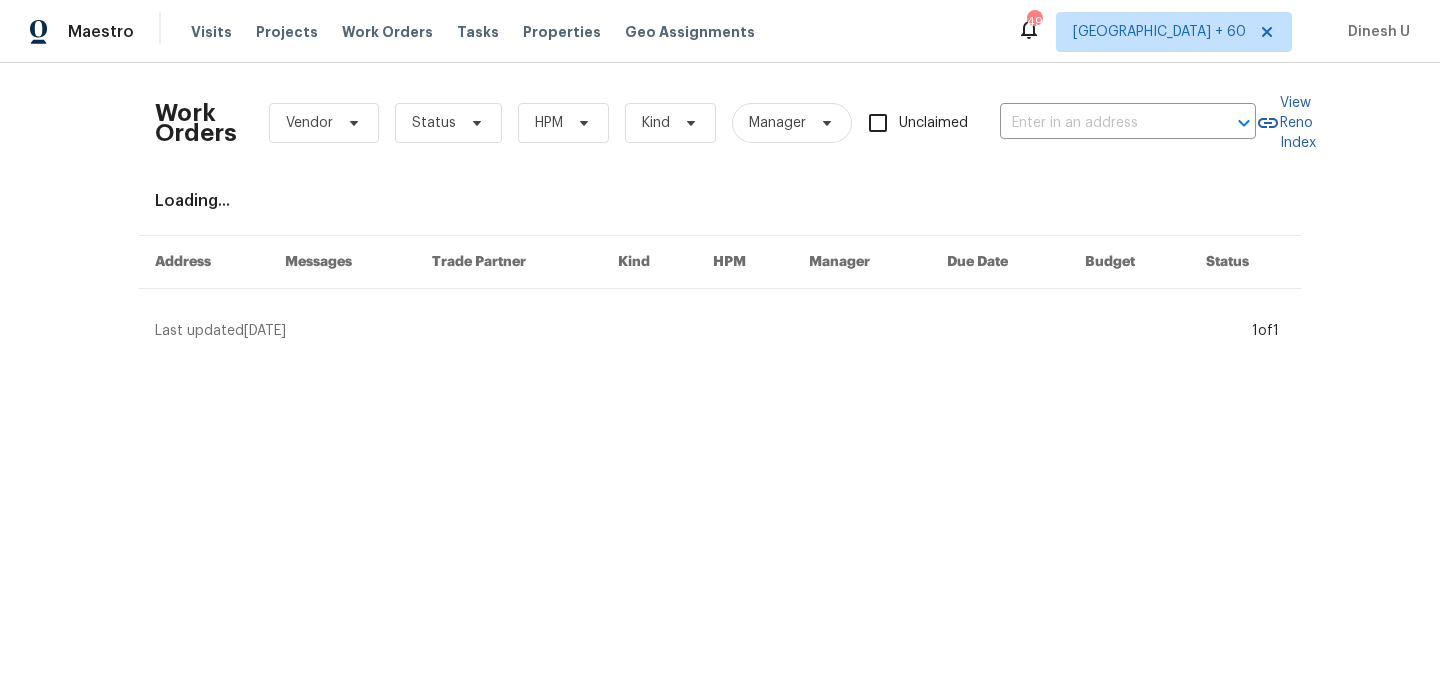 type on "[STREET_ADDRESS]" 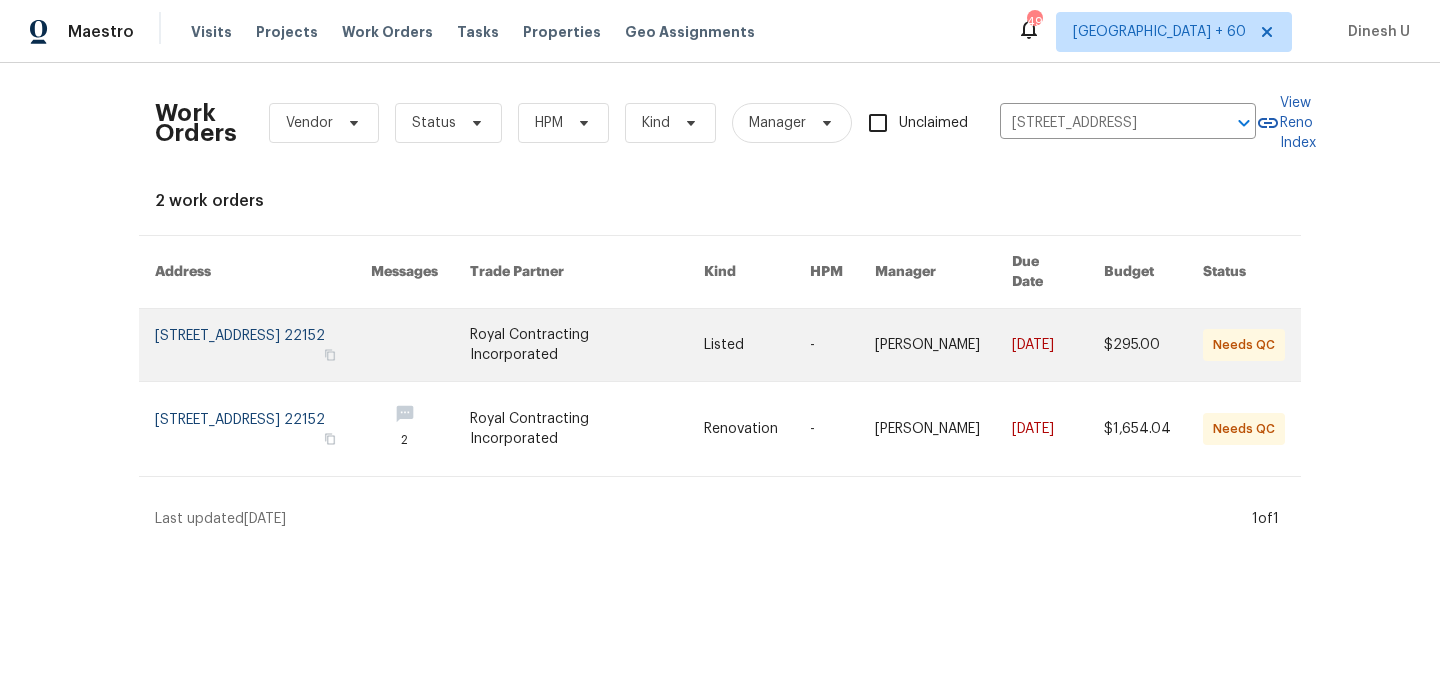 click at bounding box center (263, 345) 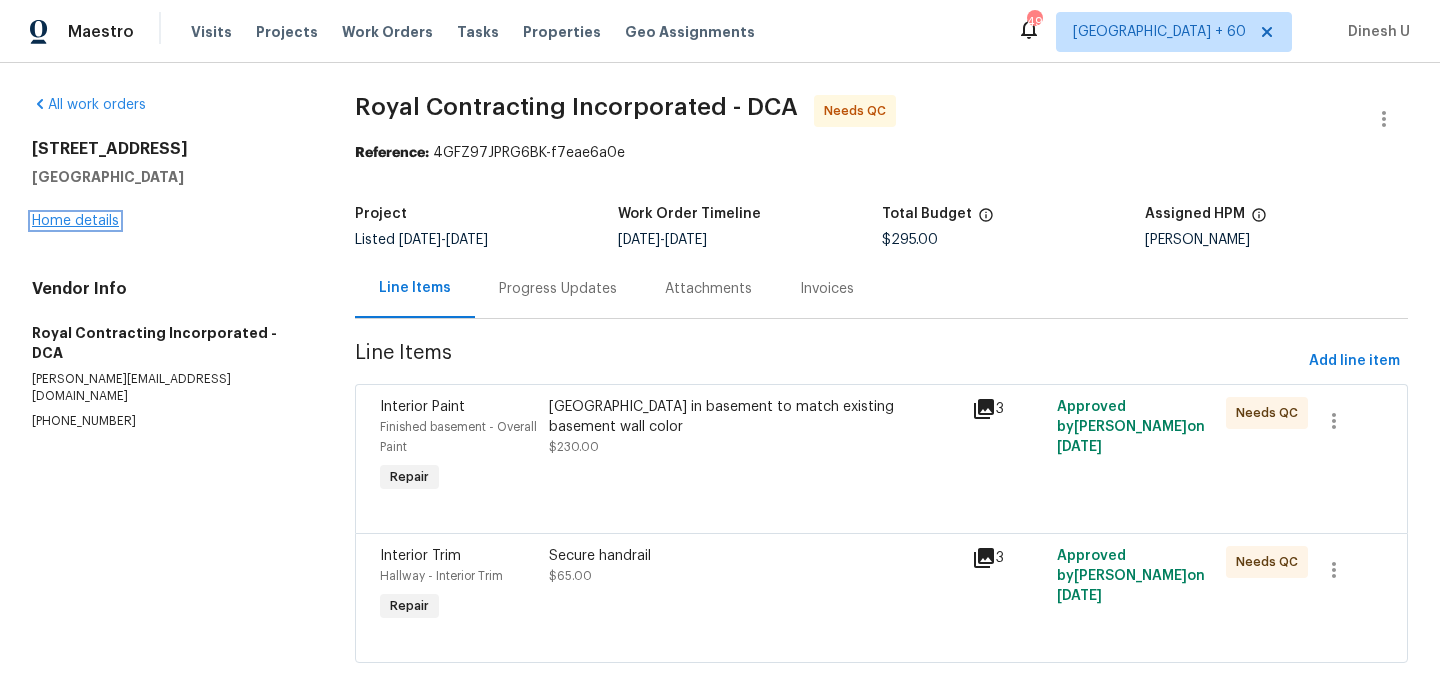 click on "Home details" at bounding box center (75, 221) 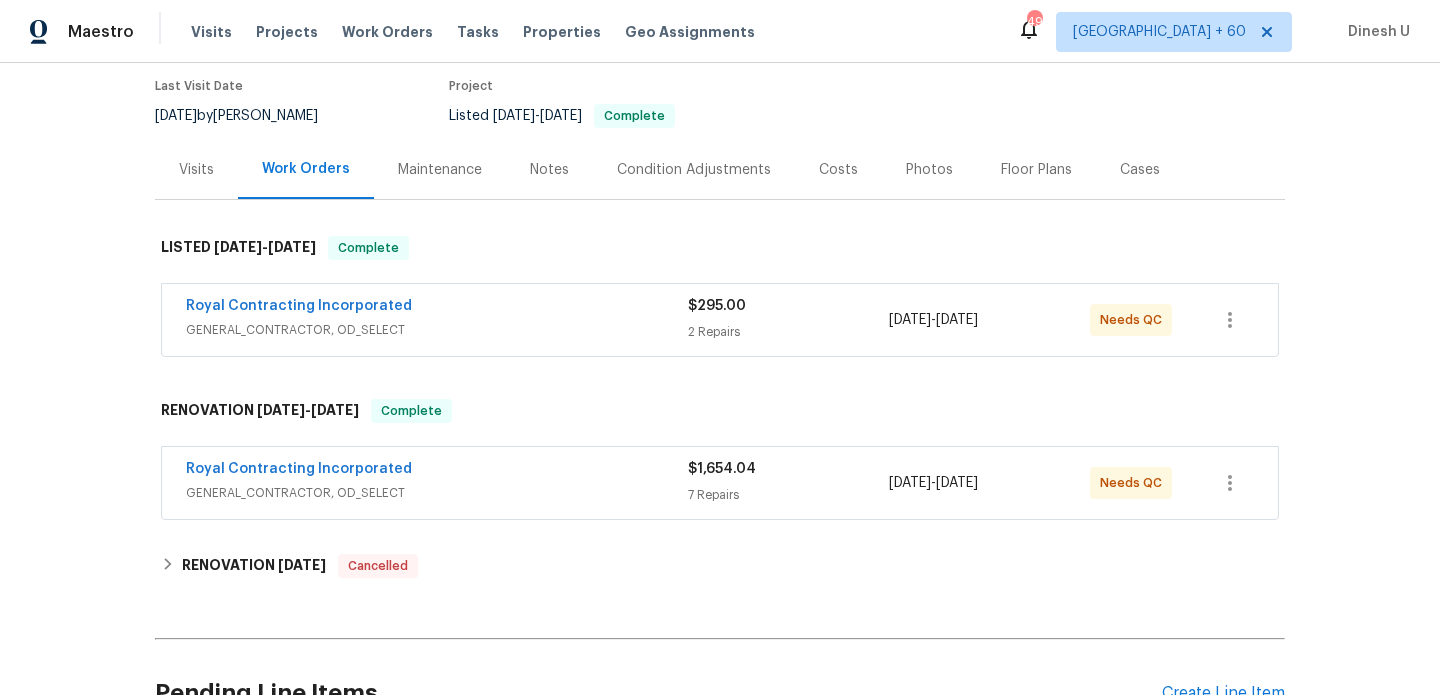 scroll, scrollTop: 164, scrollLeft: 0, axis: vertical 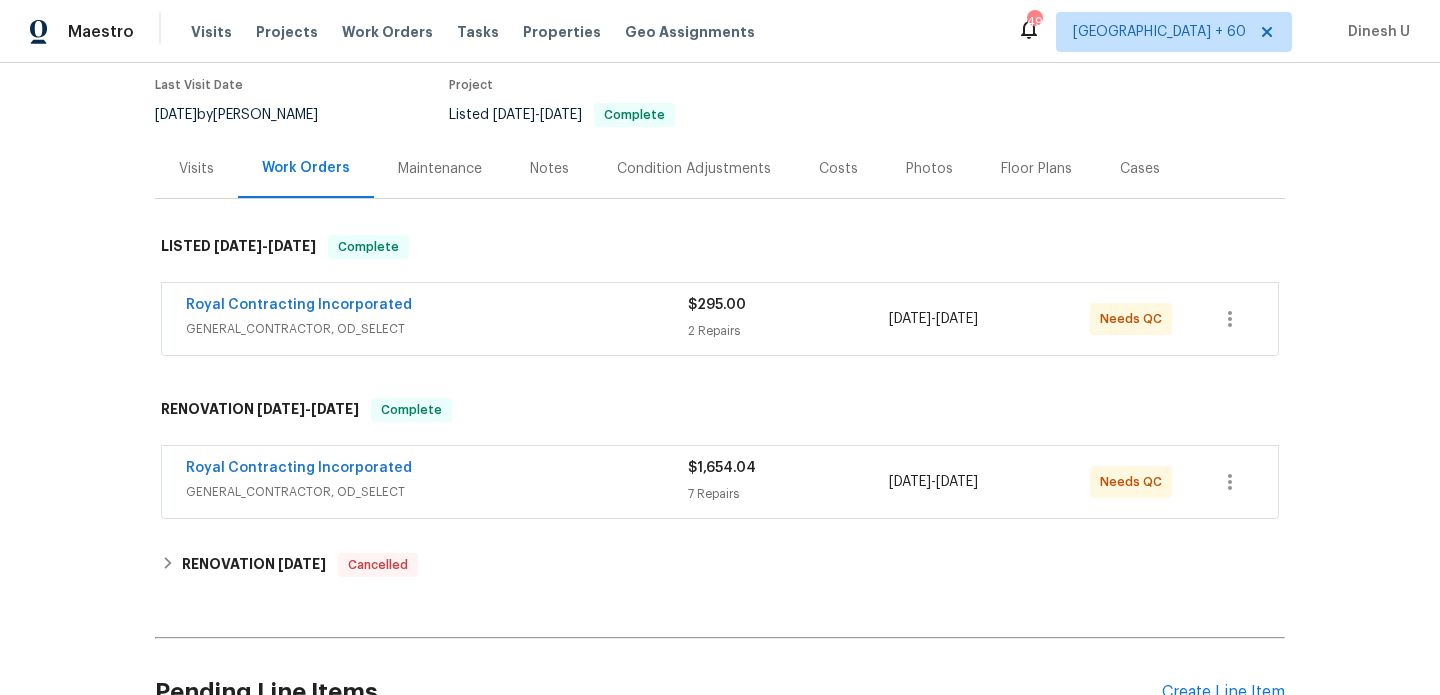 click on "$295.00" at bounding box center [717, 305] 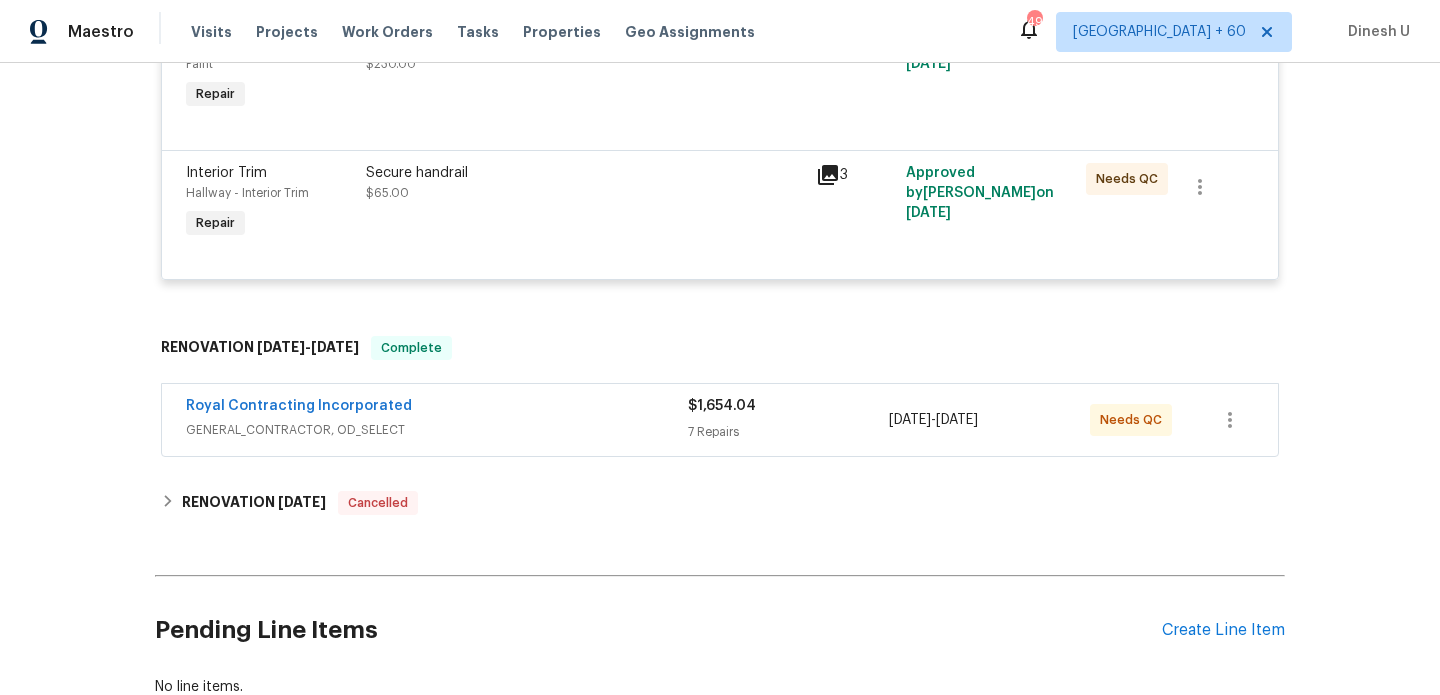 scroll, scrollTop: 641, scrollLeft: 0, axis: vertical 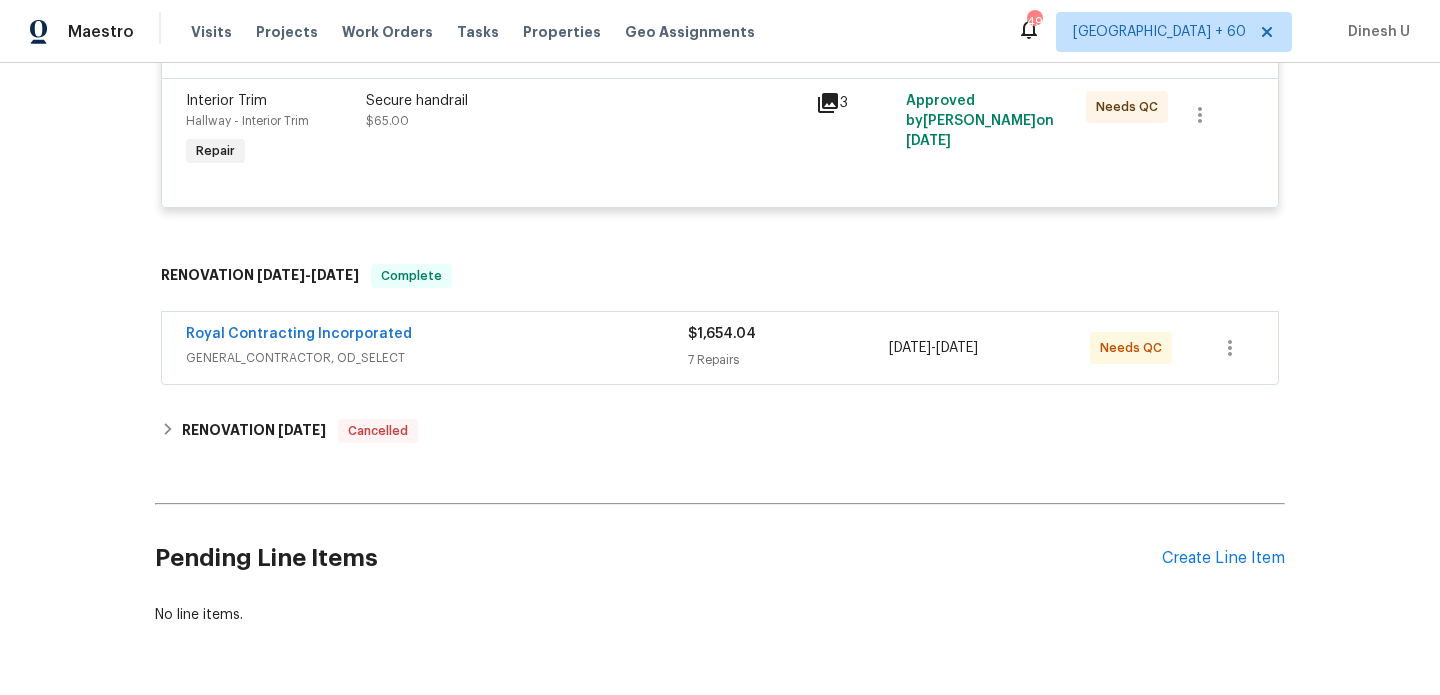 click on "7 Repairs" at bounding box center [788, 360] 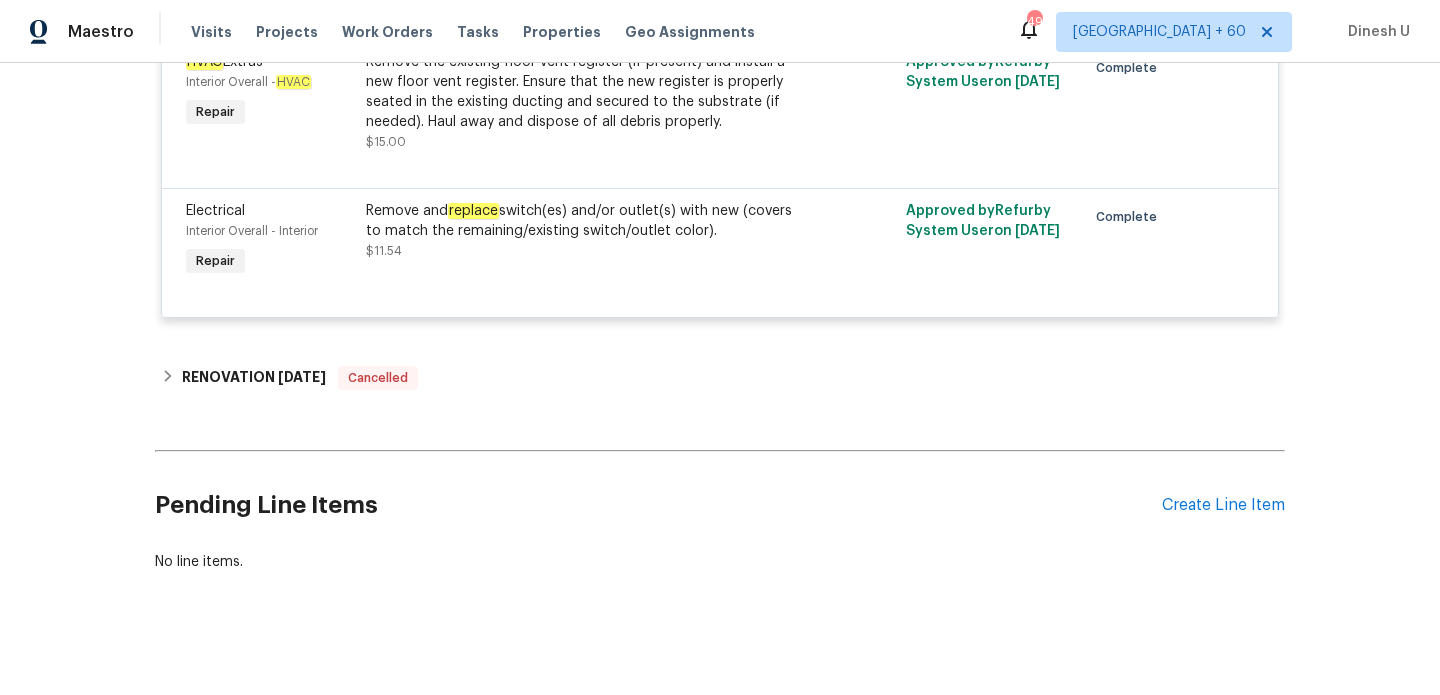 scroll, scrollTop: 2303, scrollLeft: 0, axis: vertical 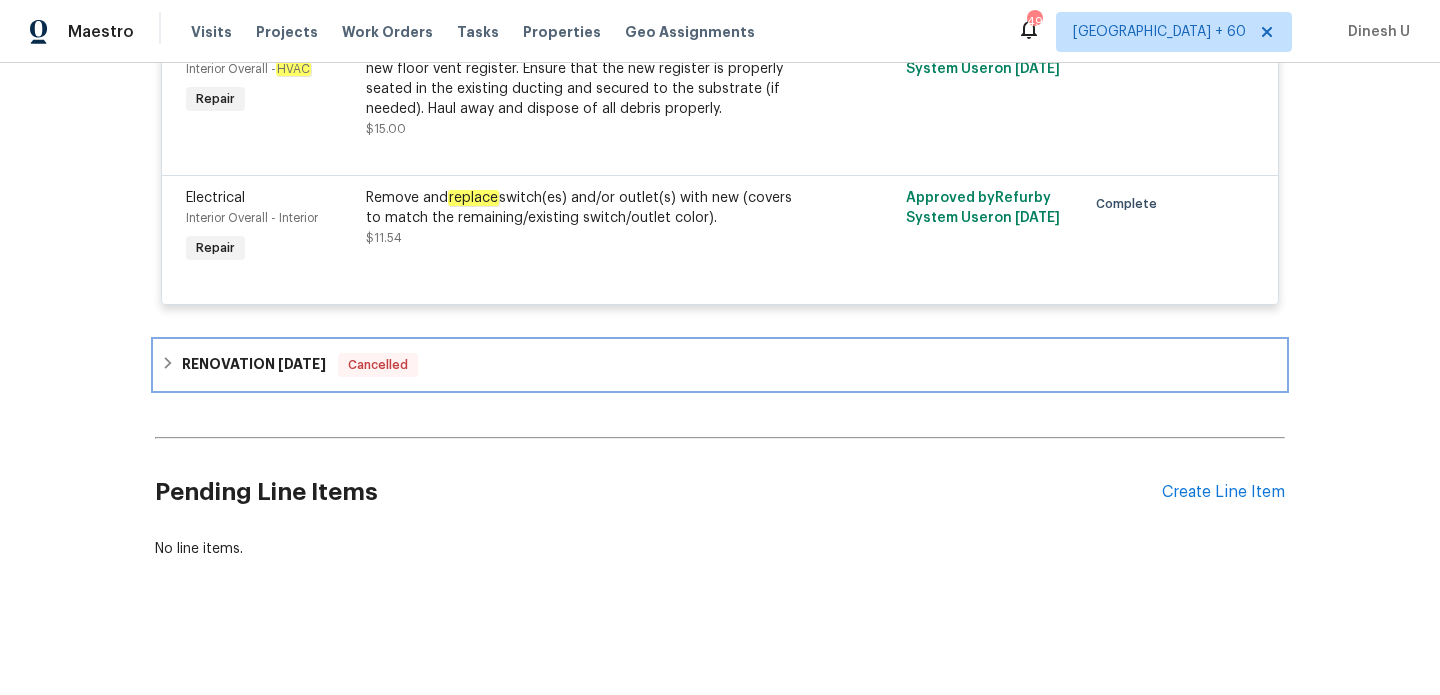 click on "RENOVATION   [DATE]" at bounding box center (254, 365) 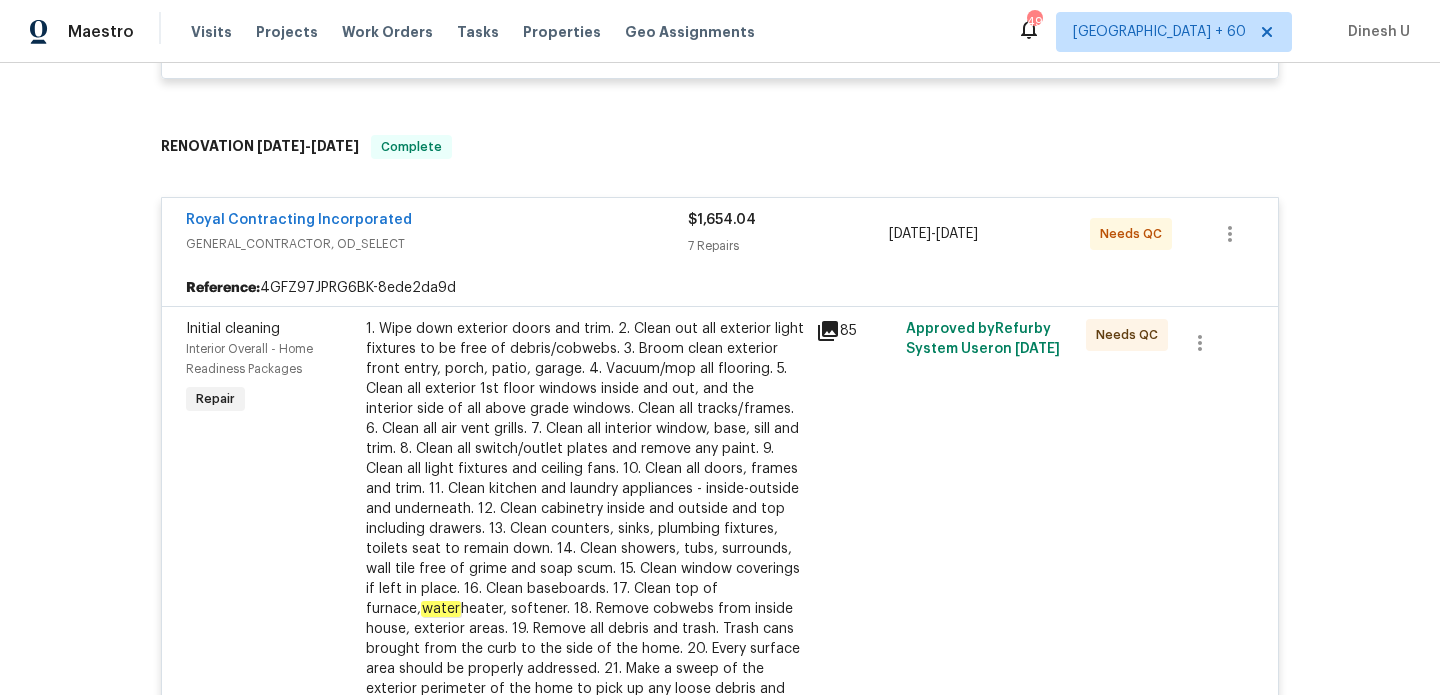 scroll, scrollTop: 0, scrollLeft: 0, axis: both 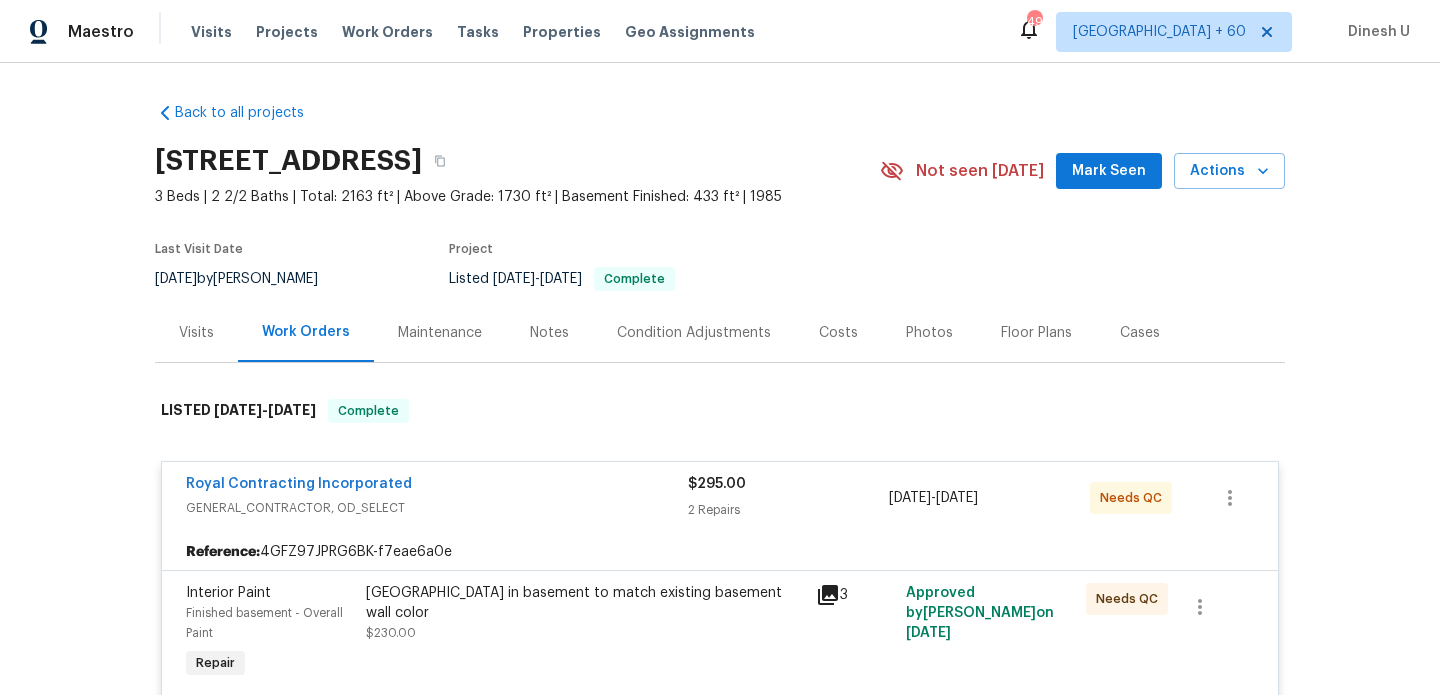 click on "Visits" at bounding box center (196, 333) 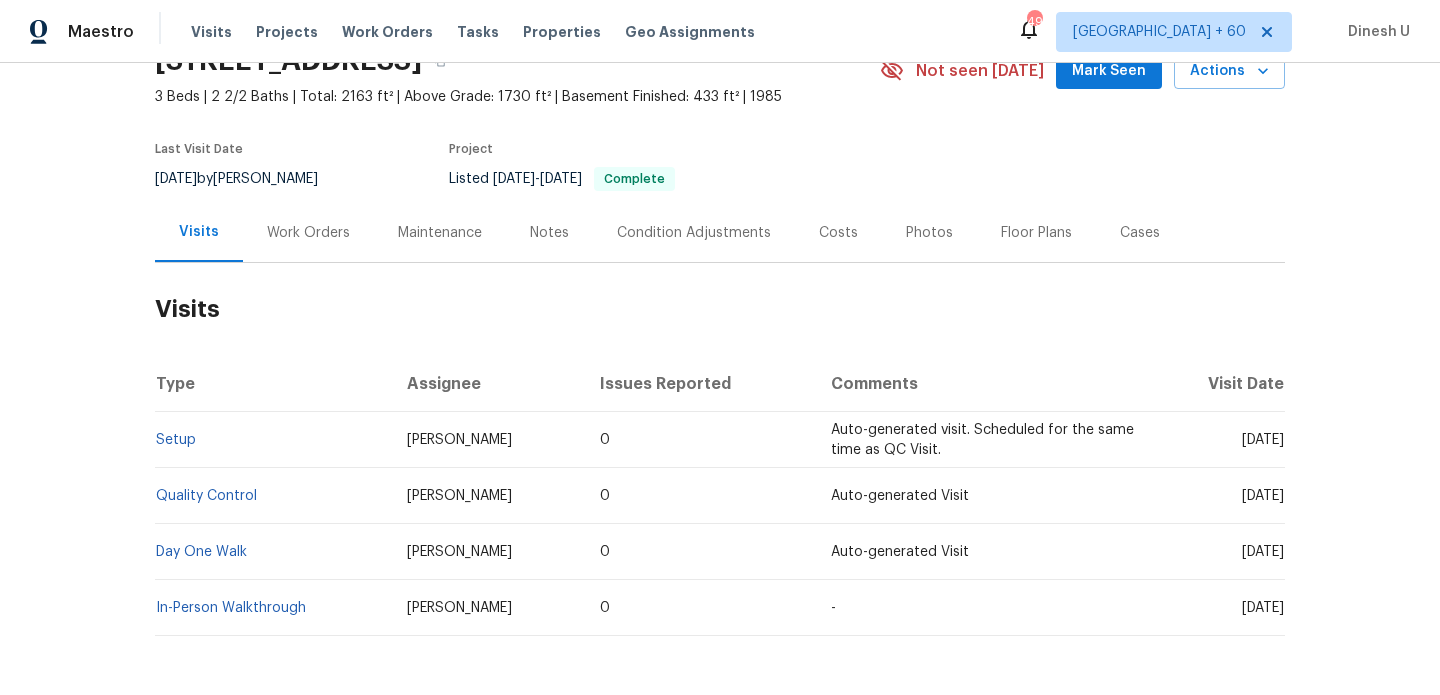 scroll, scrollTop: 177, scrollLeft: 0, axis: vertical 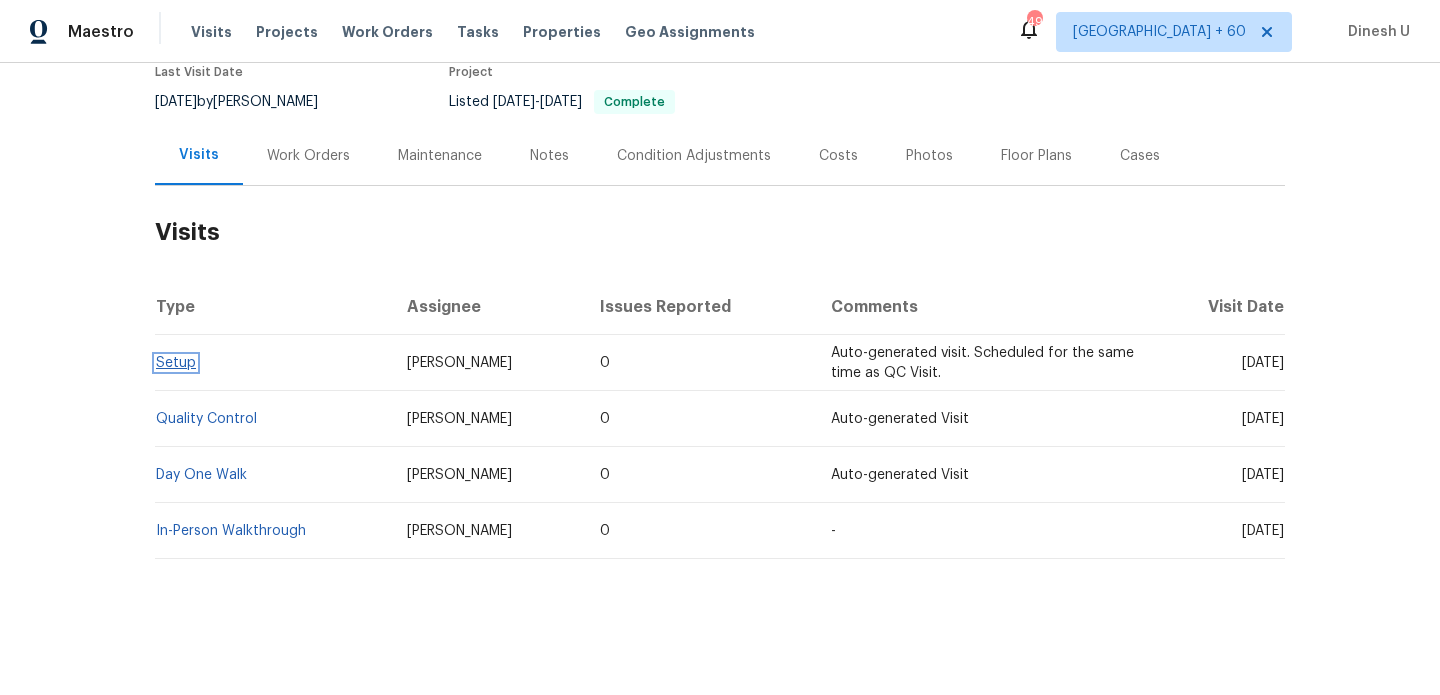 click on "Setup" at bounding box center (176, 363) 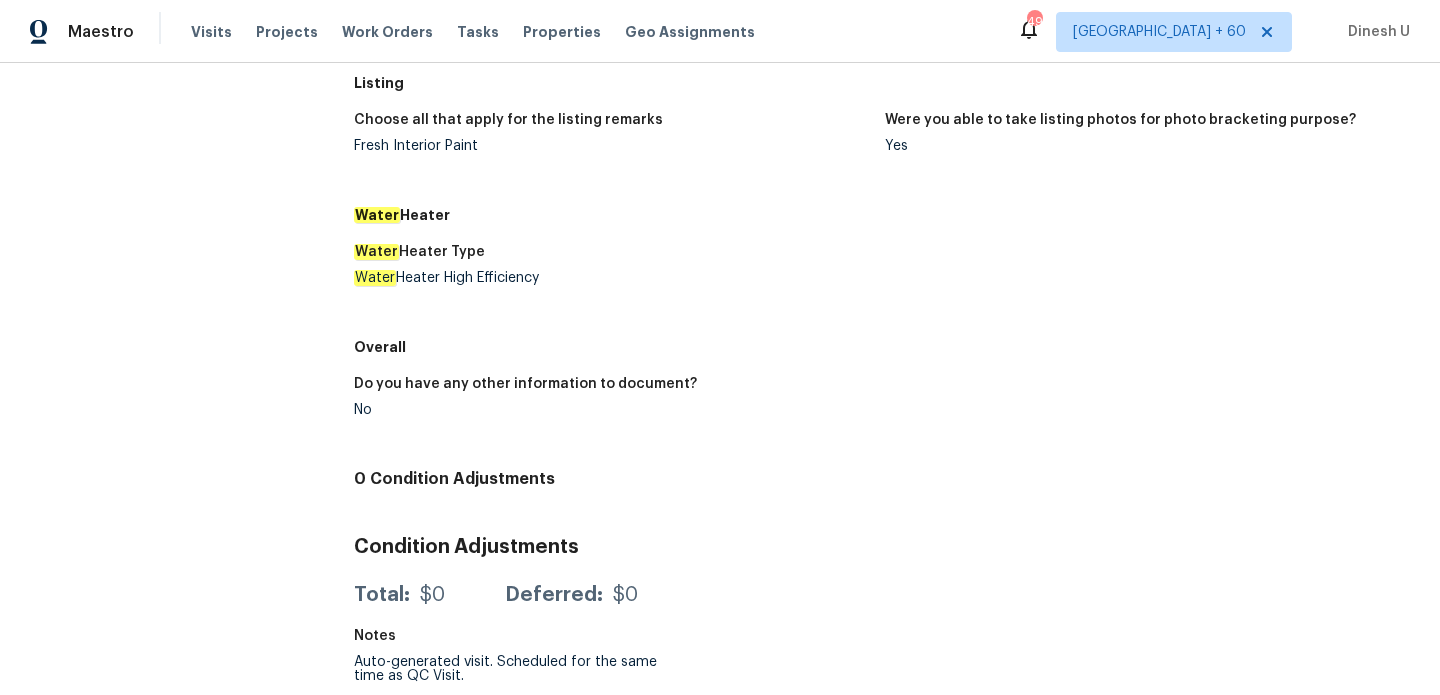 scroll, scrollTop: 0, scrollLeft: 0, axis: both 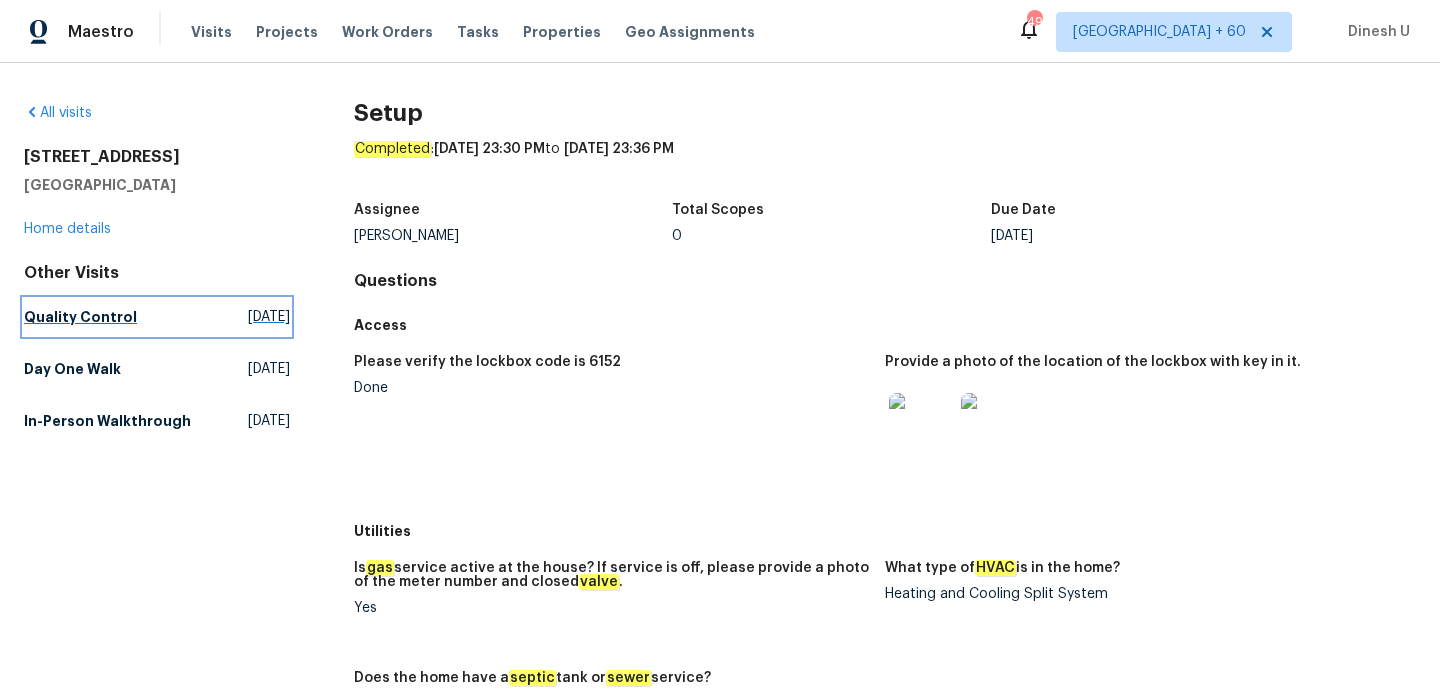 click on "[DATE]" at bounding box center [269, 317] 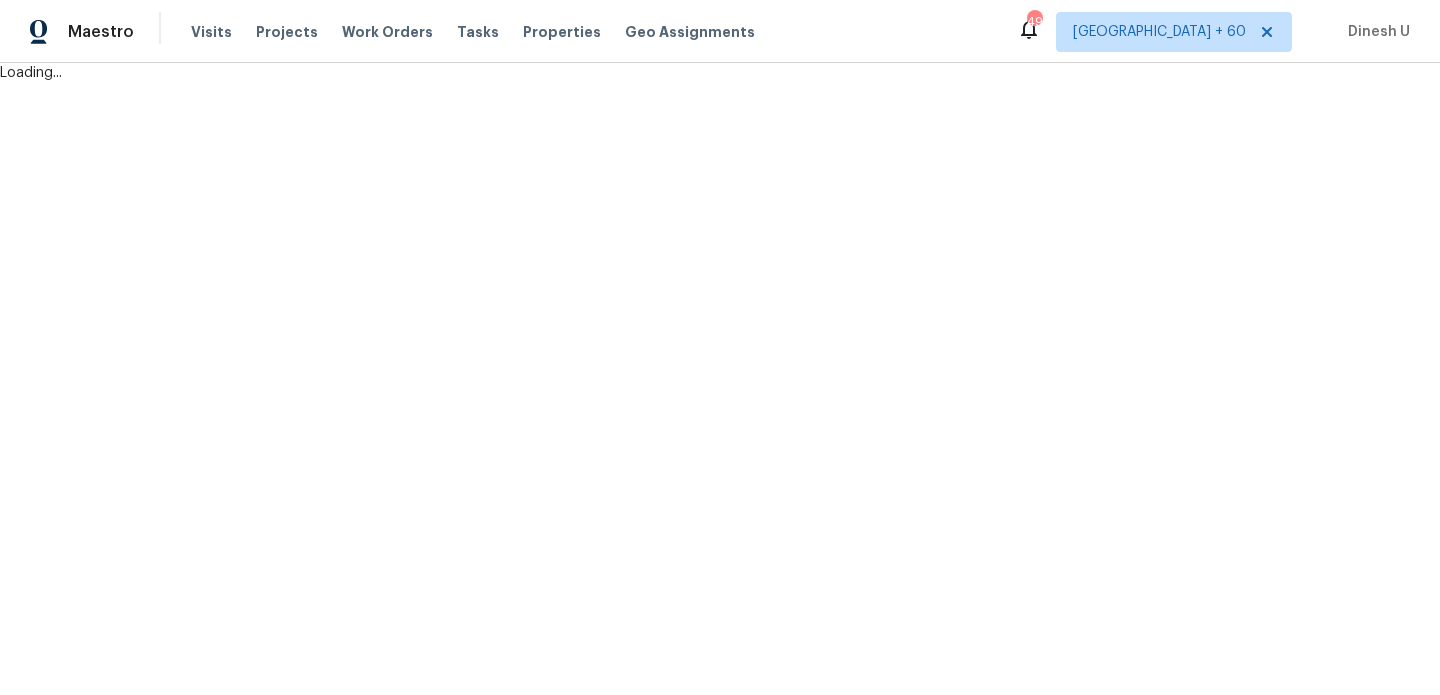 click on "Maestro Visits Projects Work Orders Tasks Properties Geo Assignments 491 [GEOGRAPHIC_DATA] + 60 Dinesh U Loading..." at bounding box center [720, 41] 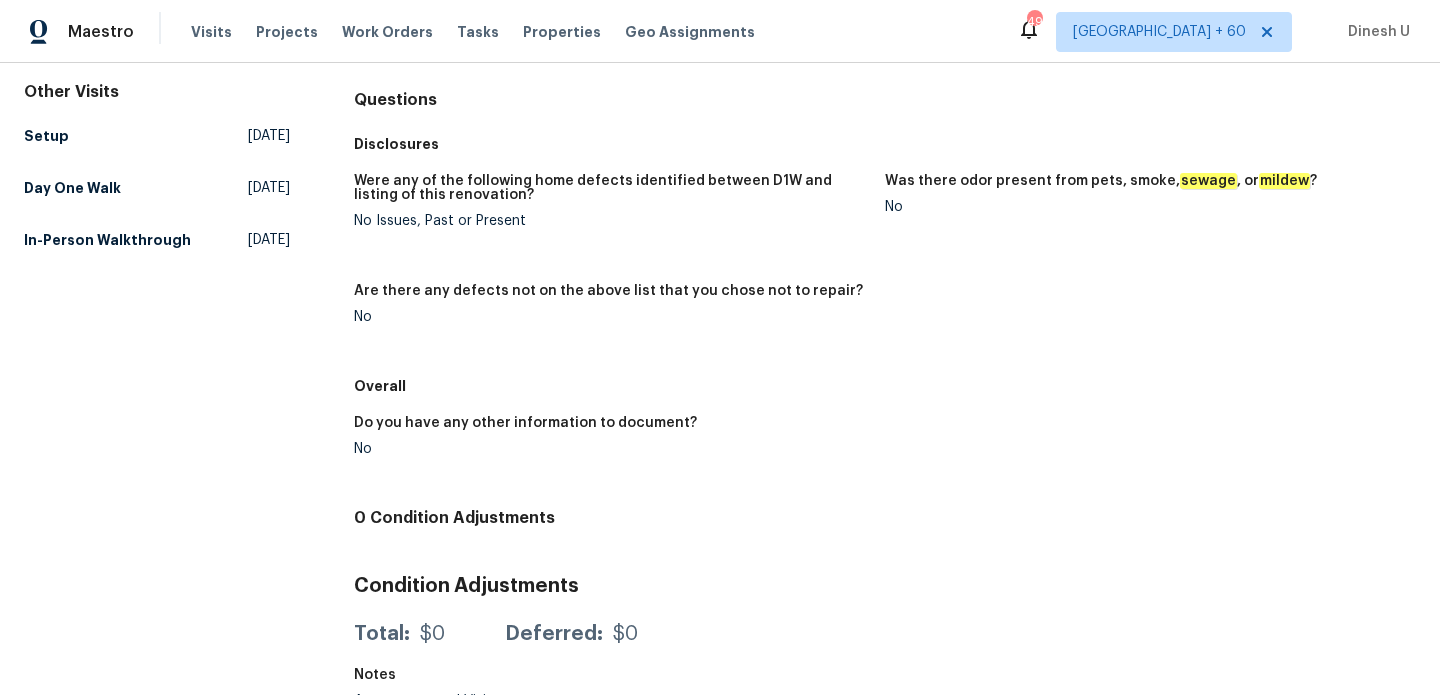 scroll, scrollTop: 206, scrollLeft: 0, axis: vertical 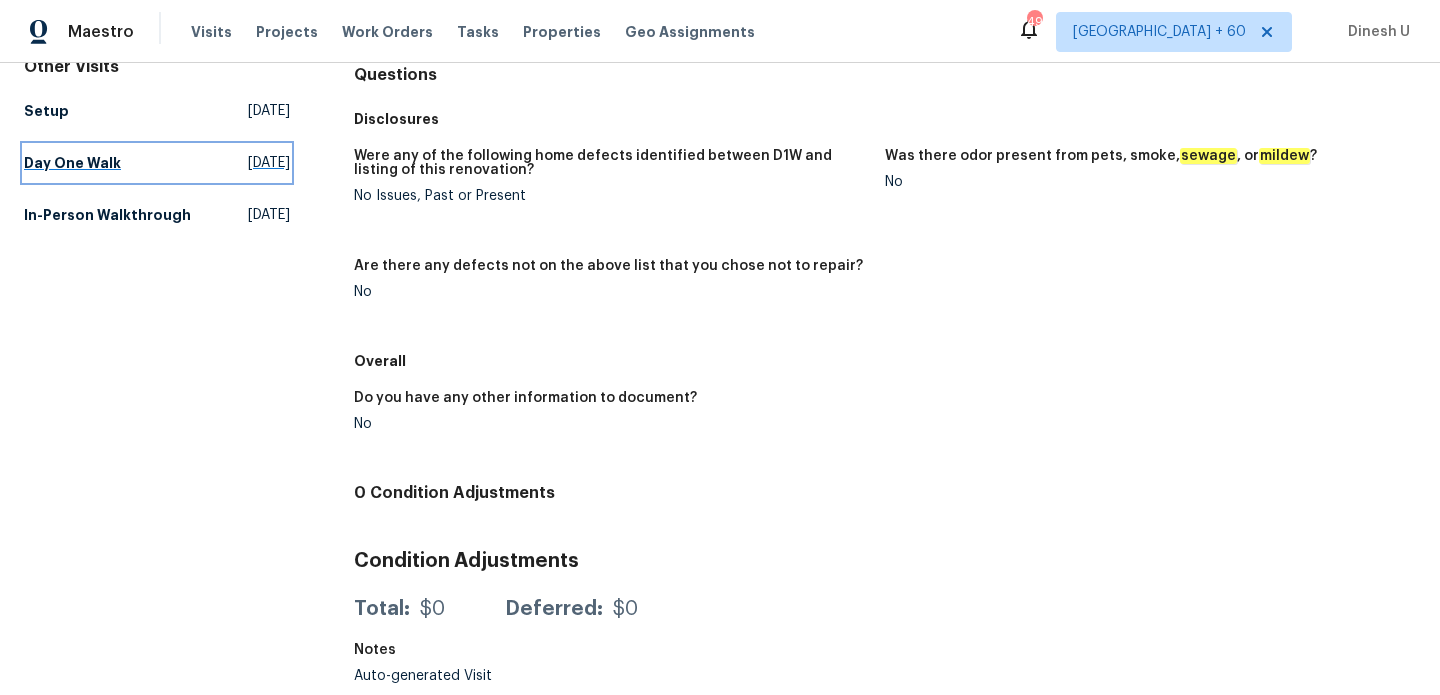 click on "Day One Walk [DATE]" at bounding box center (157, 163) 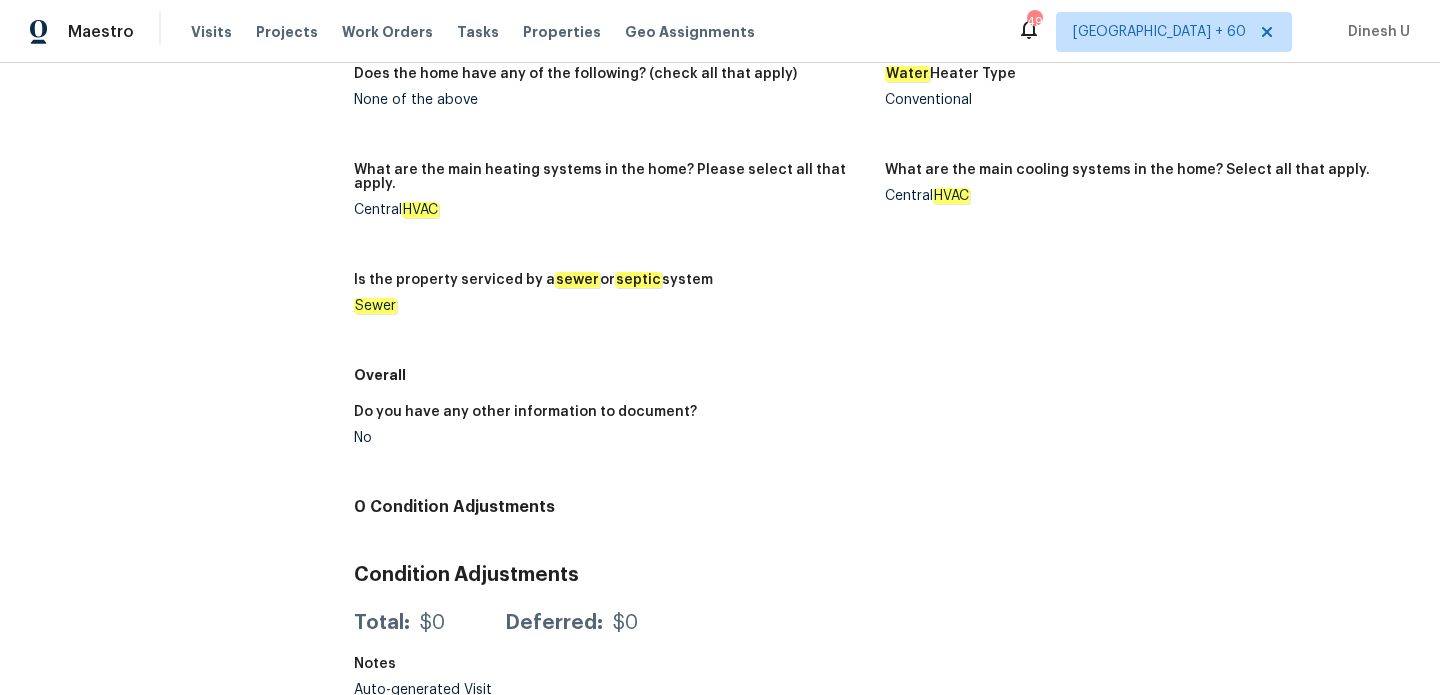 scroll, scrollTop: 0, scrollLeft: 0, axis: both 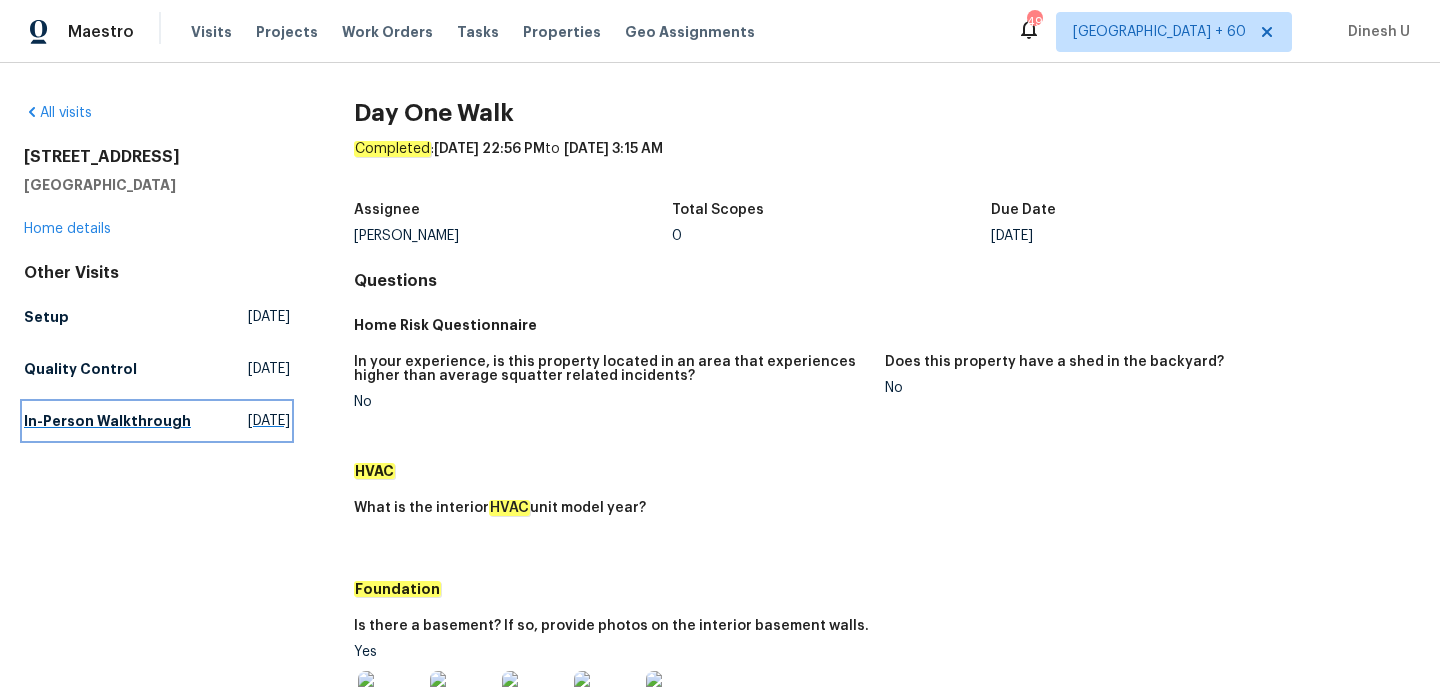 click on "[DATE]" at bounding box center [269, 421] 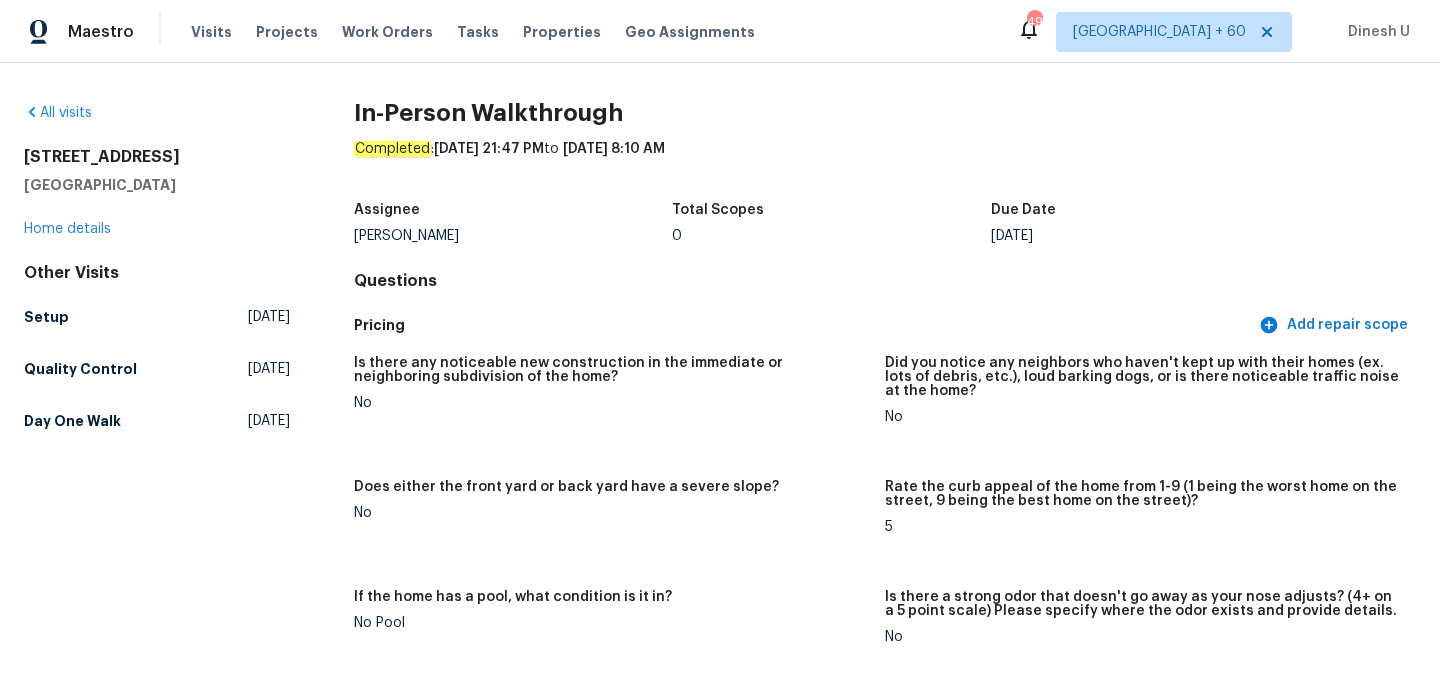 scroll, scrollTop: 7, scrollLeft: 0, axis: vertical 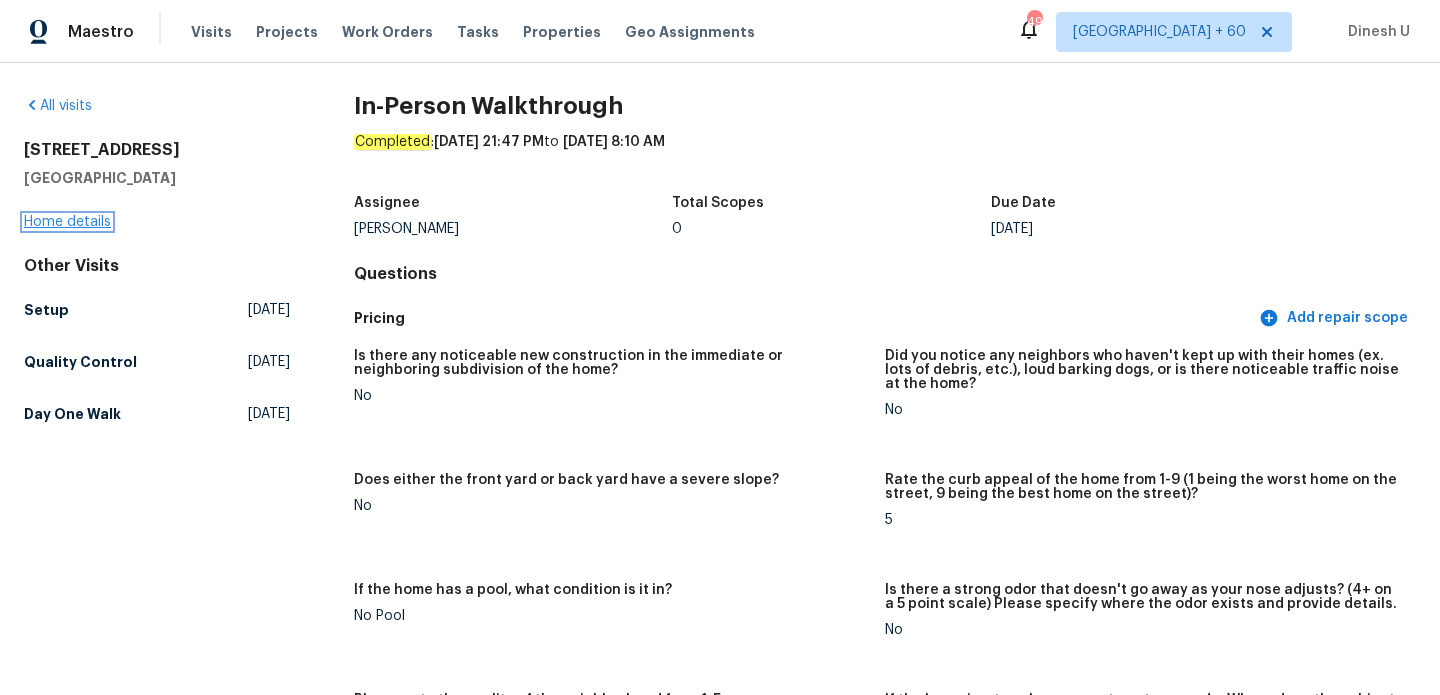click on "Home details" at bounding box center (67, 222) 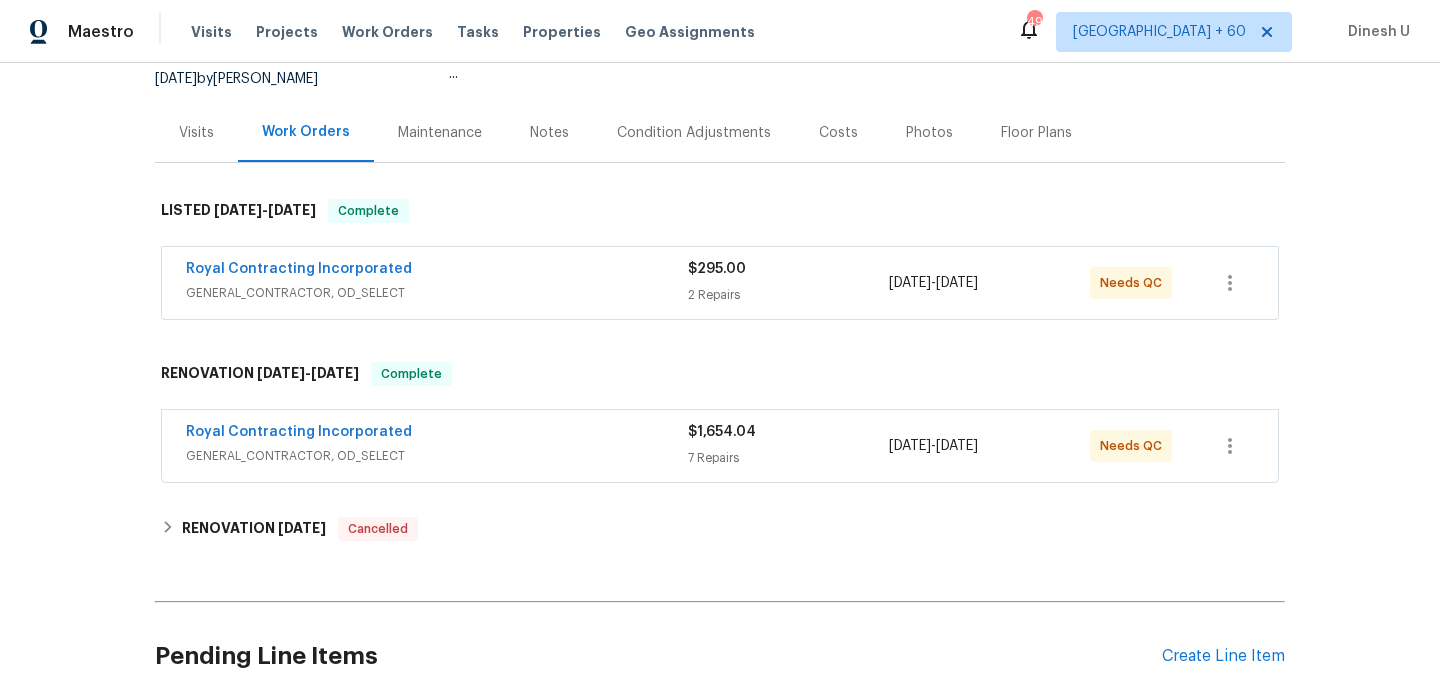 scroll, scrollTop: 231, scrollLeft: 0, axis: vertical 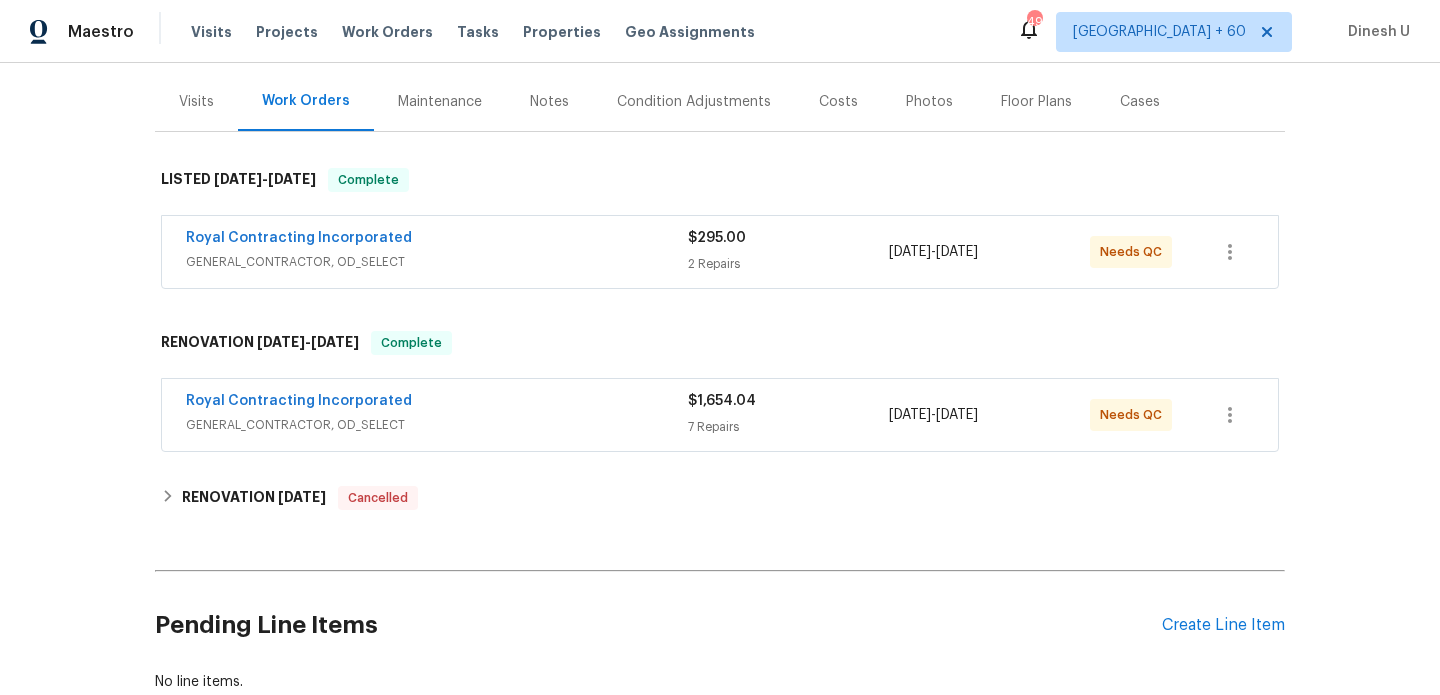 click on "GENERAL_CONTRACTOR, OD_SELECT" at bounding box center [437, 262] 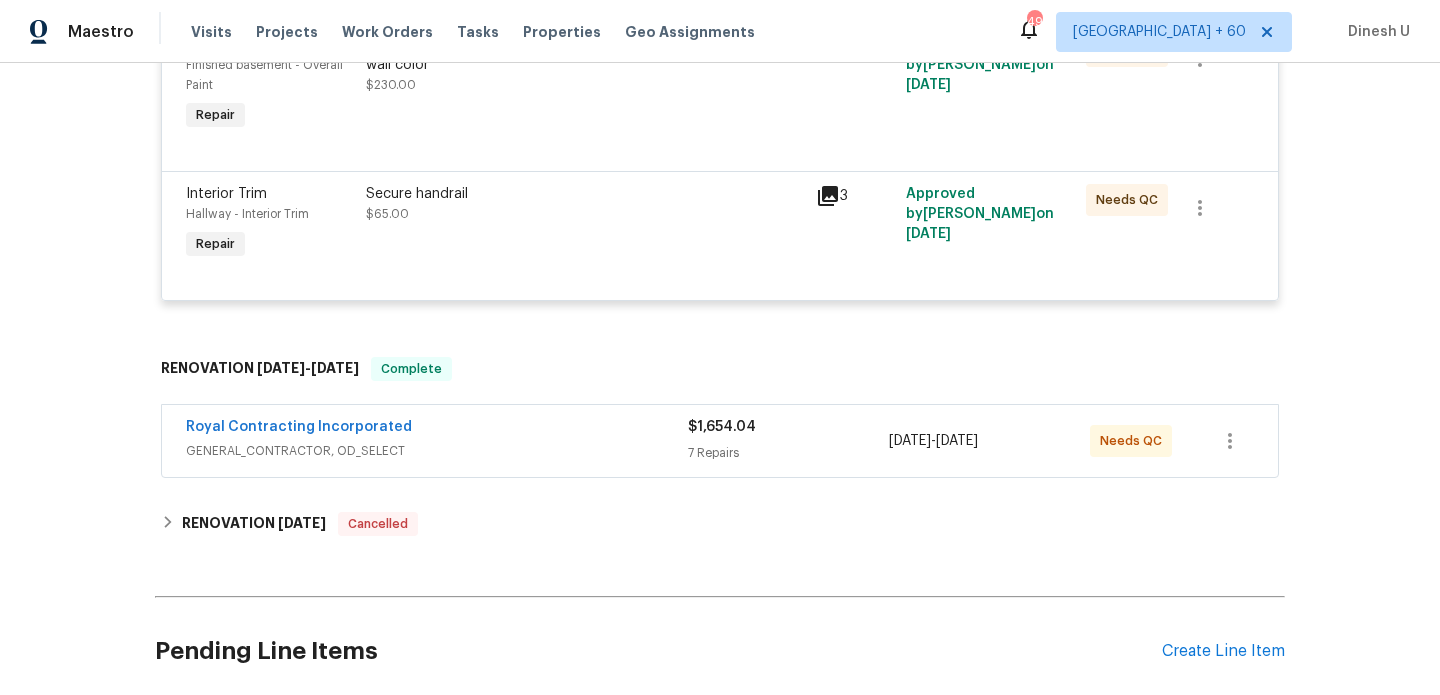 scroll, scrollTop: 557, scrollLeft: 0, axis: vertical 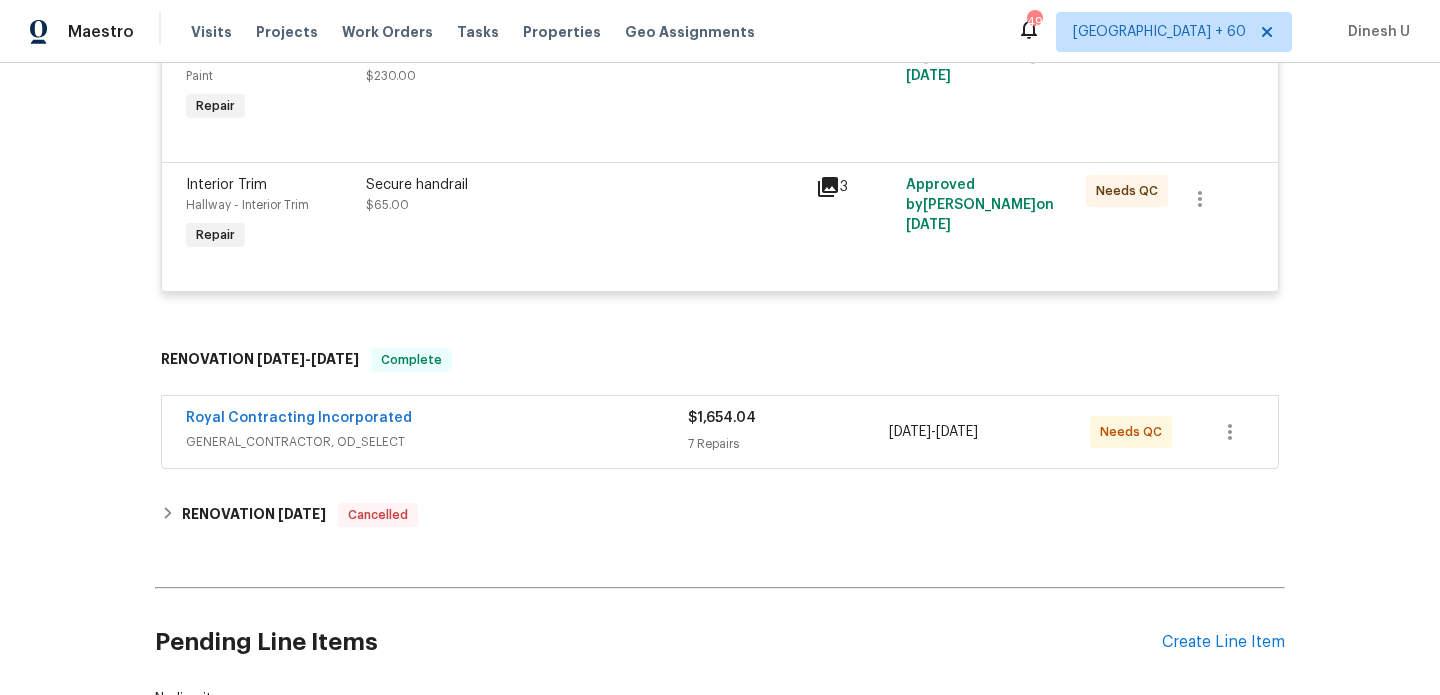 click on "$1,654.04" at bounding box center (788, 418) 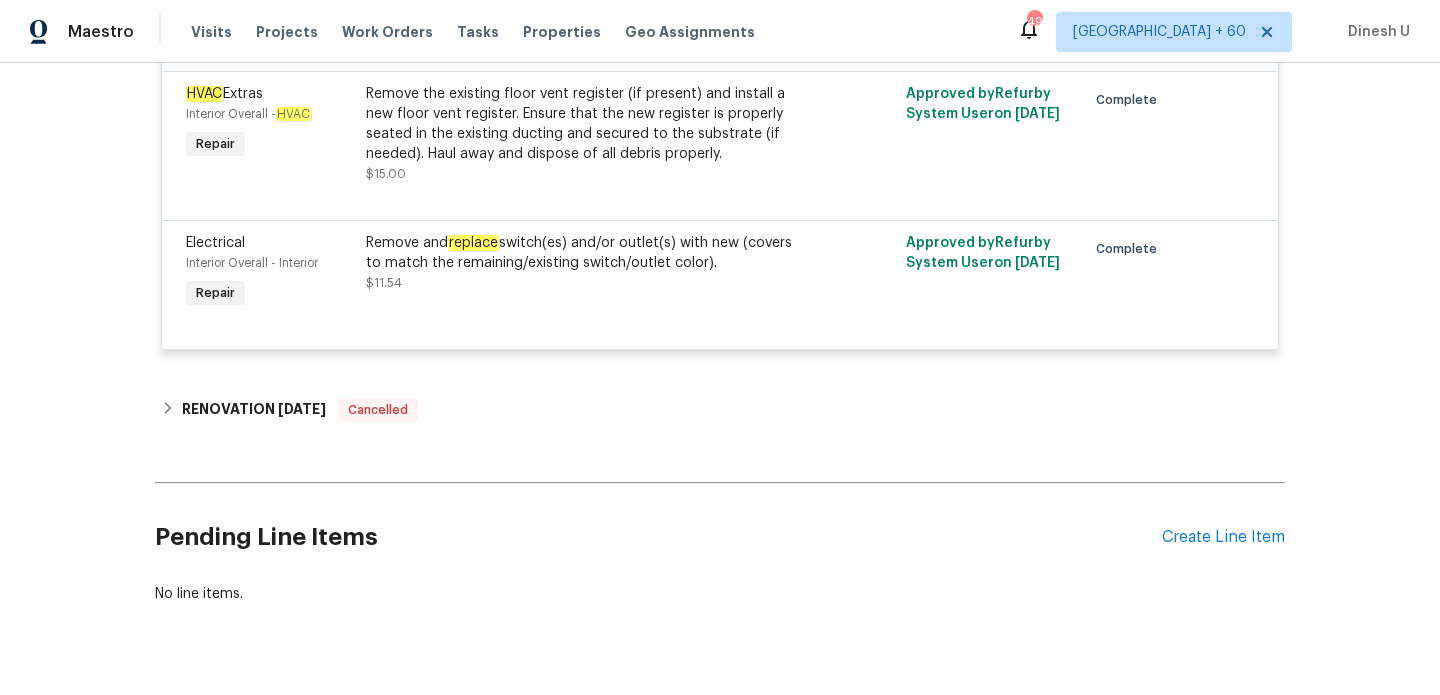 scroll, scrollTop: 2303, scrollLeft: 0, axis: vertical 